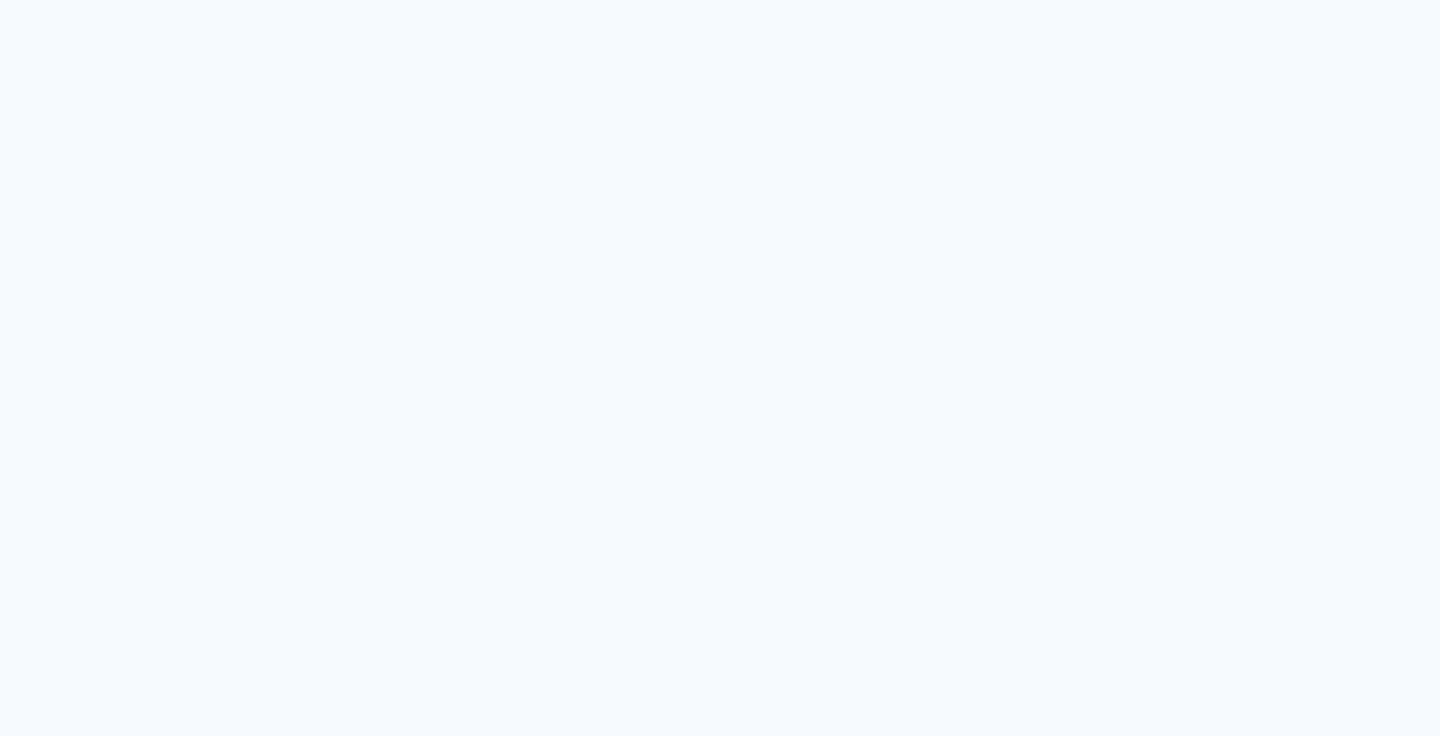 scroll, scrollTop: 0, scrollLeft: 0, axis: both 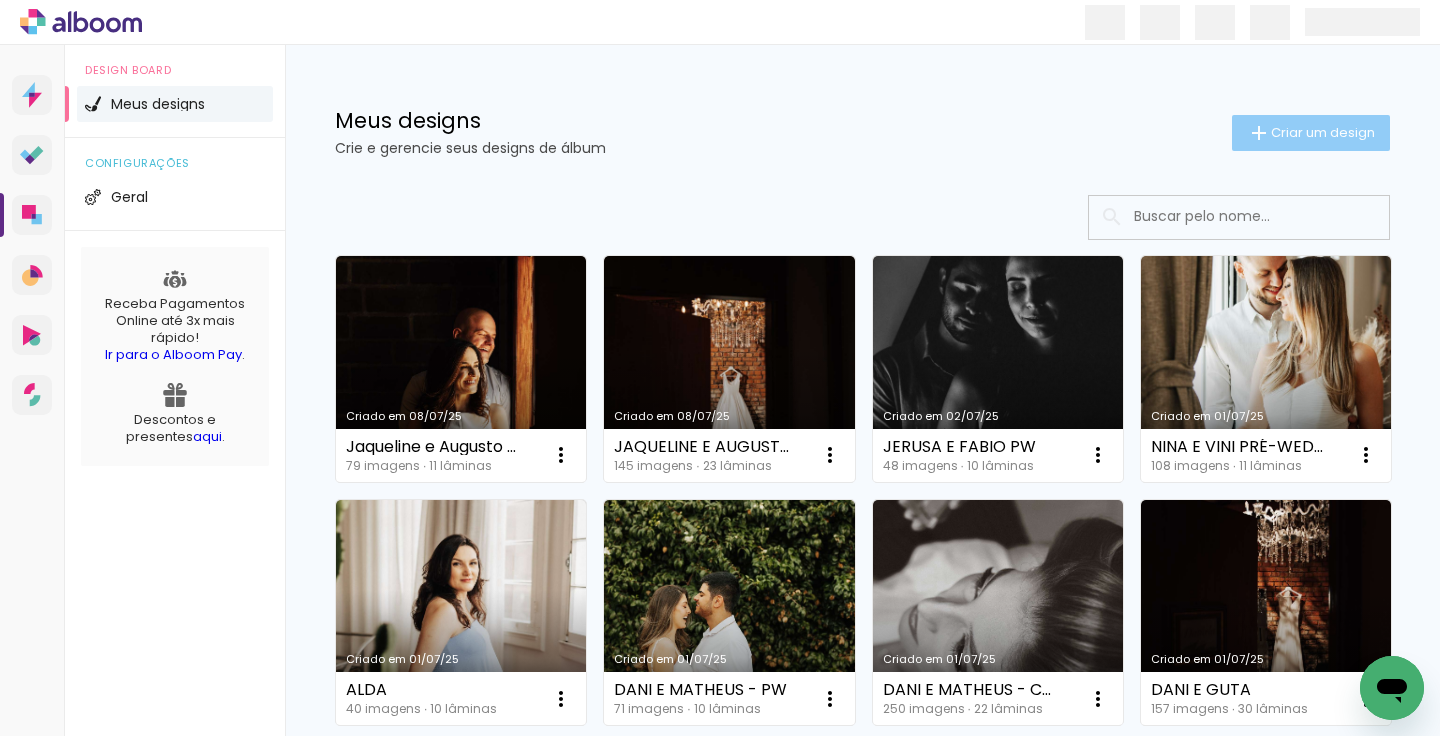 click on "Criar um design" 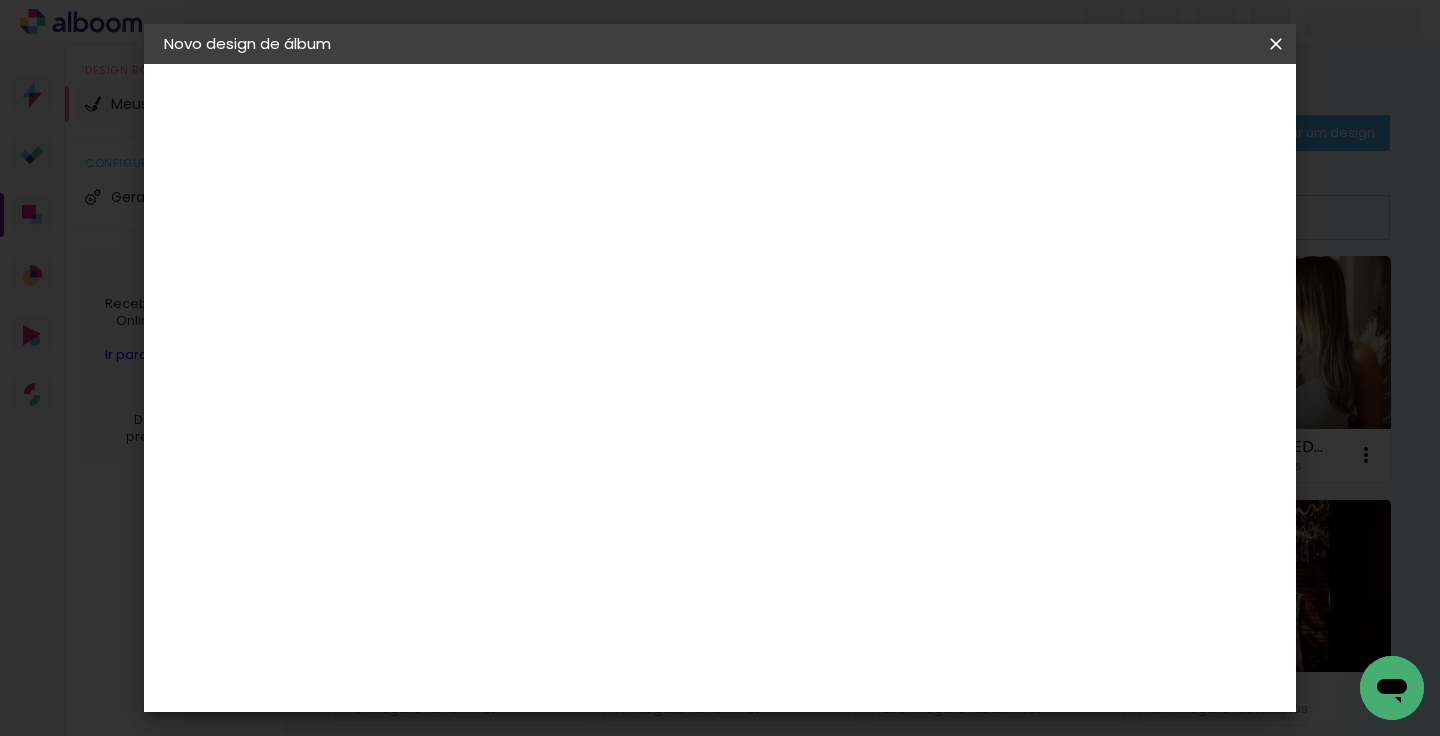 click at bounding box center [491, 268] 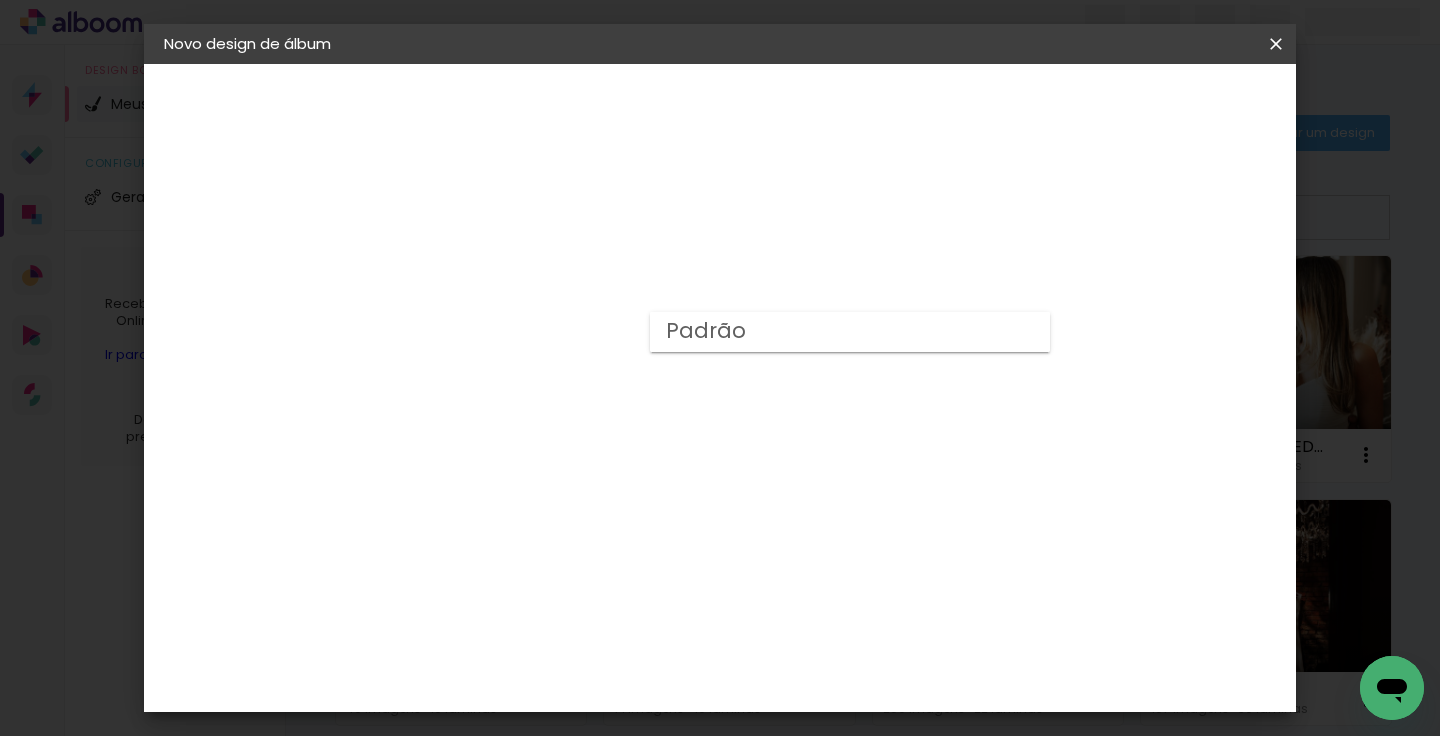 click on "Padrão" at bounding box center [850, 332] 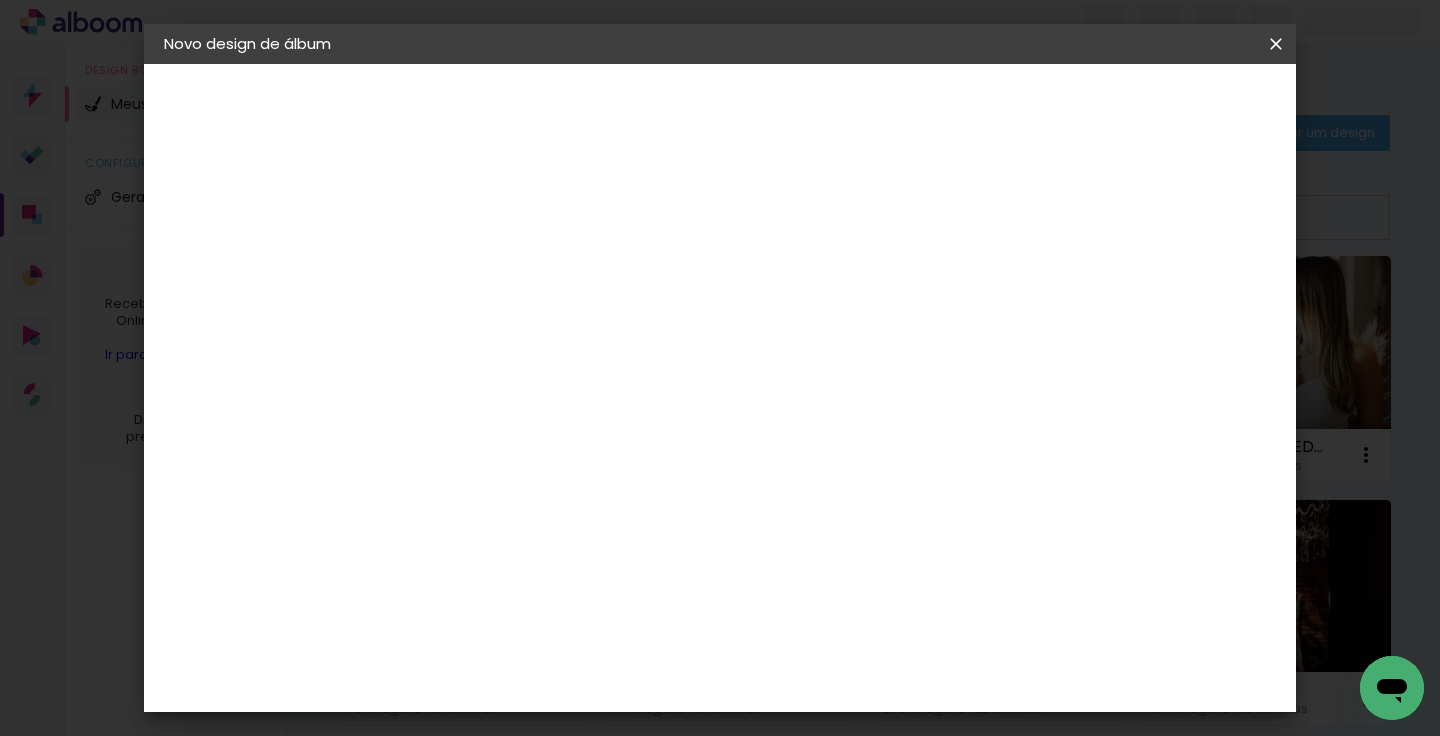 scroll, scrollTop: 491, scrollLeft: 0, axis: vertical 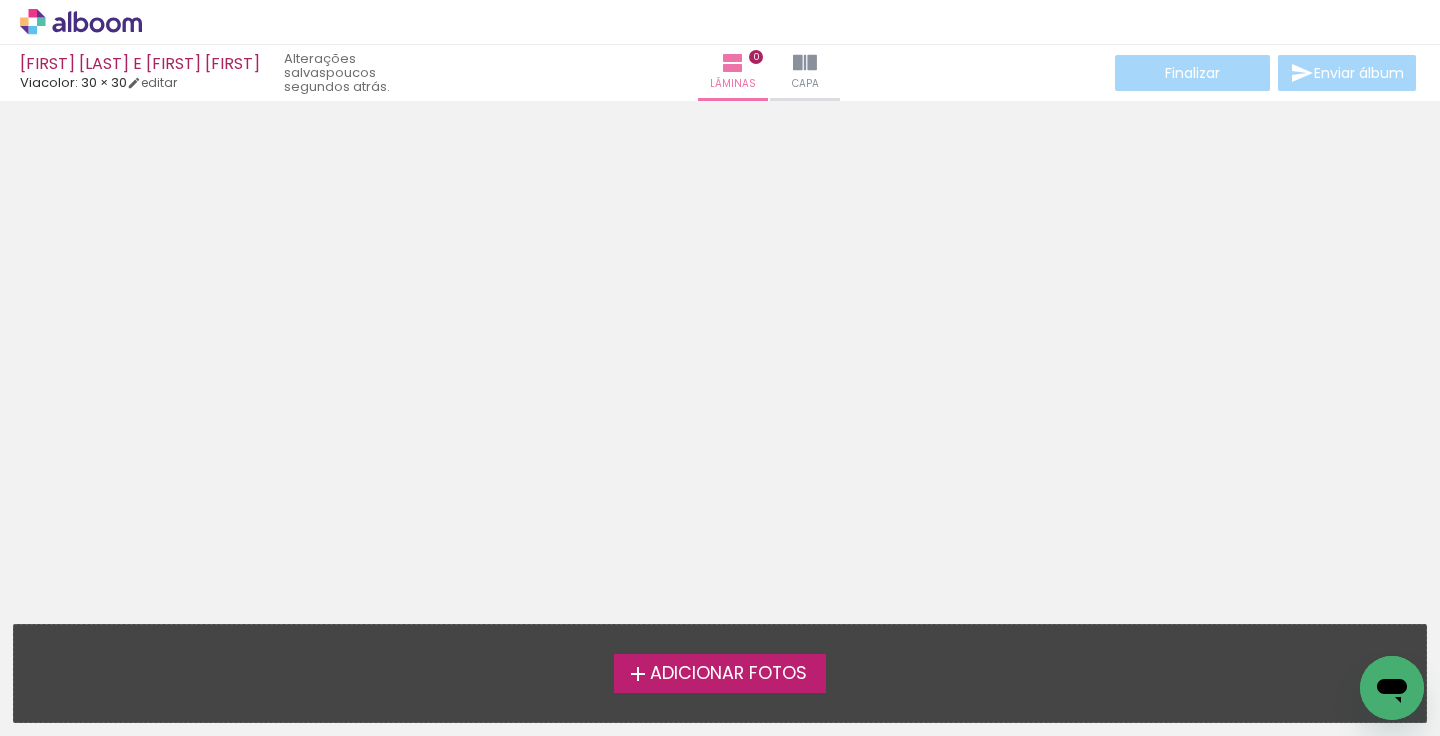 click on "Adicionar Fotos" at bounding box center [728, 674] 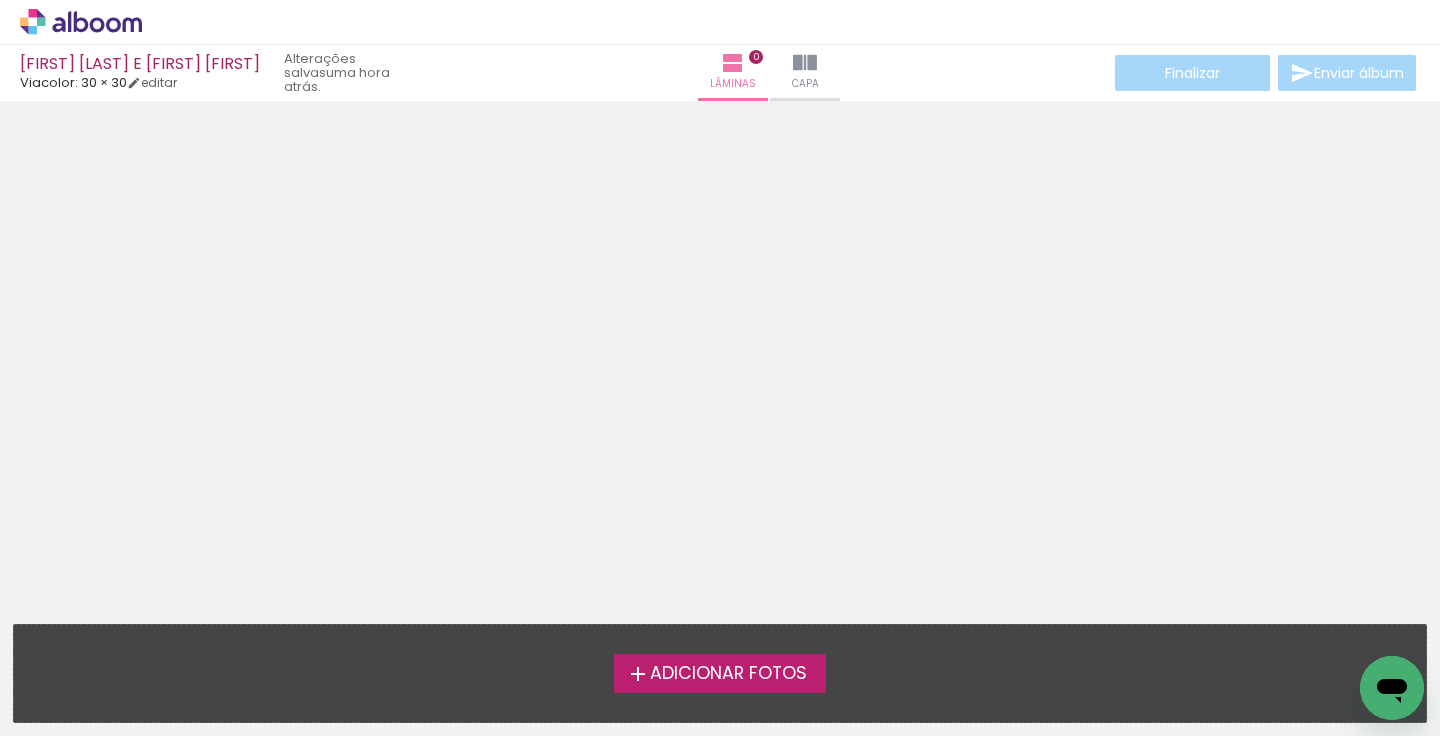 click on "Adicionar Fotos" at bounding box center [728, 674] 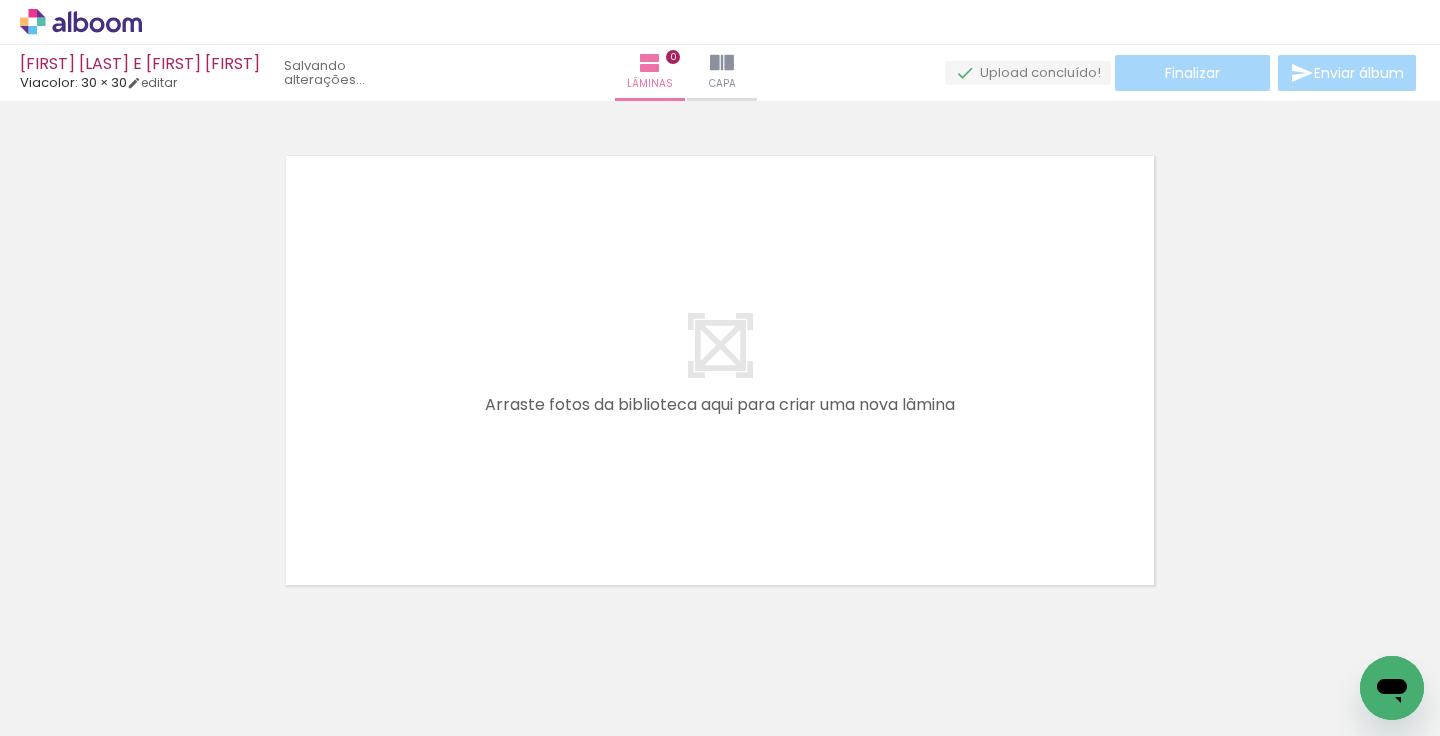 scroll, scrollTop: 25, scrollLeft: 0, axis: vertical 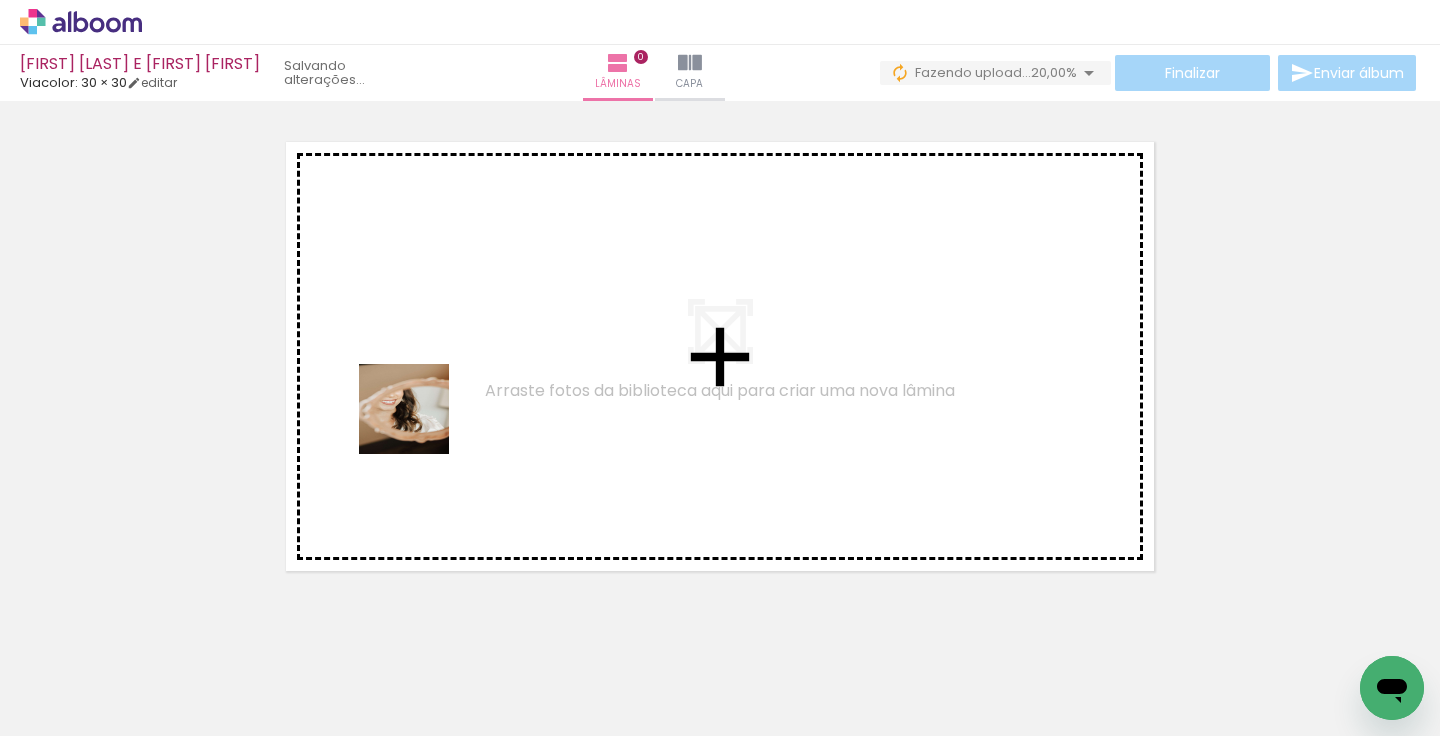 drag, startPoint x: 221, startPoint y: 678, endPoint x: 419, endPoint y: 423, distance: 322.84515 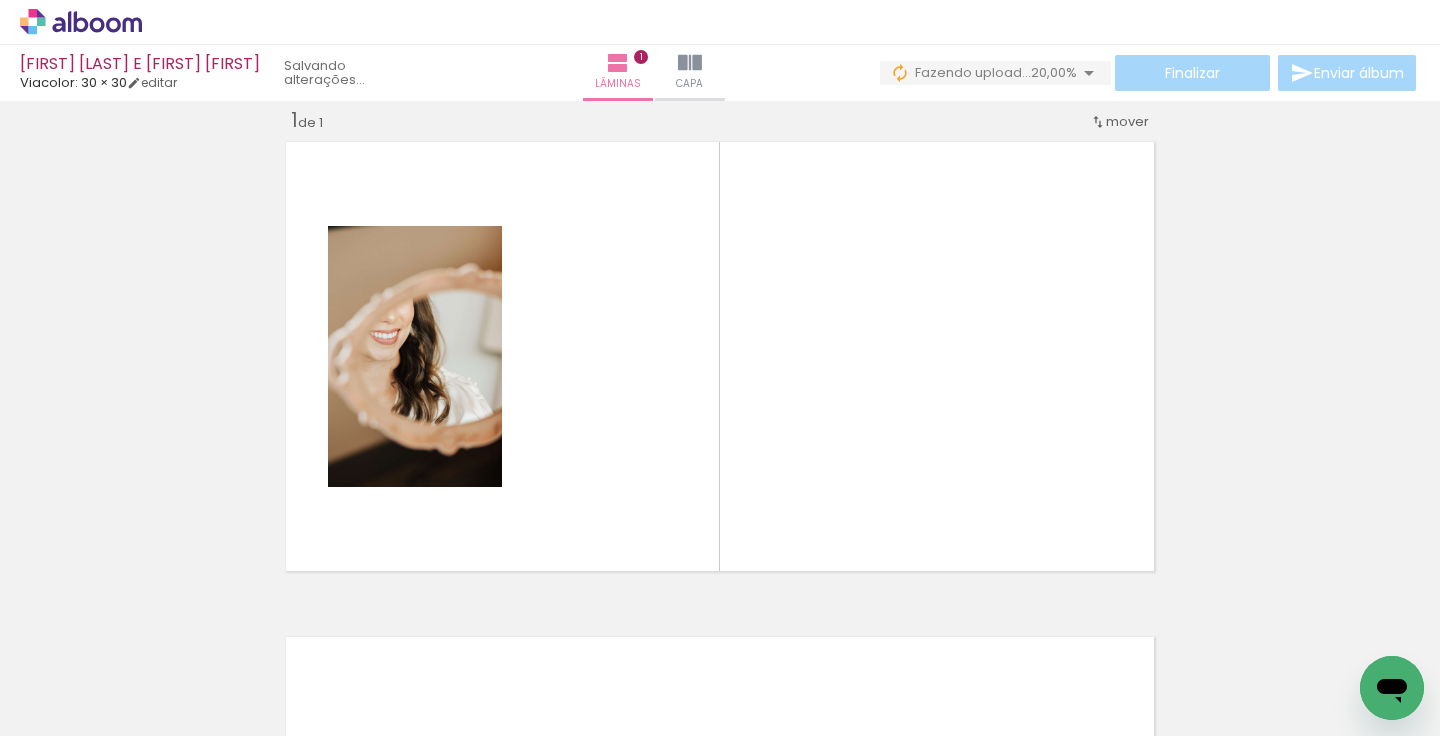 scroll, scrollTop: 25, scrollLeft: 0, axis: vertical 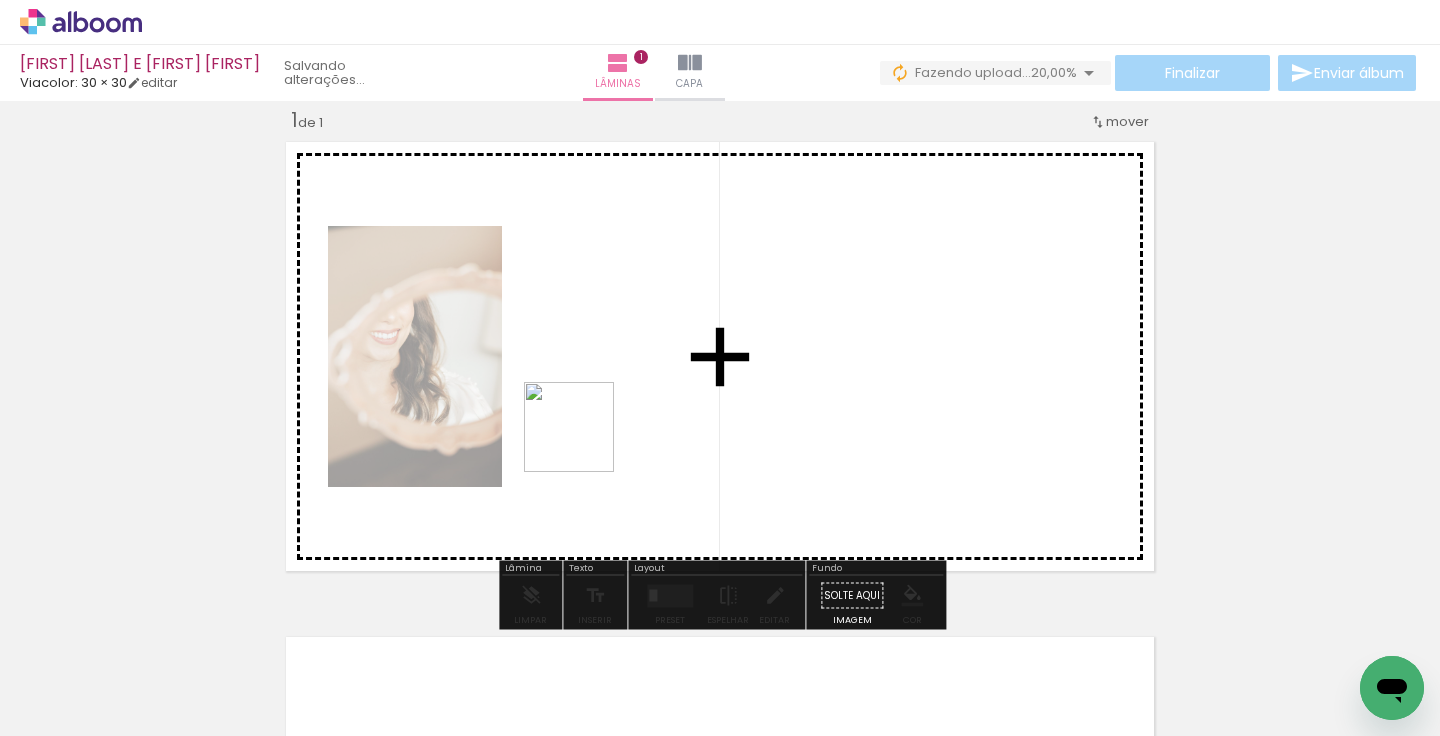 drag, startPoint x: 438, startPoint y: 668, endPoint x: 602, endPoint y: 416, distance: 300.66592 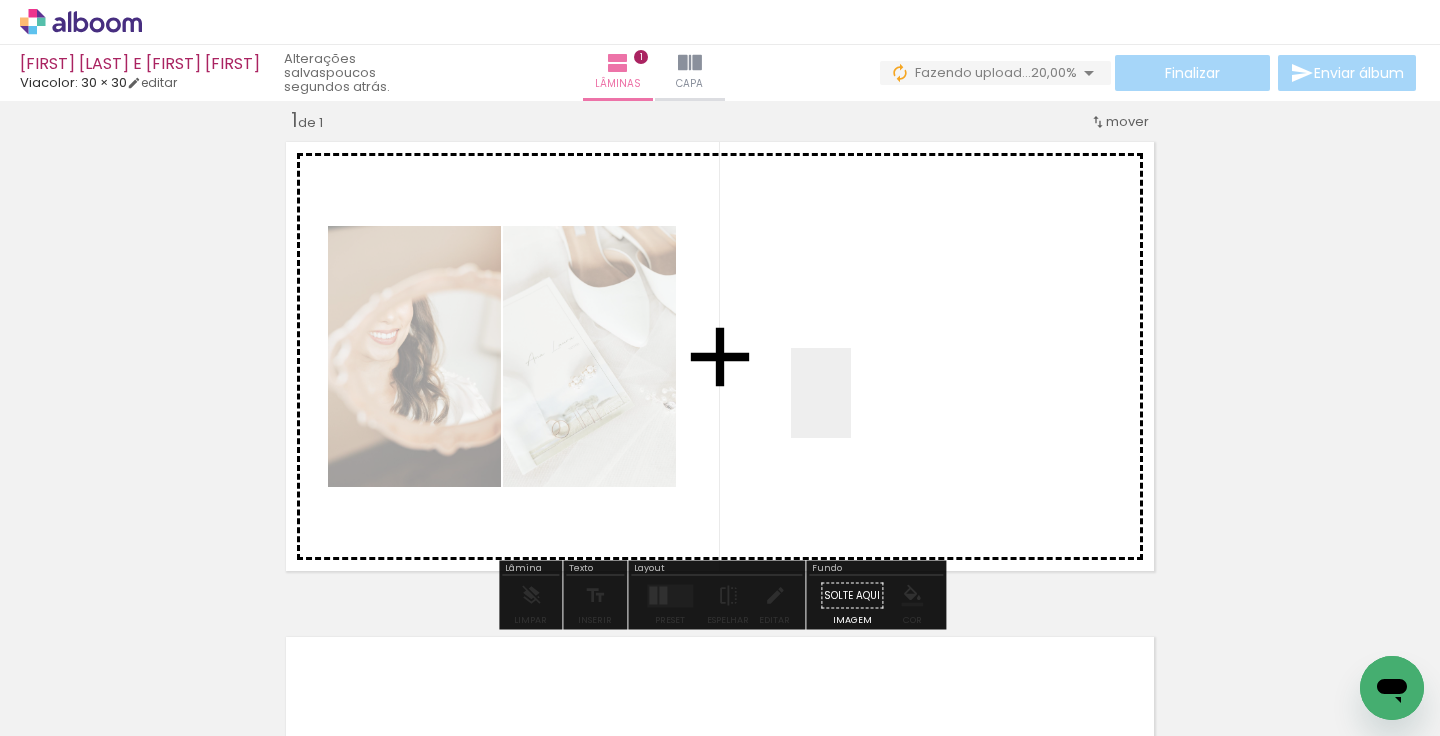 drag, startPoint x: 633, startPoint y: 680, endPoint x: 858, endPoint y: 394, distance: 363.89697 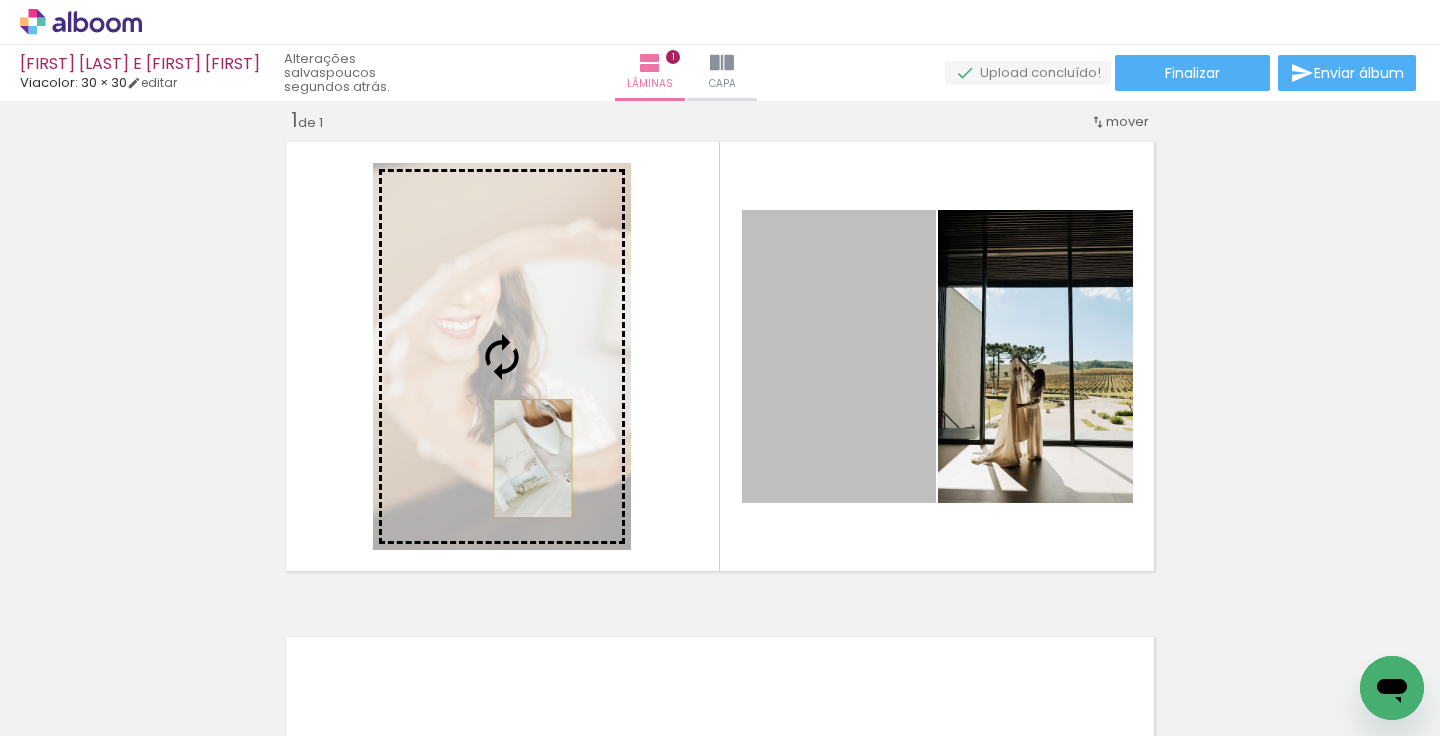 drag, startPoint x: 876, startPoint y: 426, endPoint x: 533, endPoint y: 458, distance: 344.48947 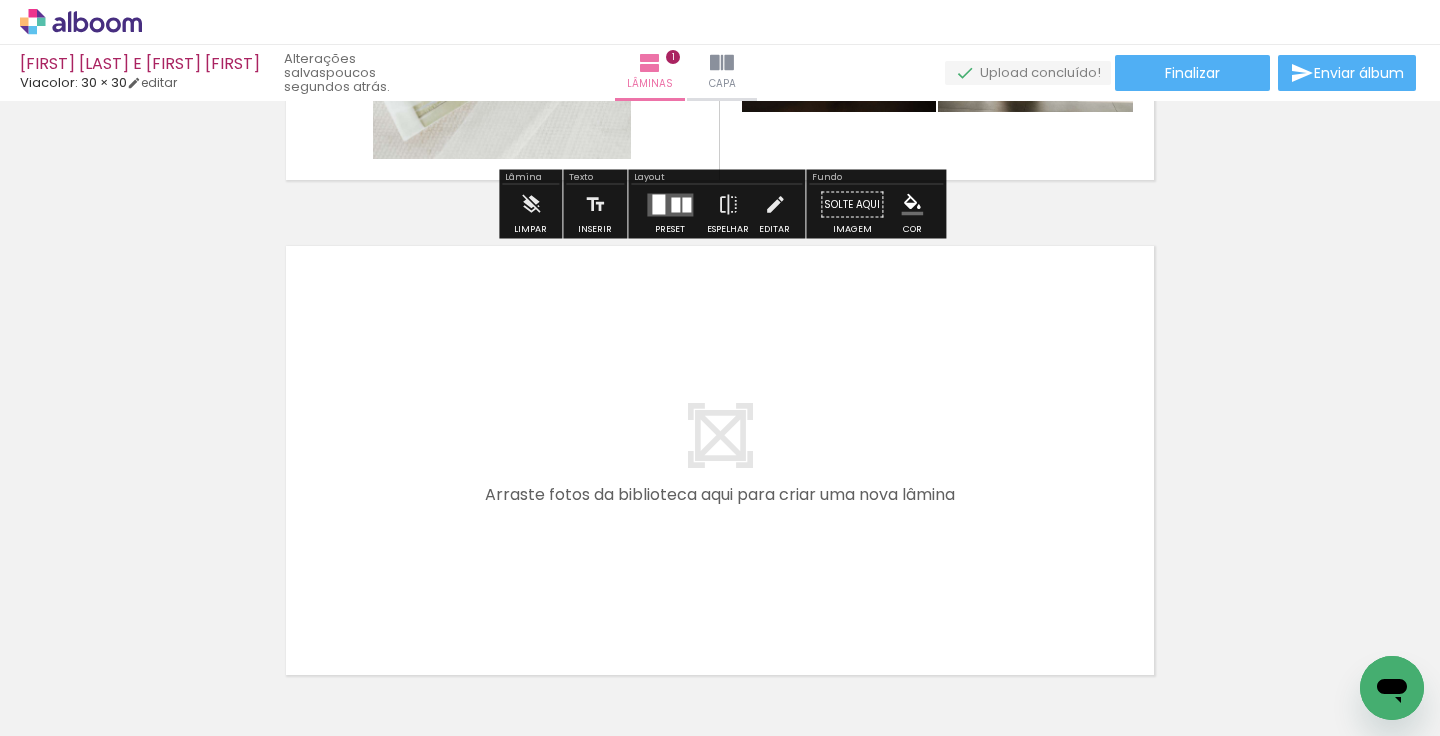 scroll, scrollTop: 447, scrollLeft: 0, axis: vertical 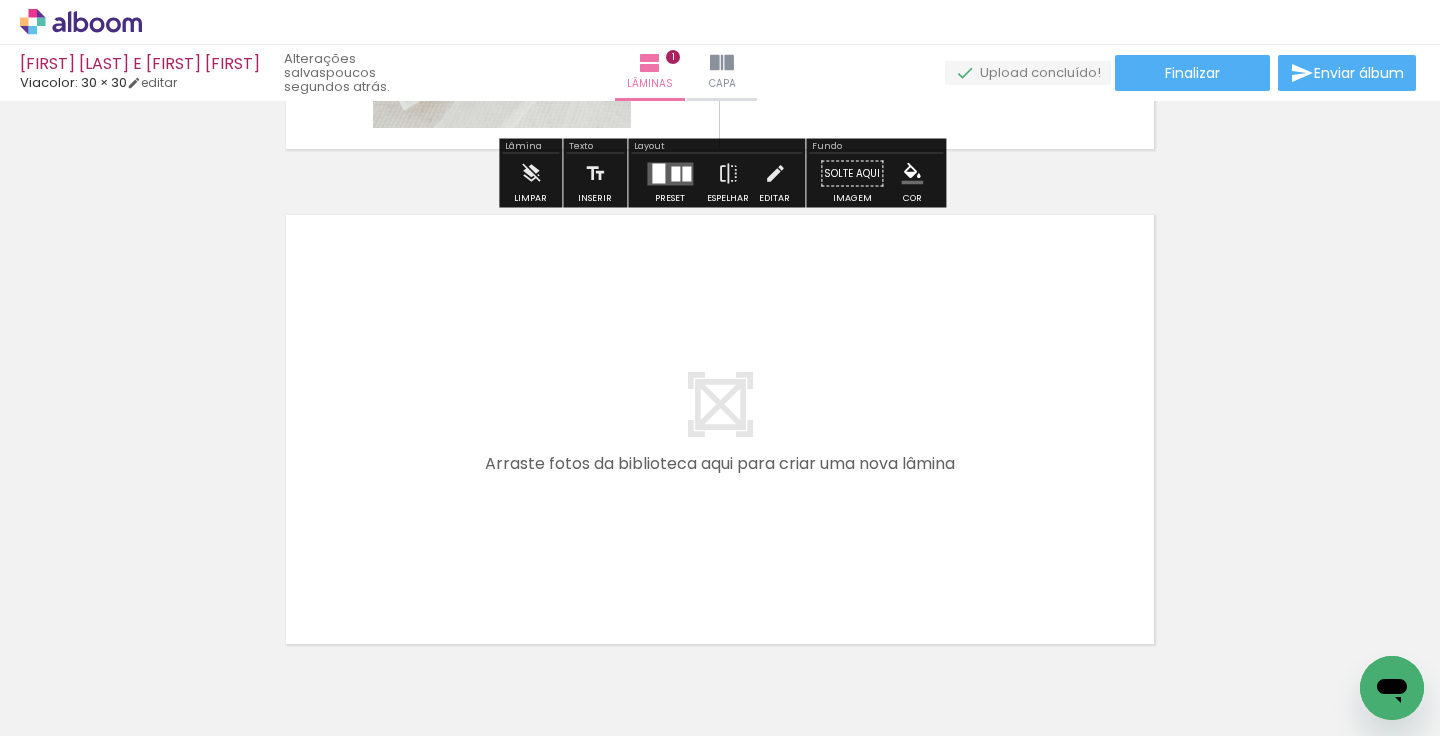 click on "Adicionar
Fotos" at bounding box center [71, 709] 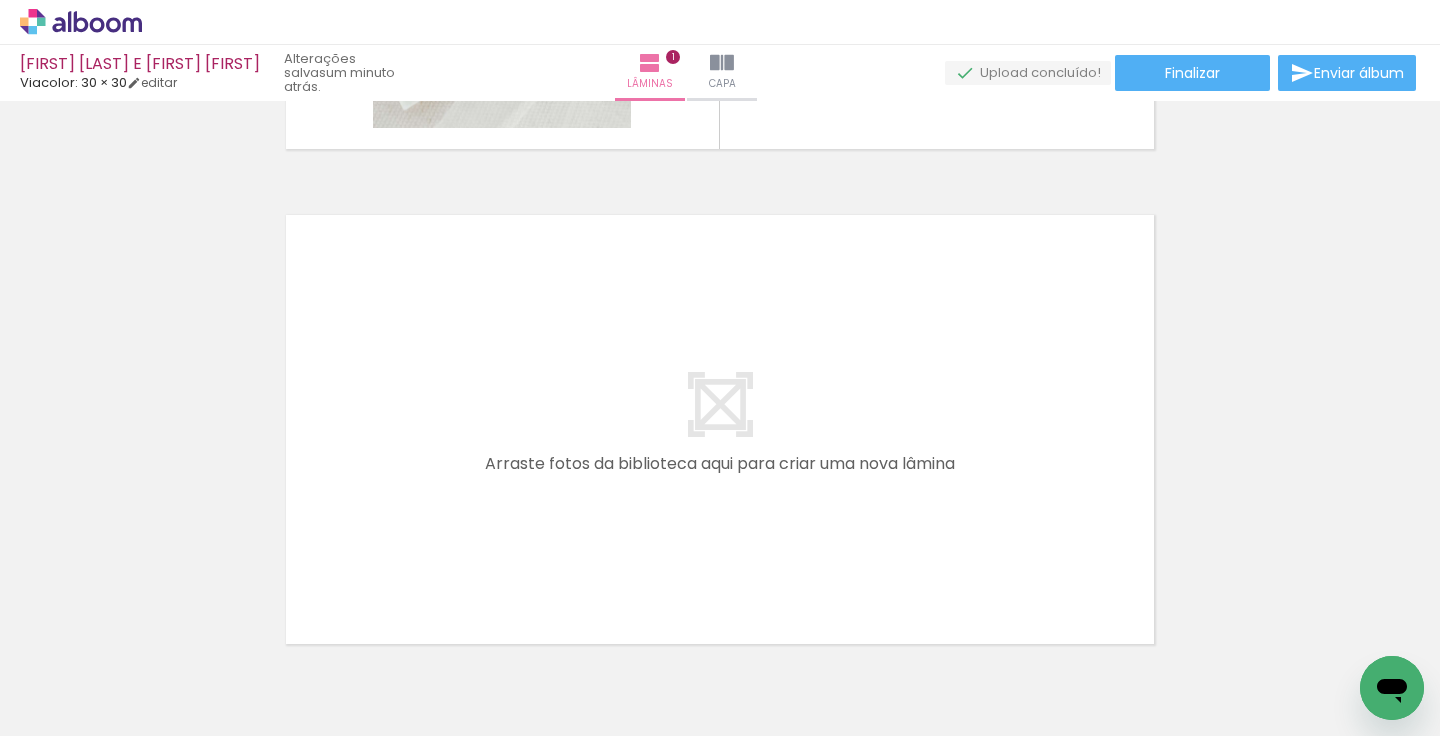 click on "Adicionar
Fotos" at bounding box center [71, 709] 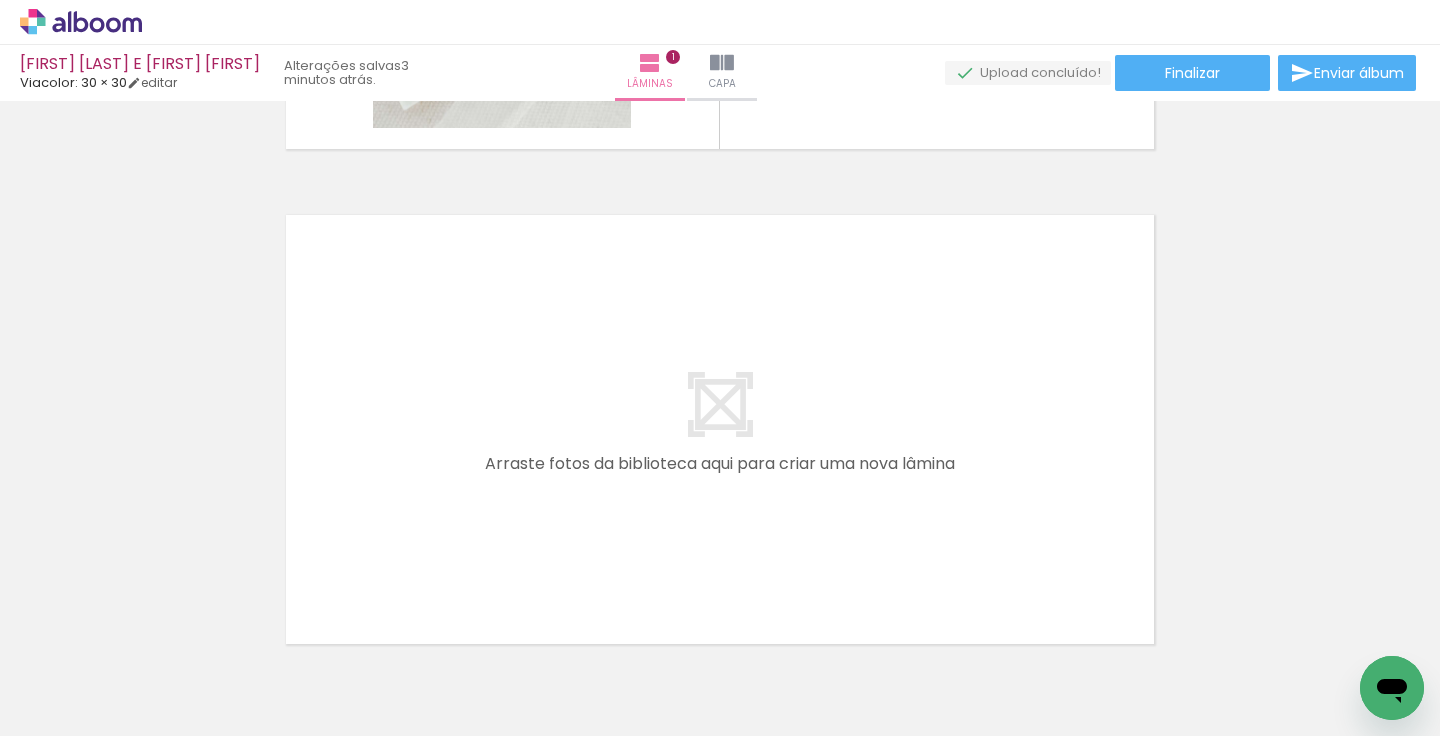click on "Adicionar
Fotos" at bounding box center (71, 709) 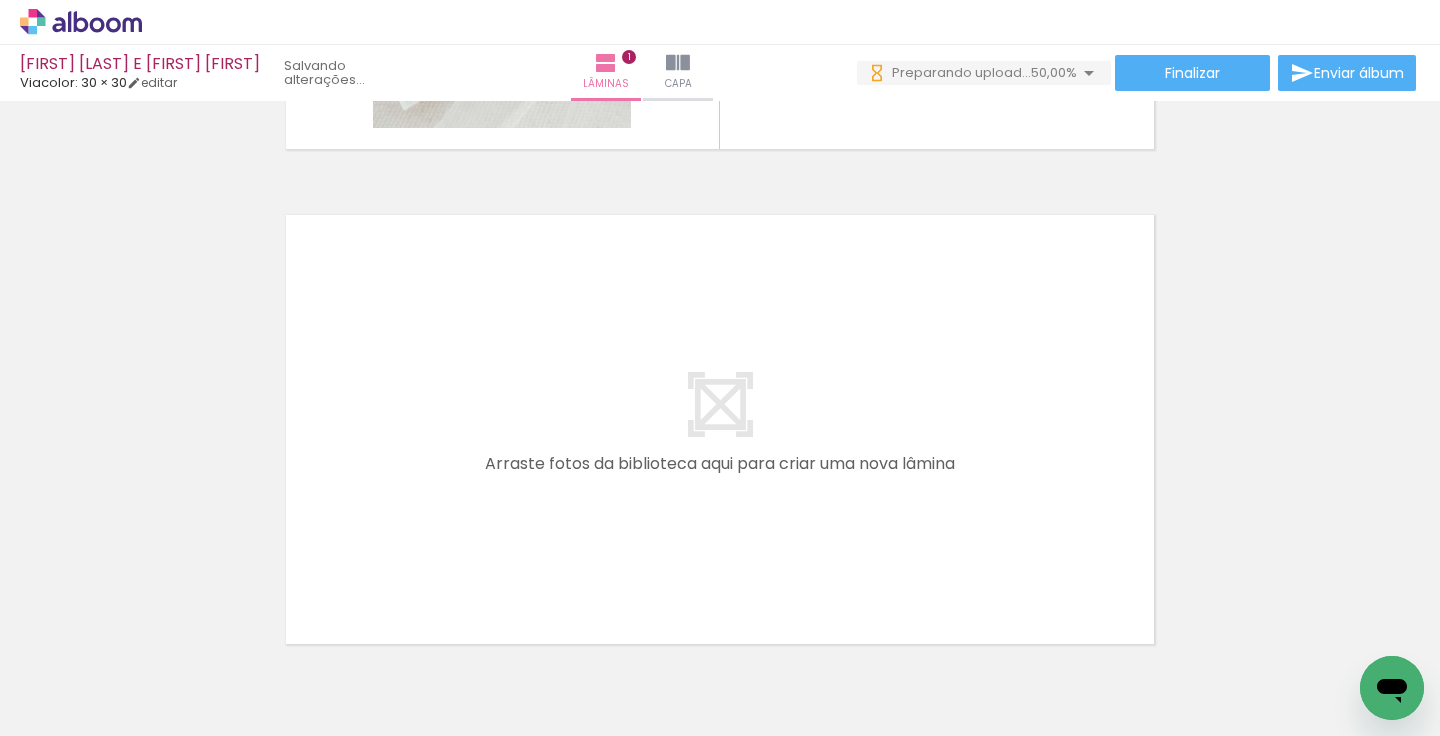 scroll, scrollTop: 0, scrollLeft: 0, axis: both 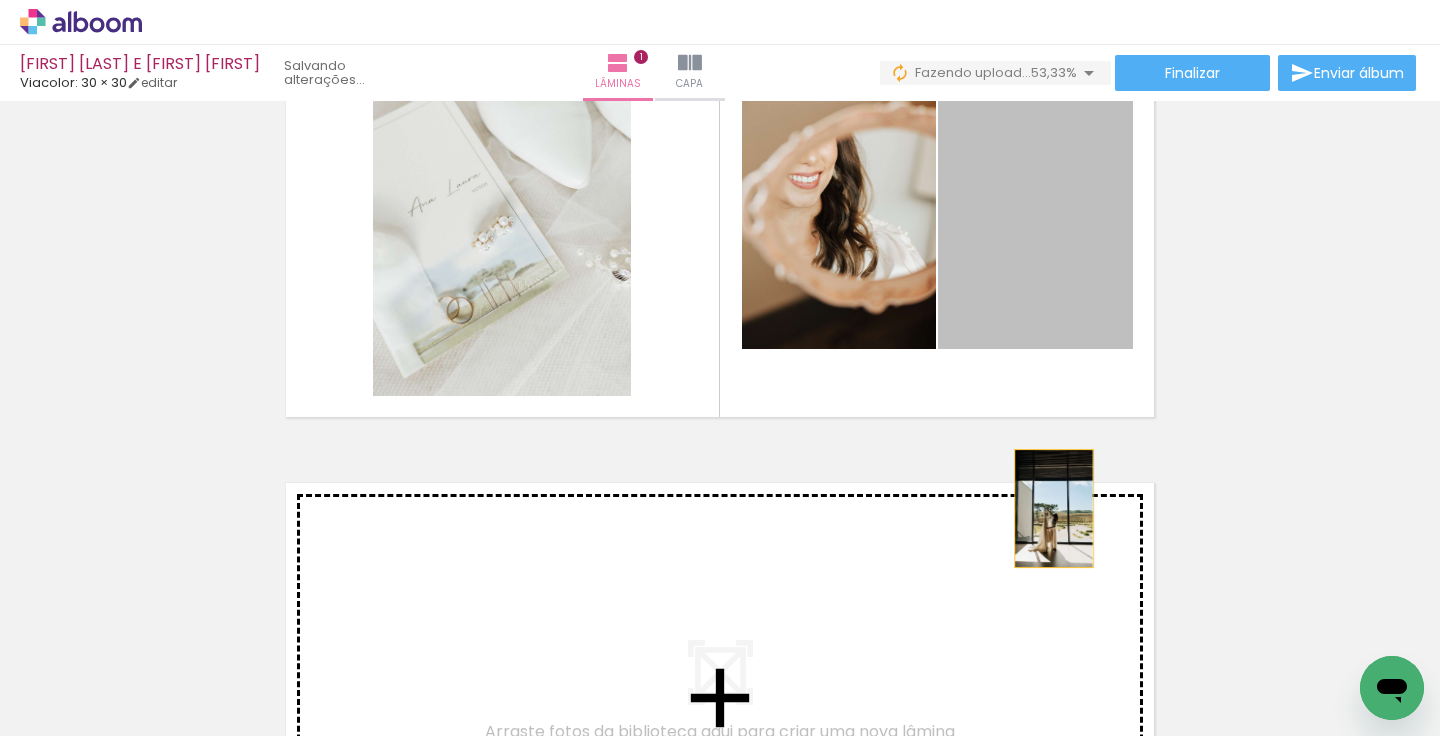drag, startPoint x: 1058, startPoint y: 287, endPoint x: 1055, endPoint y: 508, distance: 221.02036 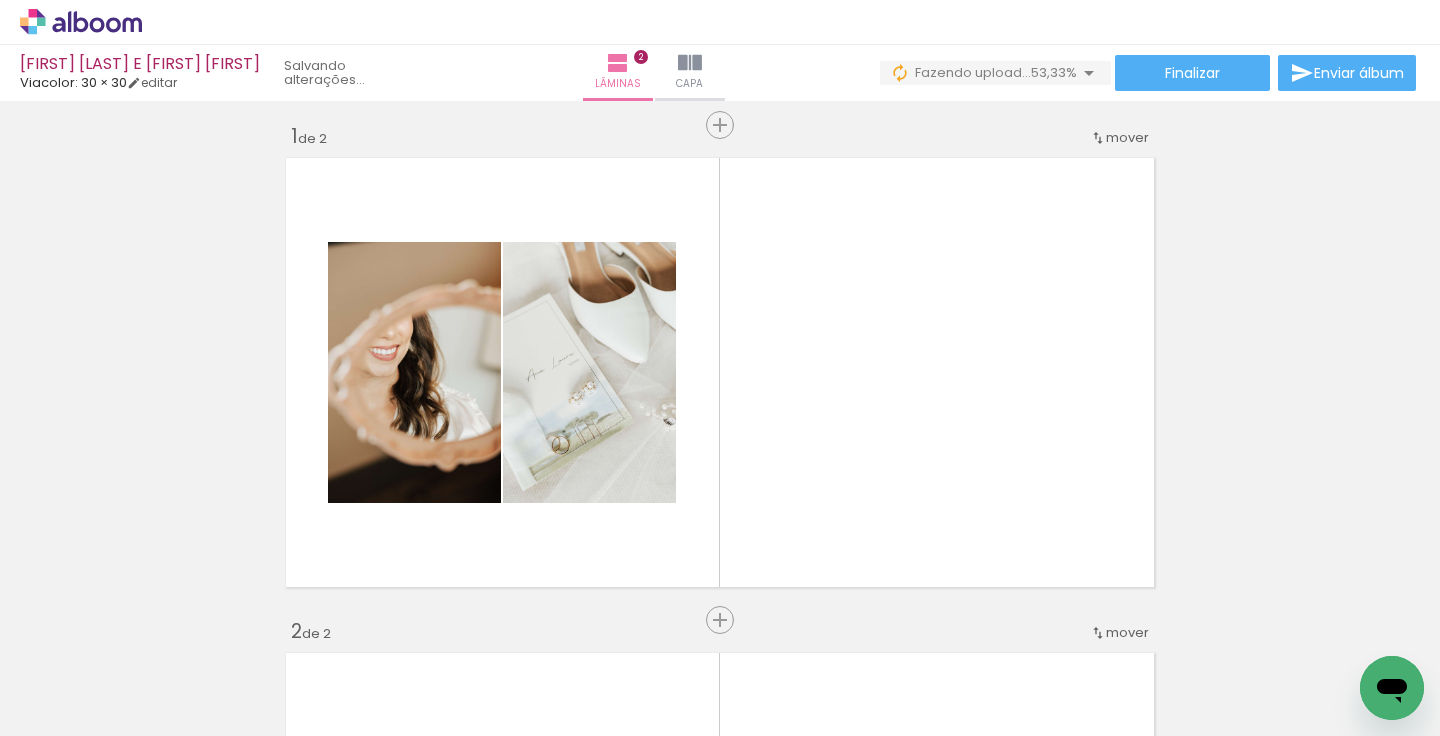 scroll, scrollTop: 10, scrollLeft: 0, axis: vertical 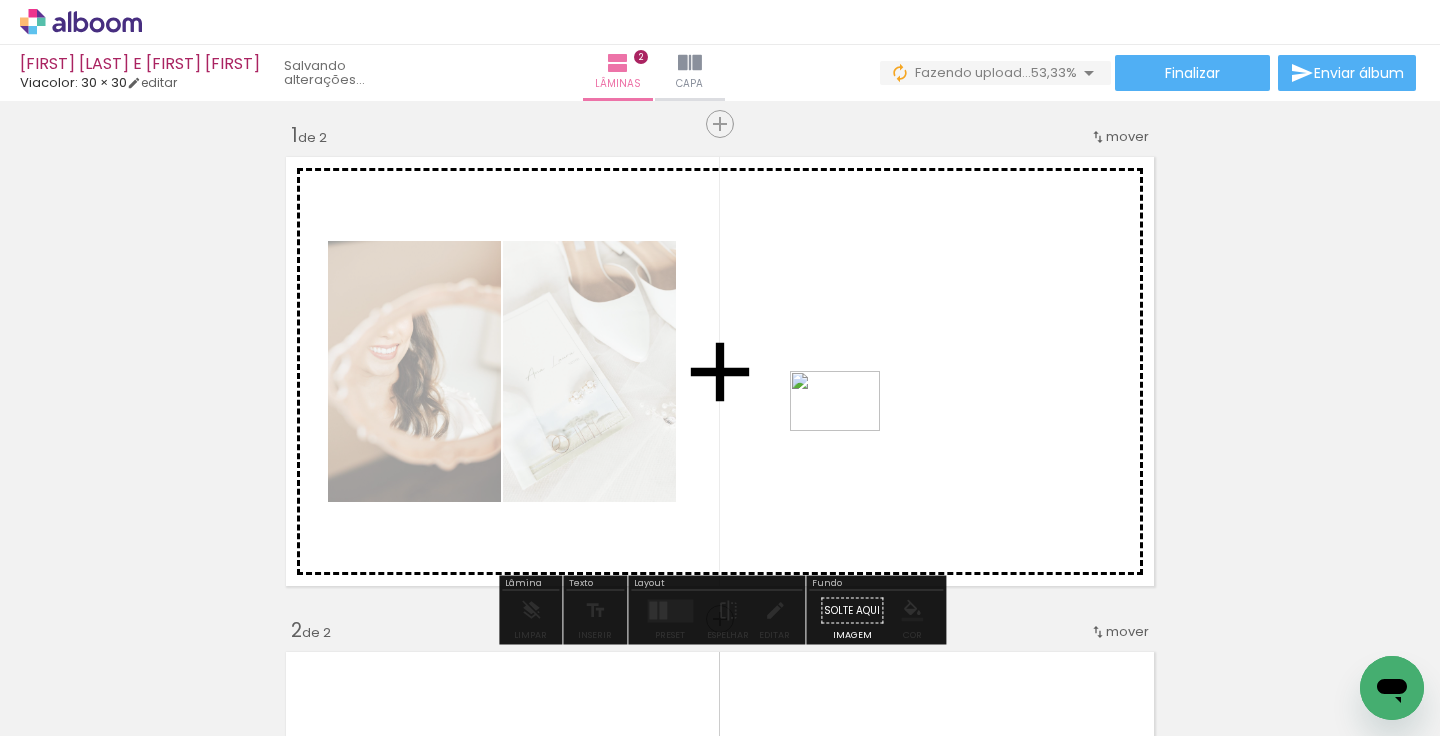 drag, startPoint x: 875, startPoint y: 668, endPoint x: 845, endPoint y: 419, distance: 250.80072 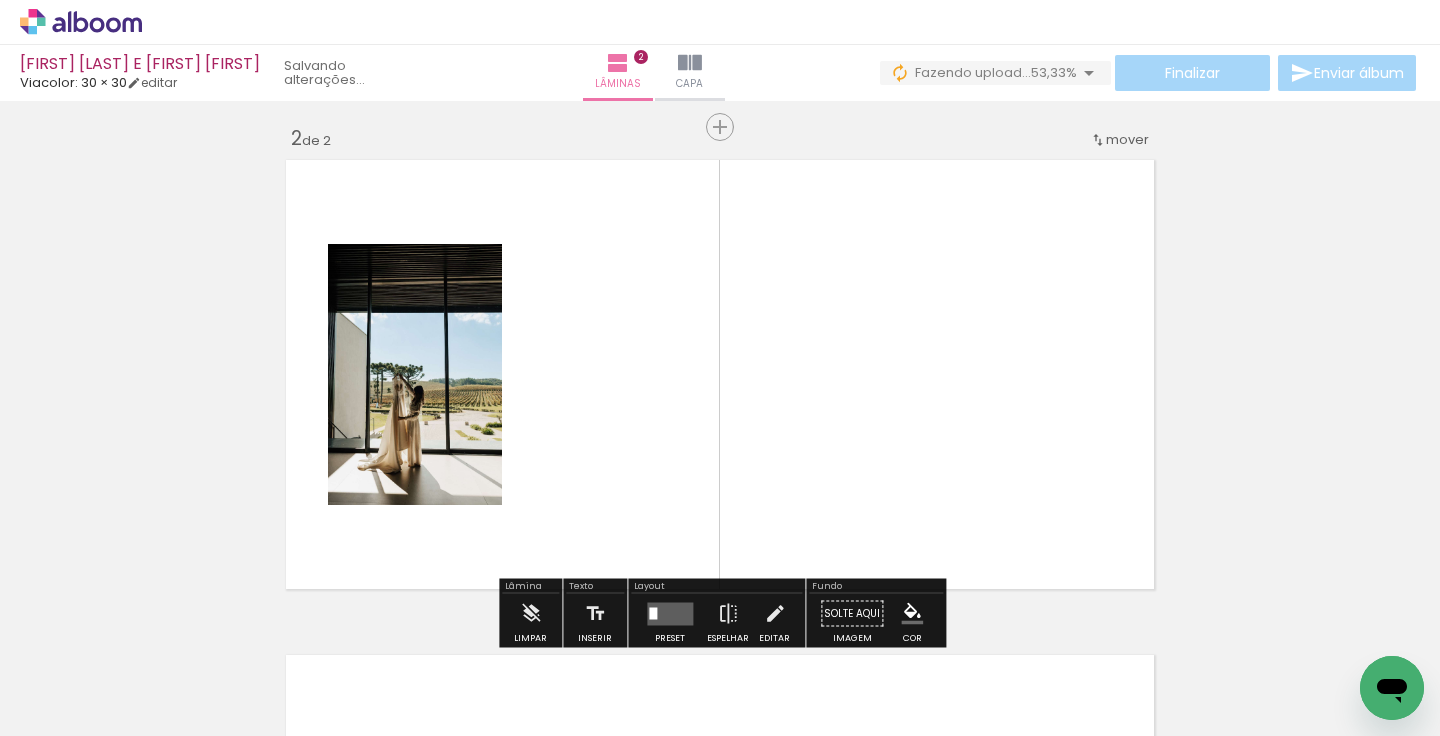 scroll, scrollTop: 500, scrollLeft: 0, axis: vertical 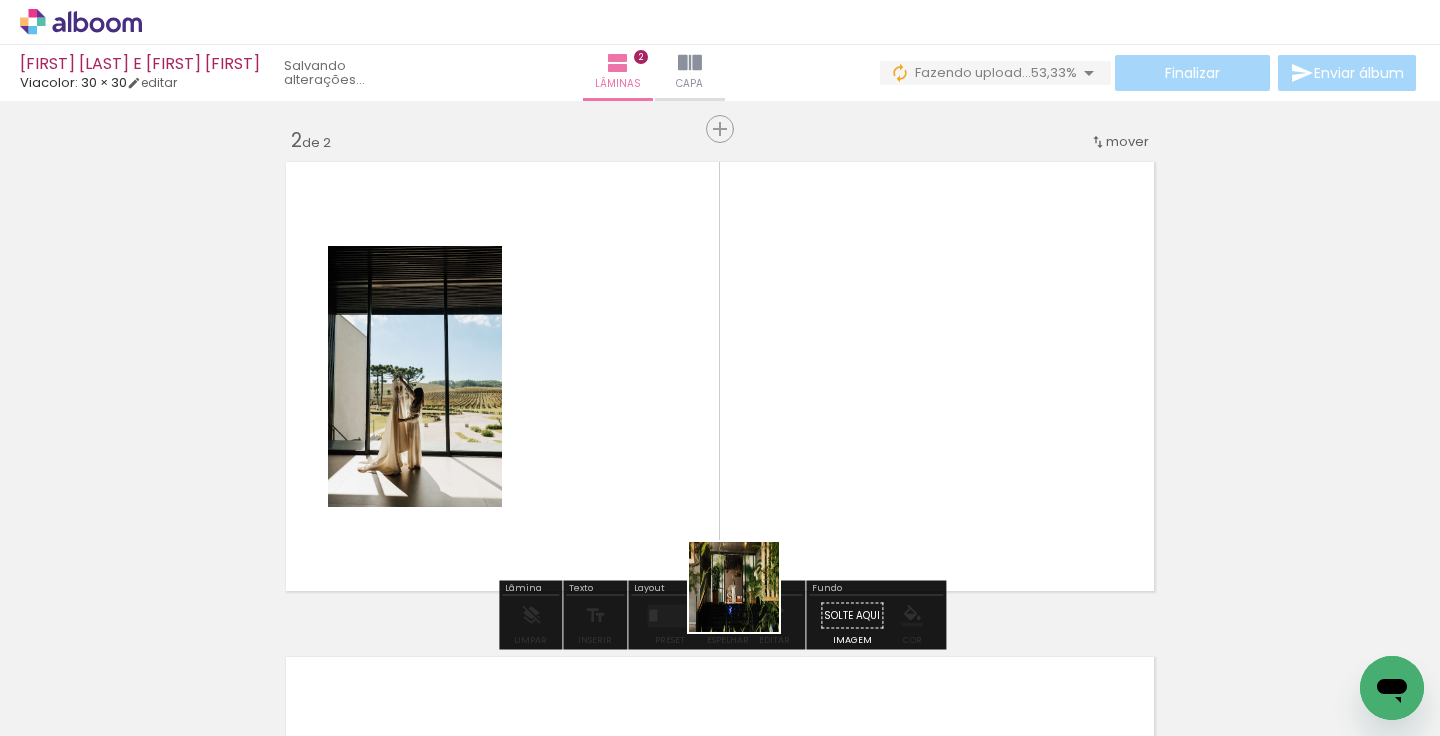 click at bounding box center (720, 368) 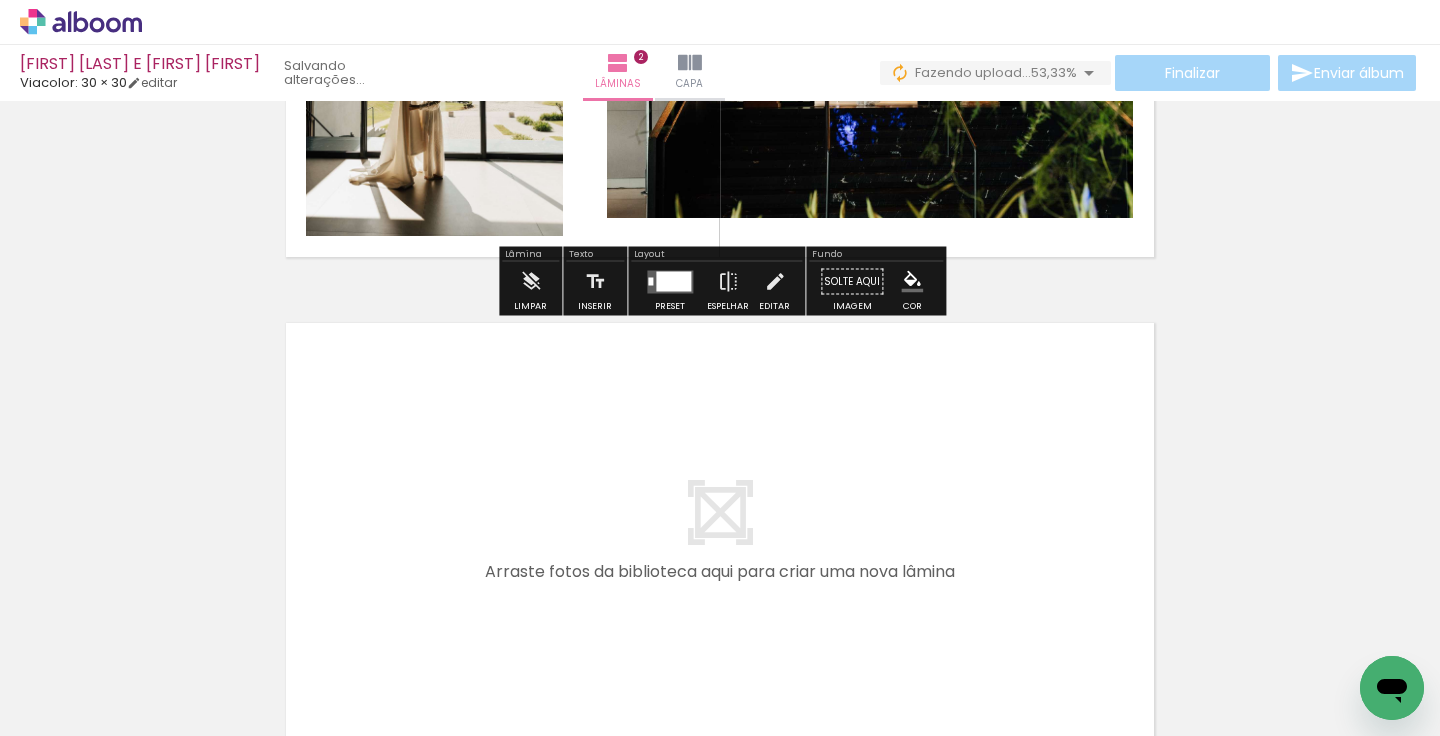 scroll, scrollTop: 872, scrollLeft: 0, axis: vertical 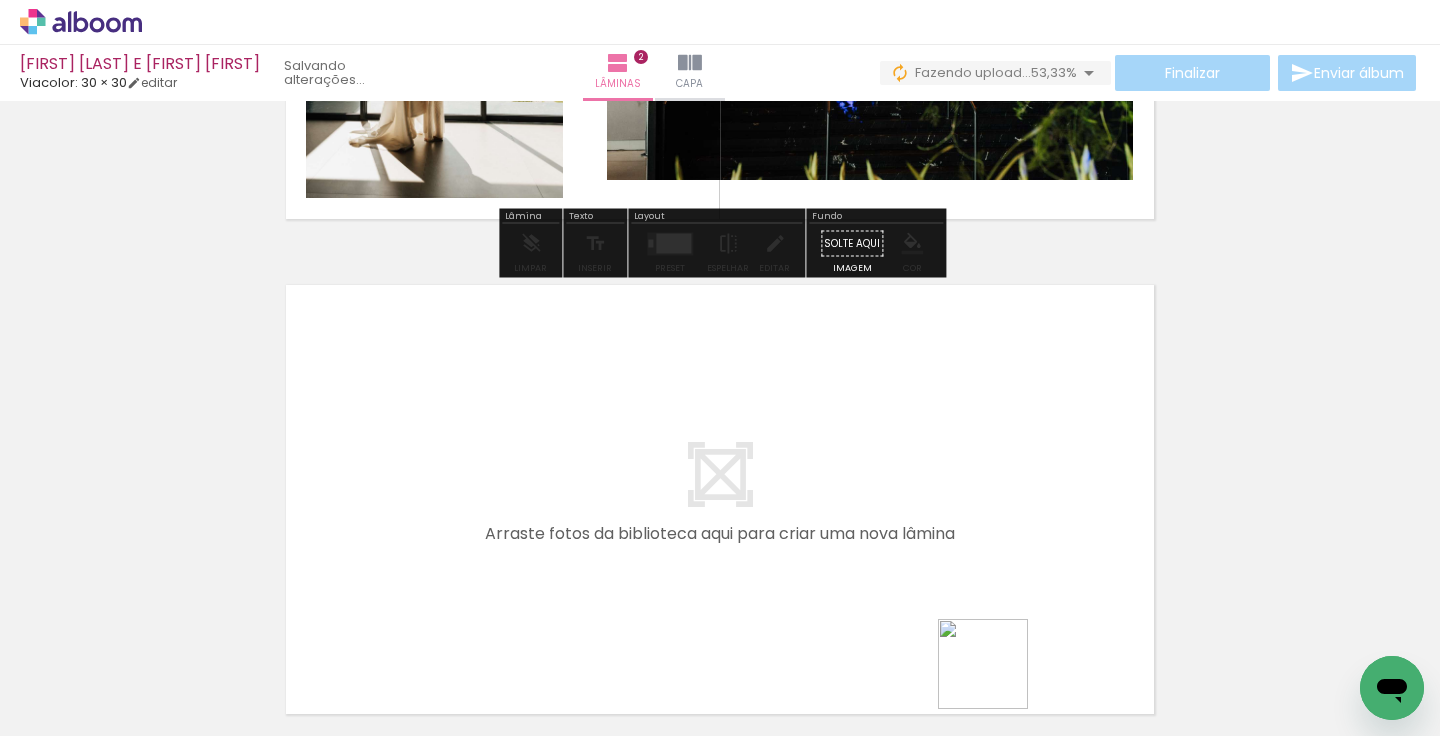 click at bounding box center (720, 368) 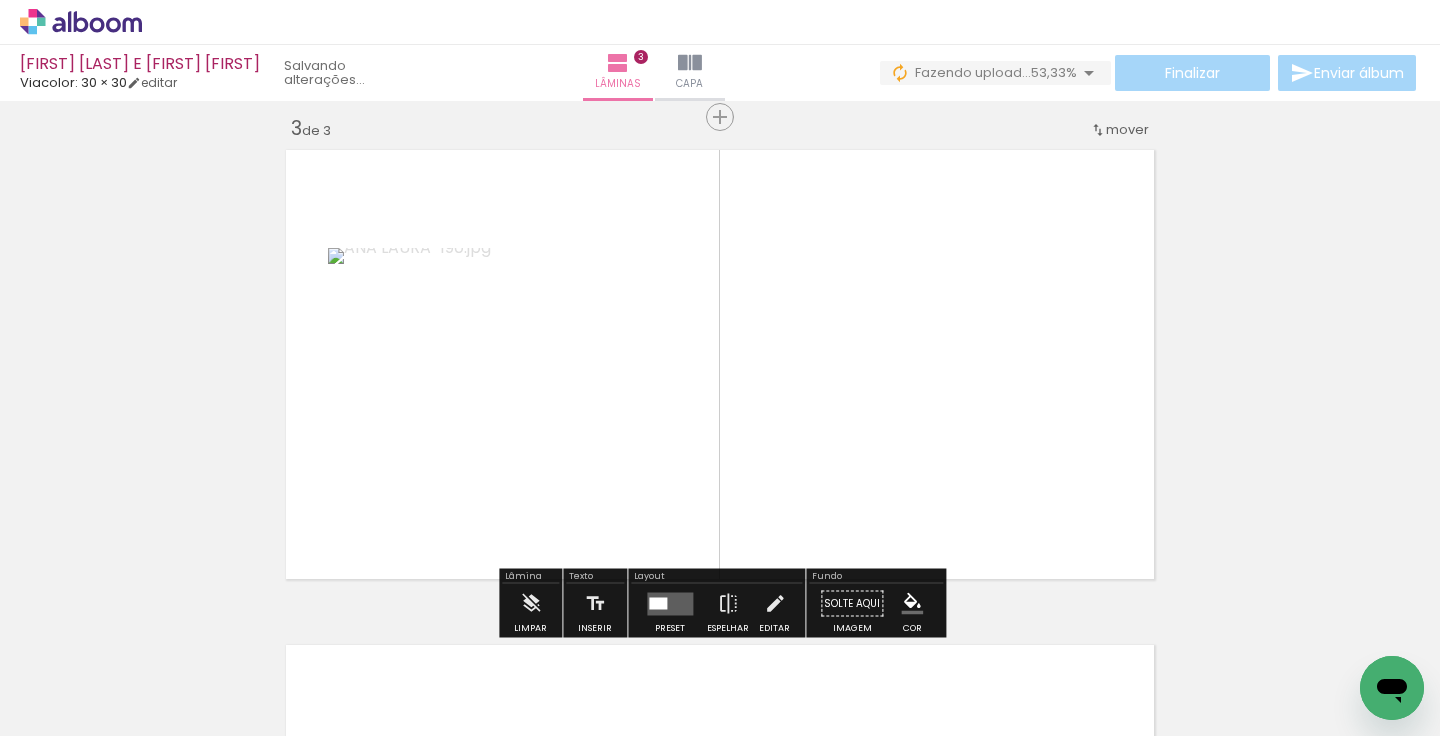scroll, scrollTop: 1015, scrollLeft: 0, axis: vertical 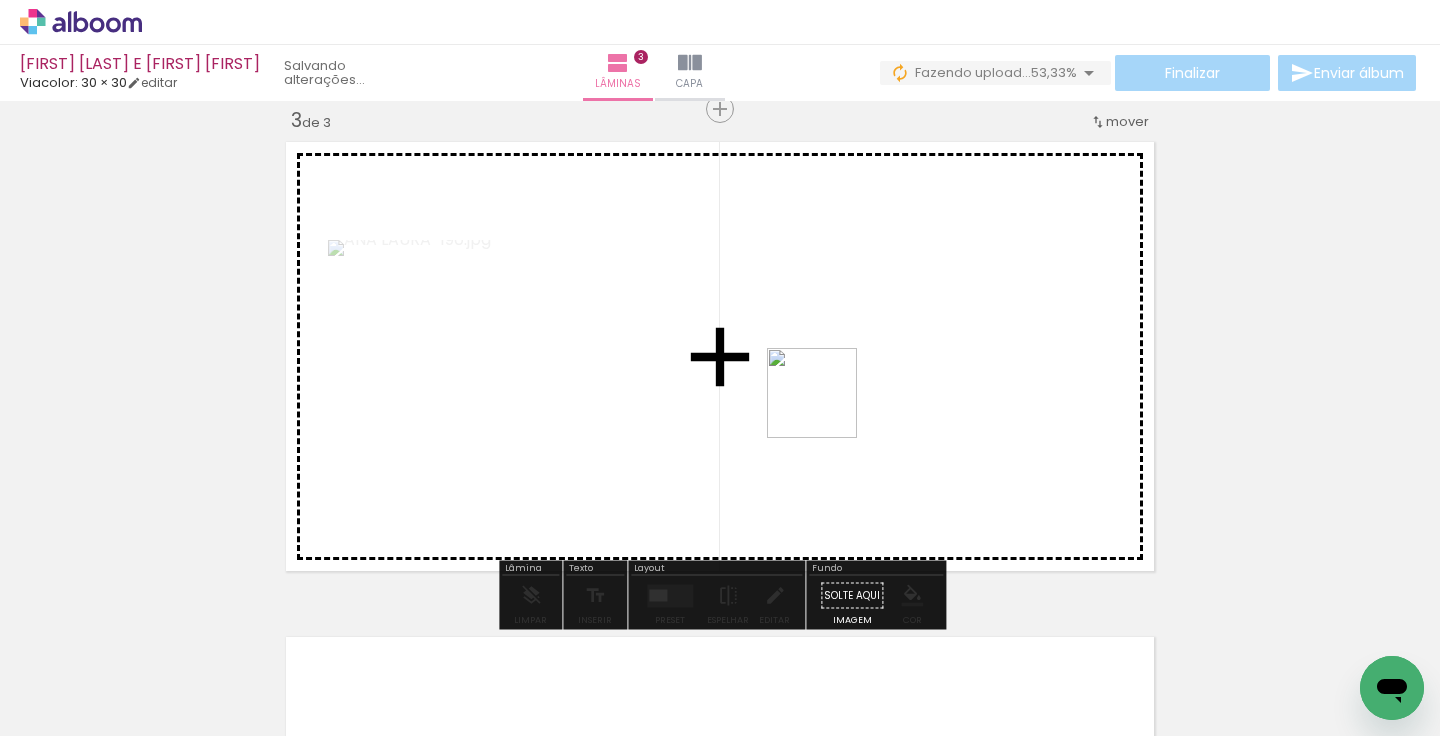 click at bounding box center (720, 368) 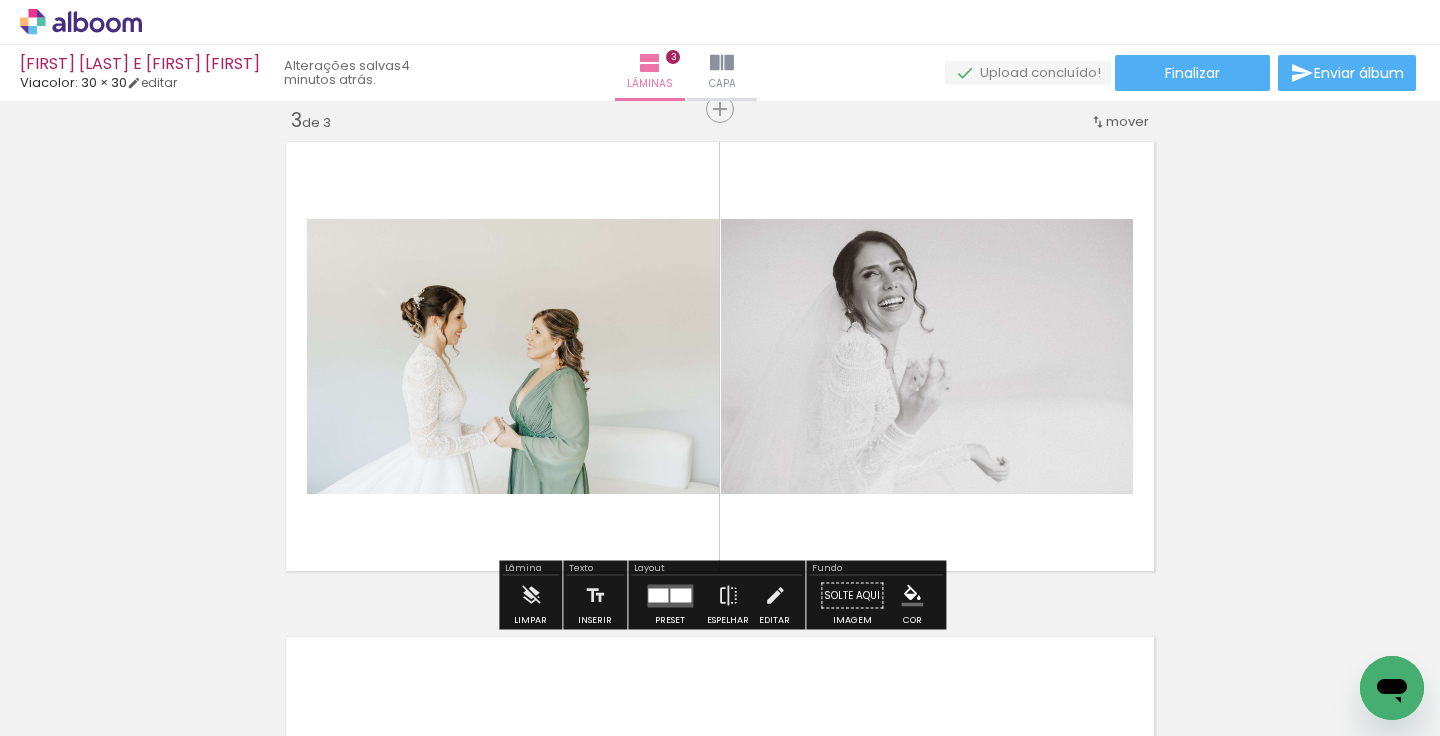 scroll, scrollTop: 0, scrollLeft: 410, axis: horizontal 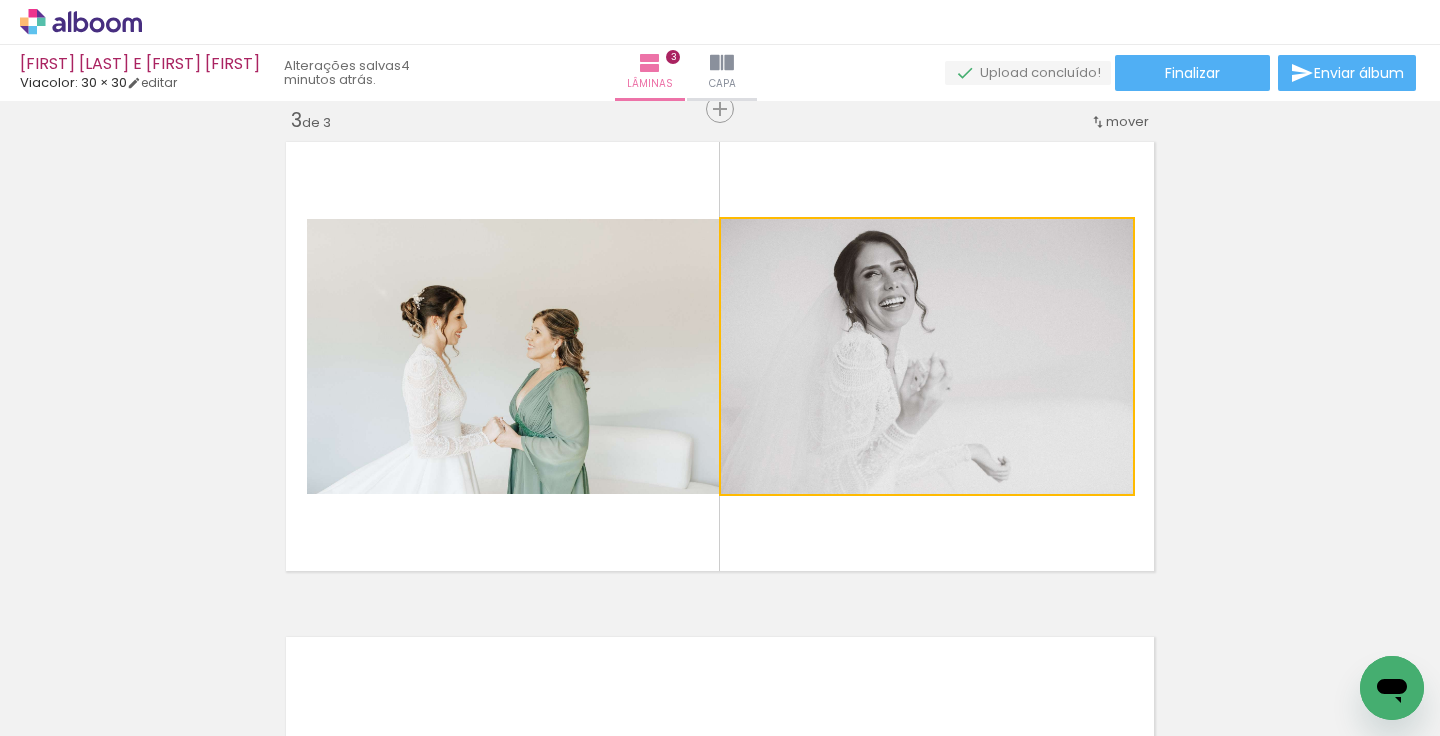 drag, startPoint x: 915, startPoint y: 398, endPoint x: 1253, endPoint y: 398, distance: 338 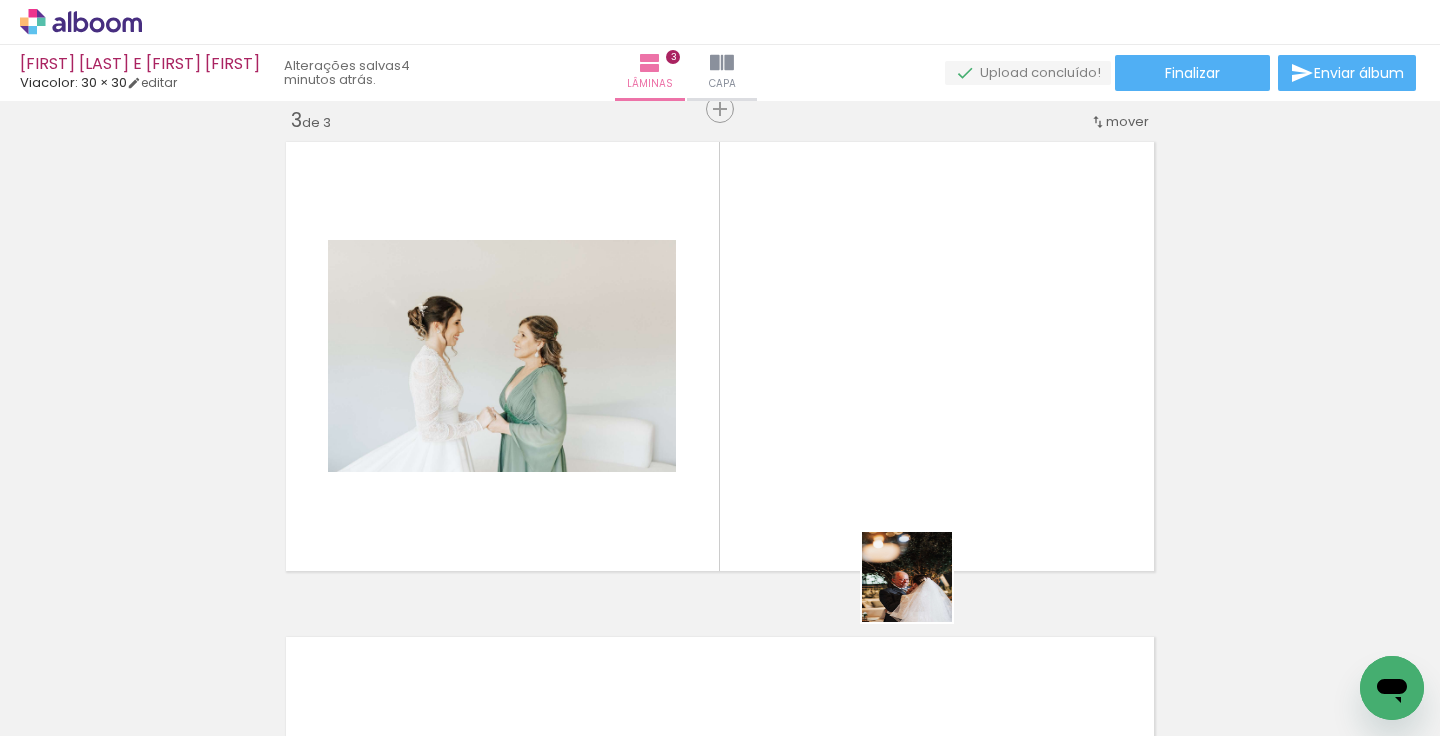 drag, startPoint x: 932, startPoint y: 681, endPoint x: 875, endPoint y: 441, distance: 246.6759 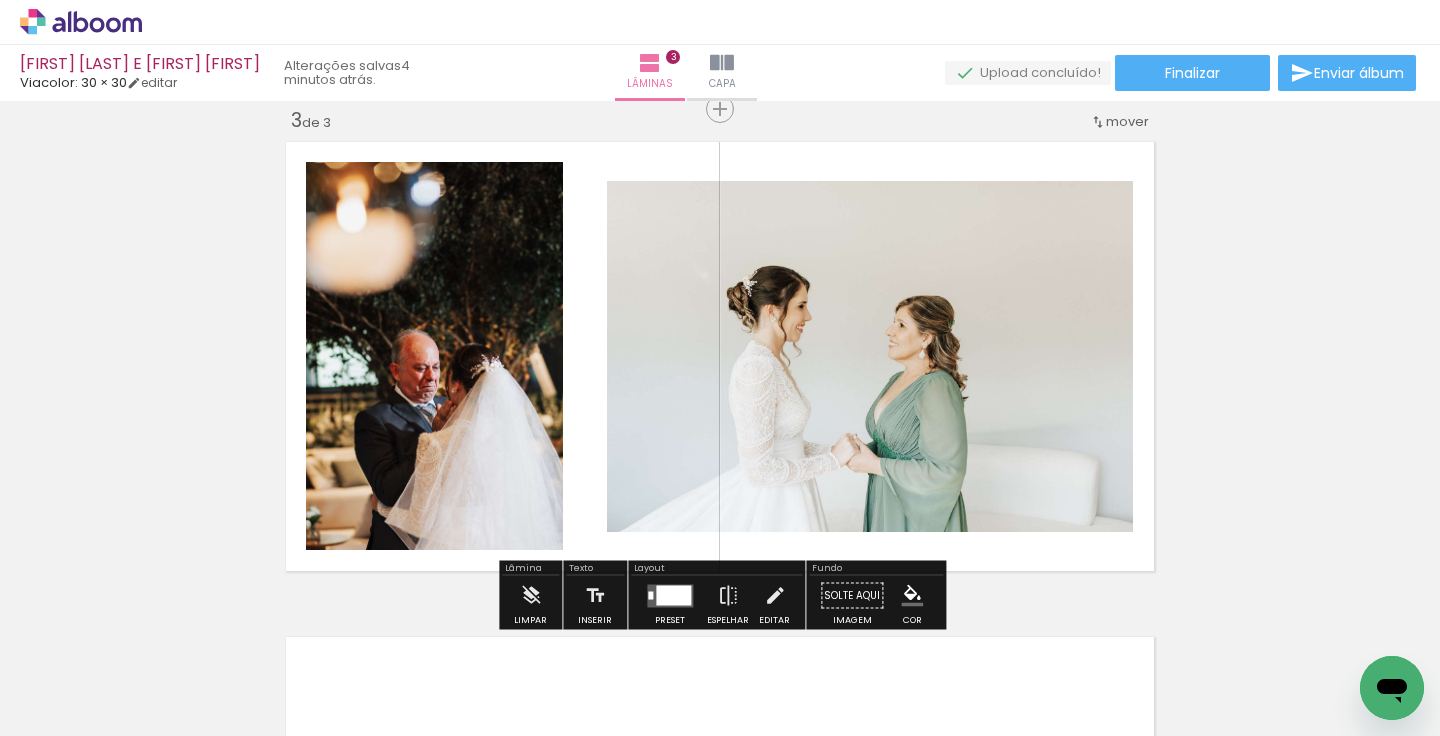 click at bounding box center (720, 368) 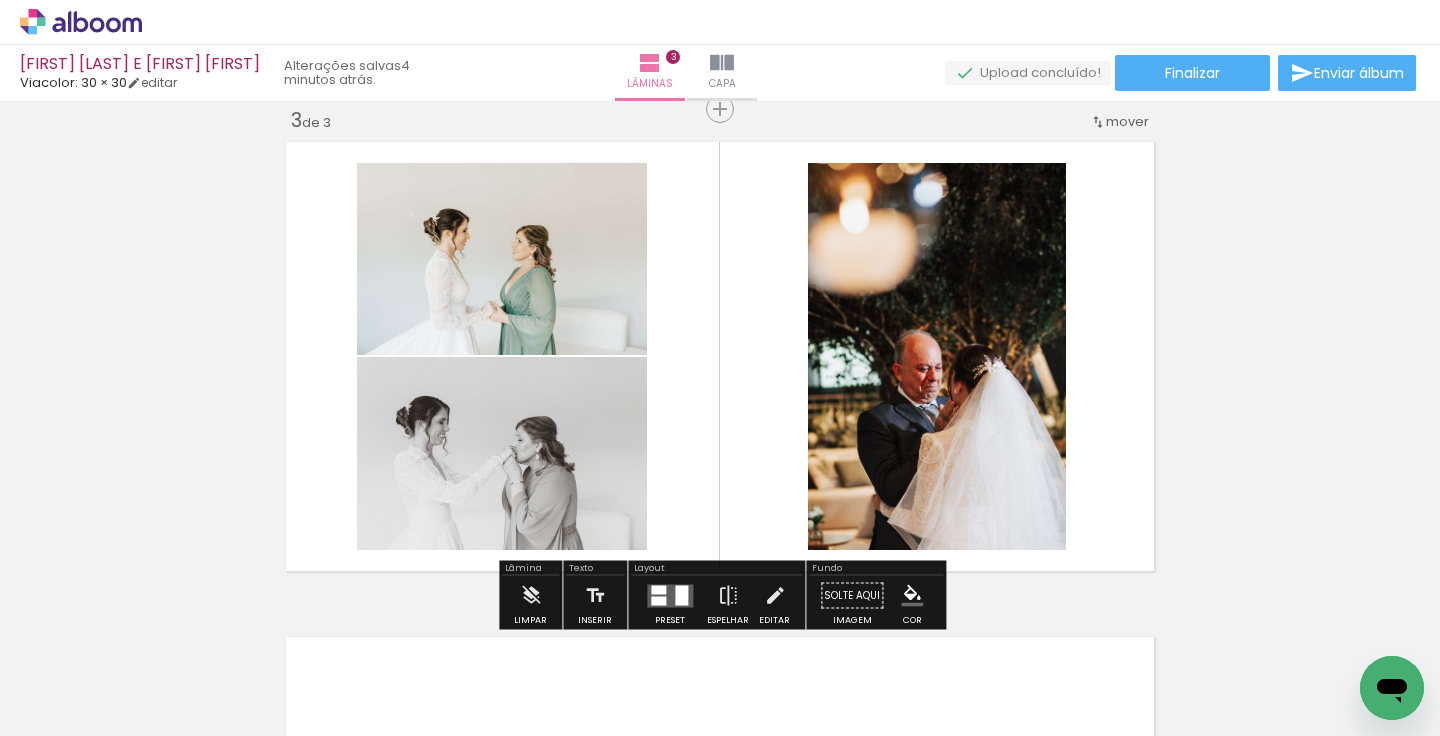 drag, startPoint x: 1052, startPoint y: 682, endPoint x: 1013, endPoint y: 445, distance: 240.18742 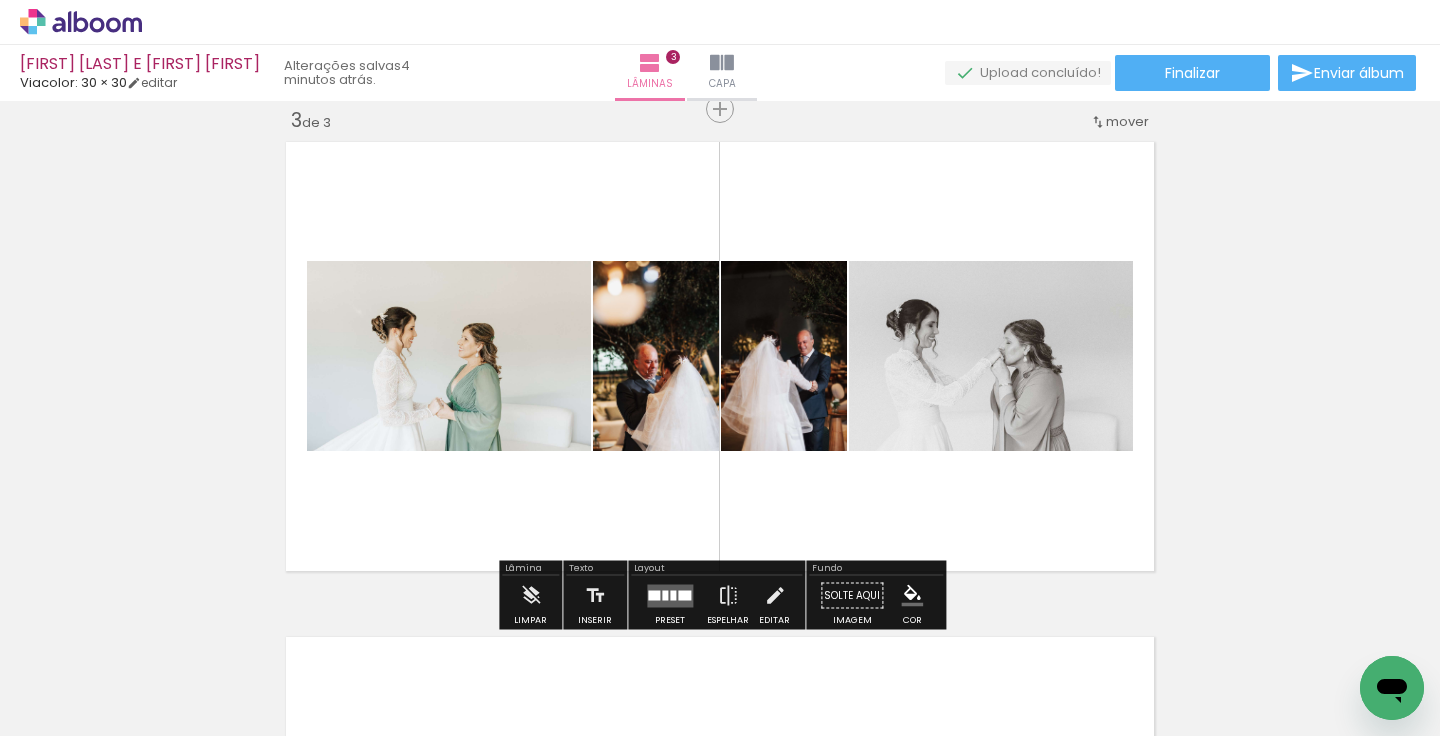 click at bounding box center [684, 595] 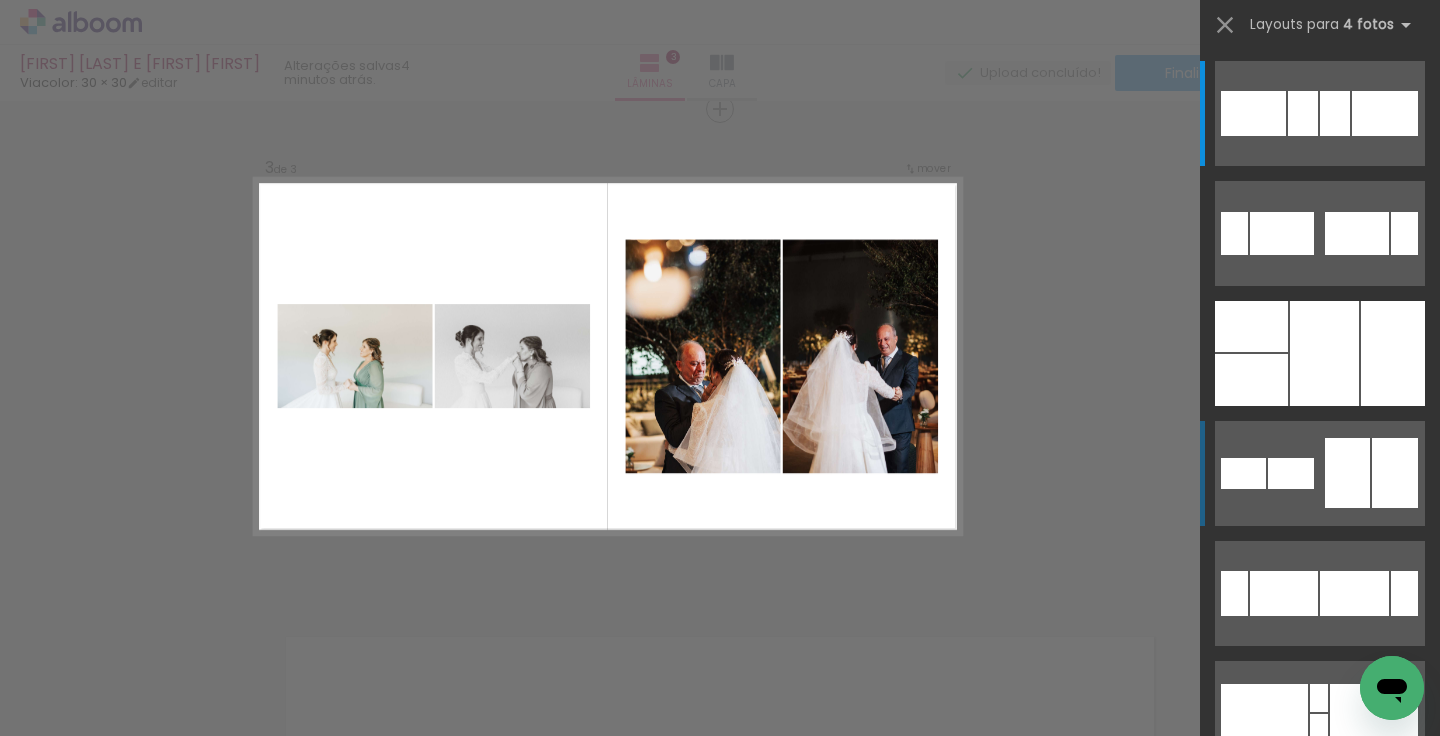 click at bounding box center [1320, 113] 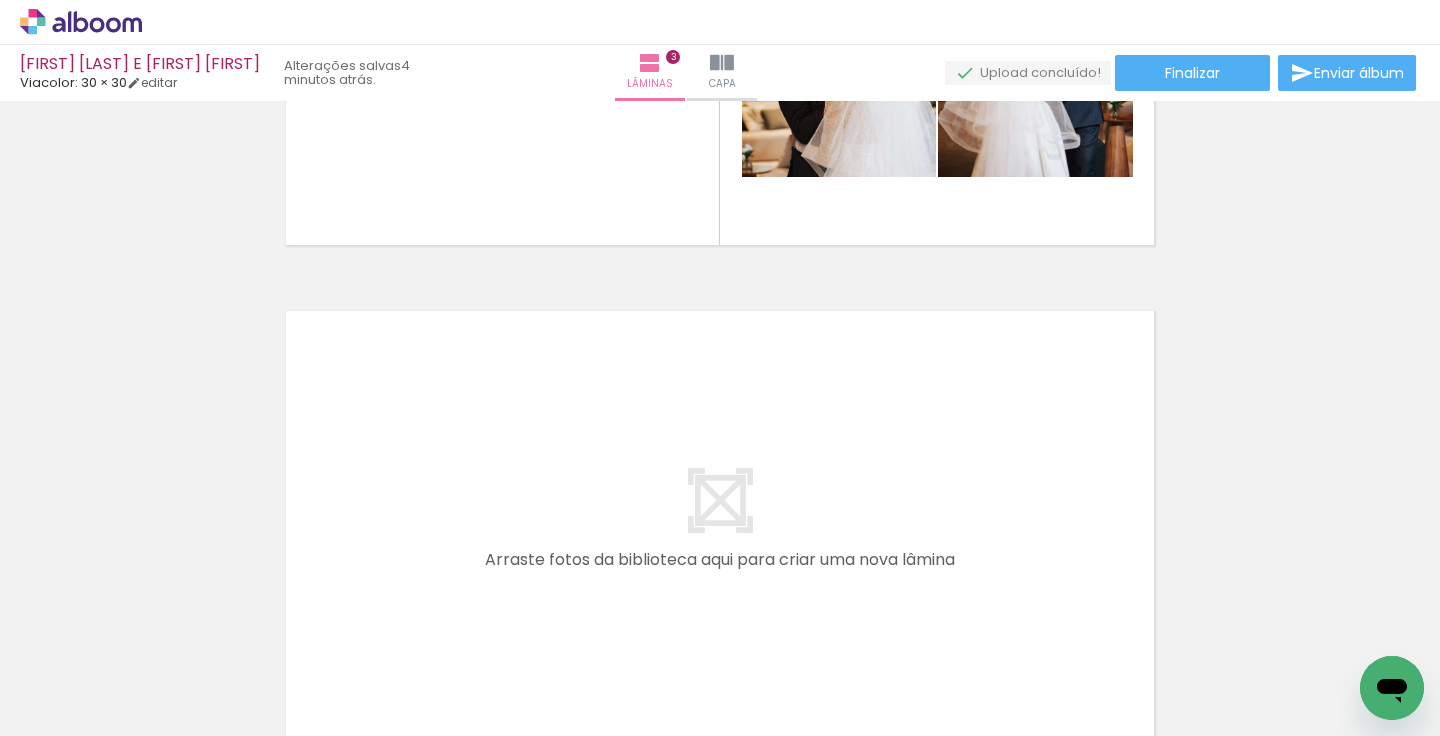 scroll, scrollTop: 1479, scrollLeft: 0, axis: vertical 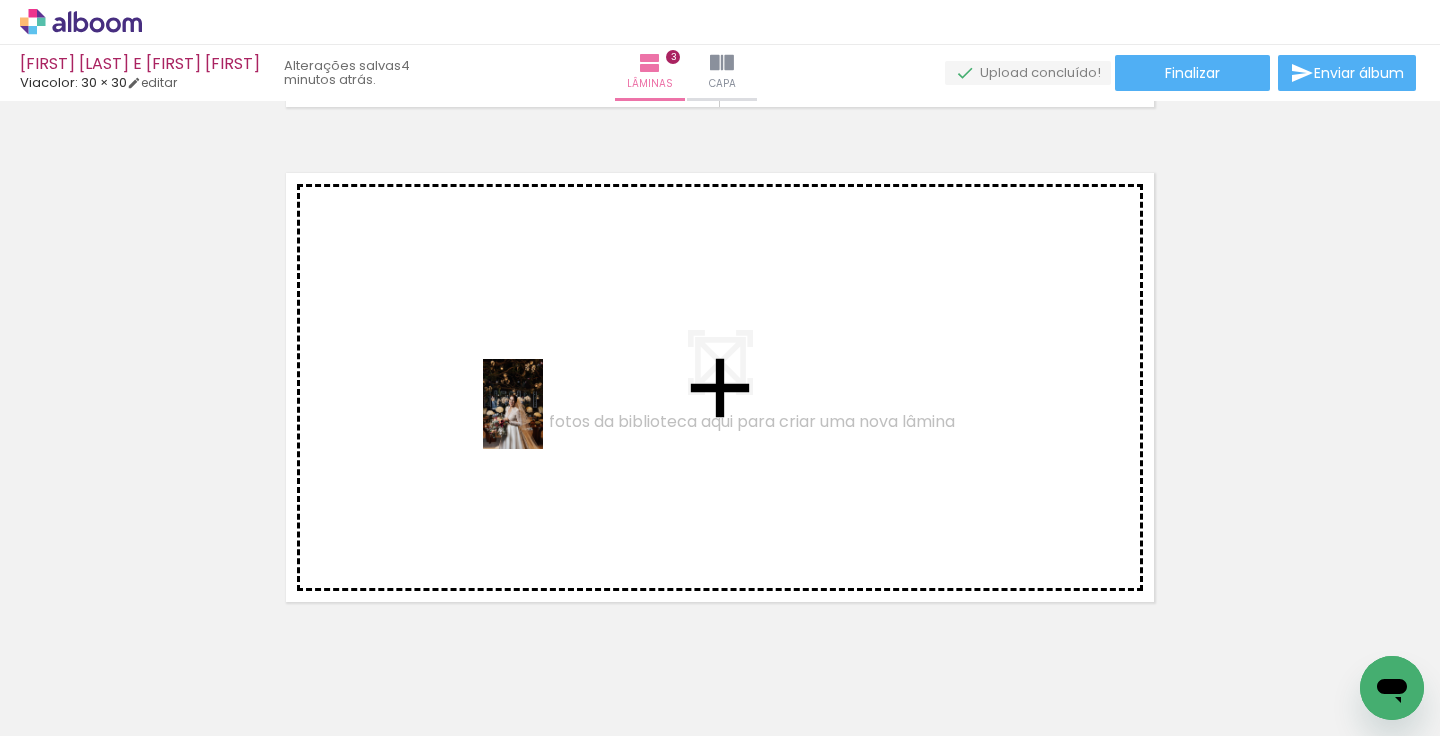 drag, startPoint x: 1162, startPoint y: 675, endPoint x: 532, endPoint y: 413, distance: 682.30786 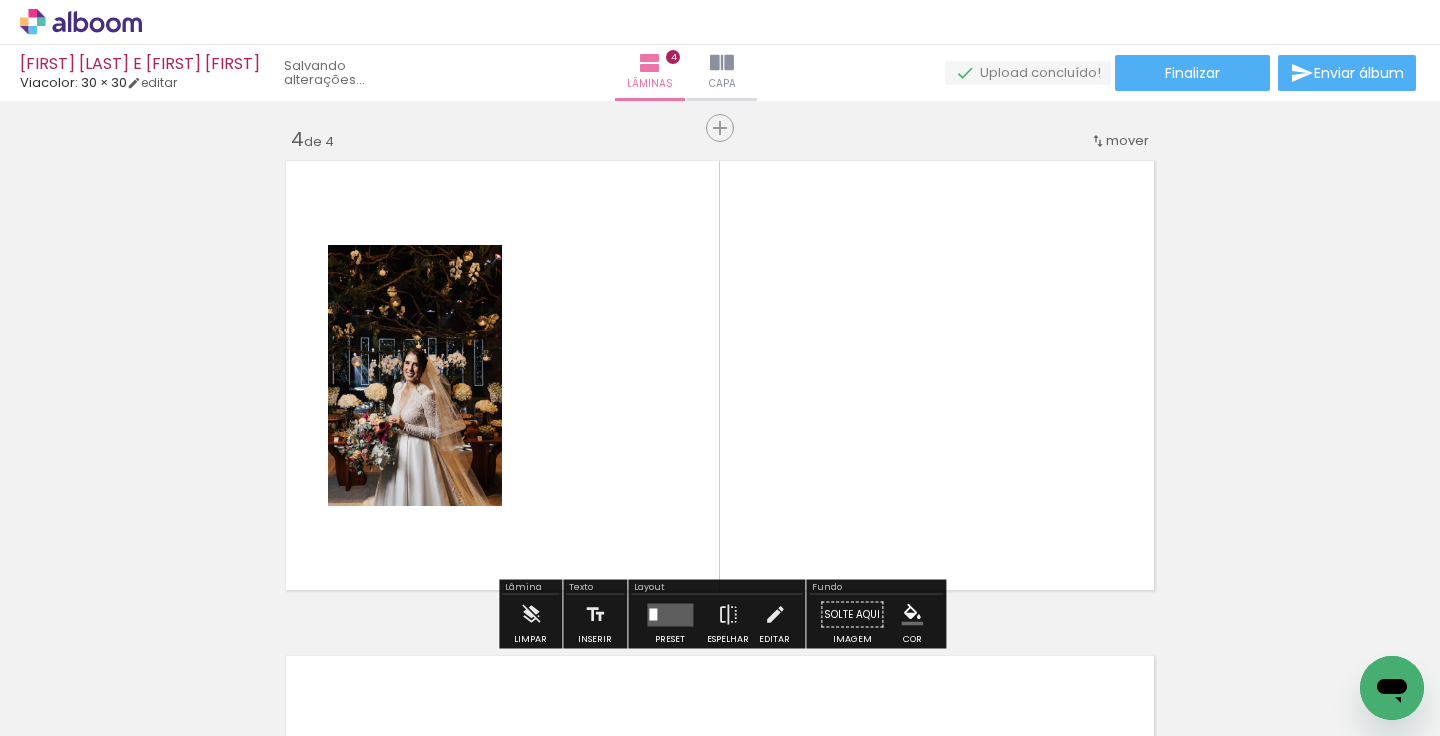 scroll, scrollTop: 1510, scrollLeft: 0, axis: vertical 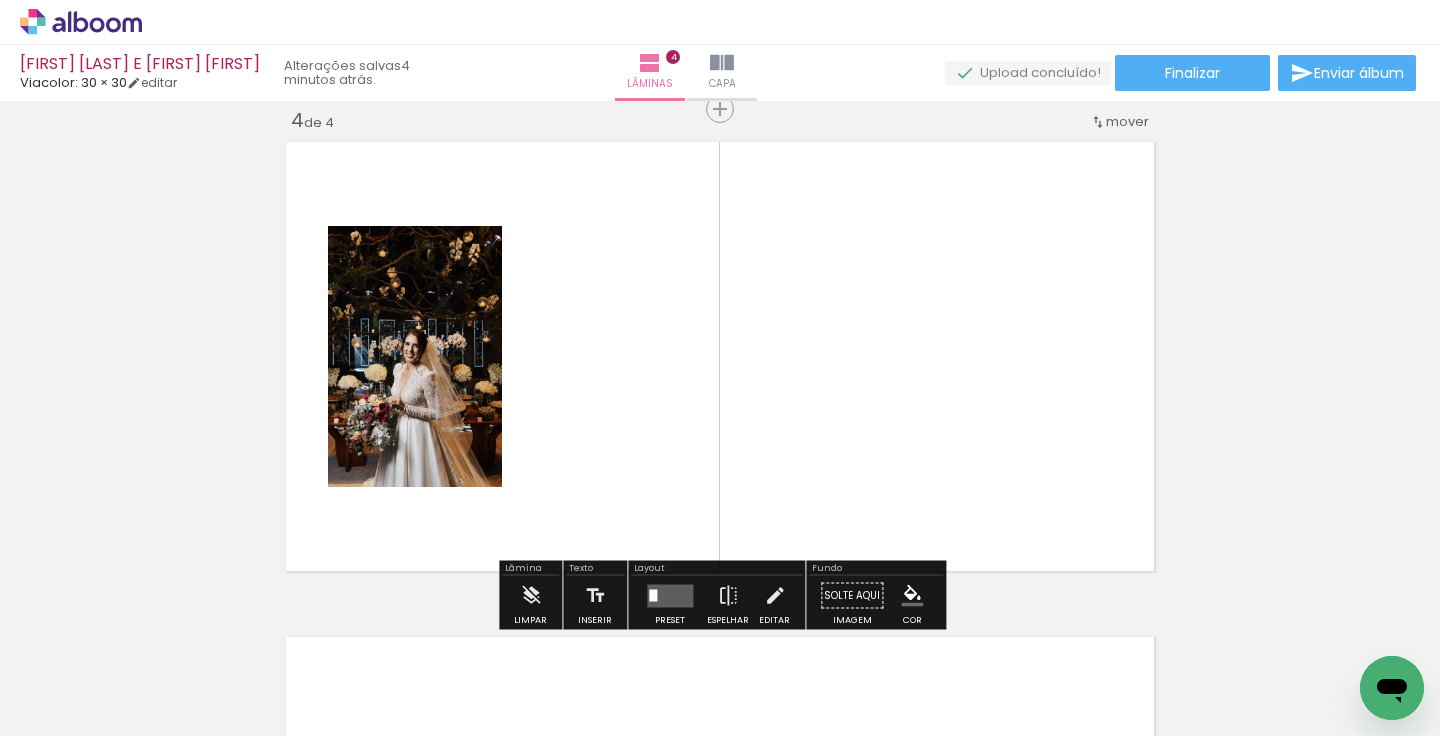 click at bounding box center [720, 368] 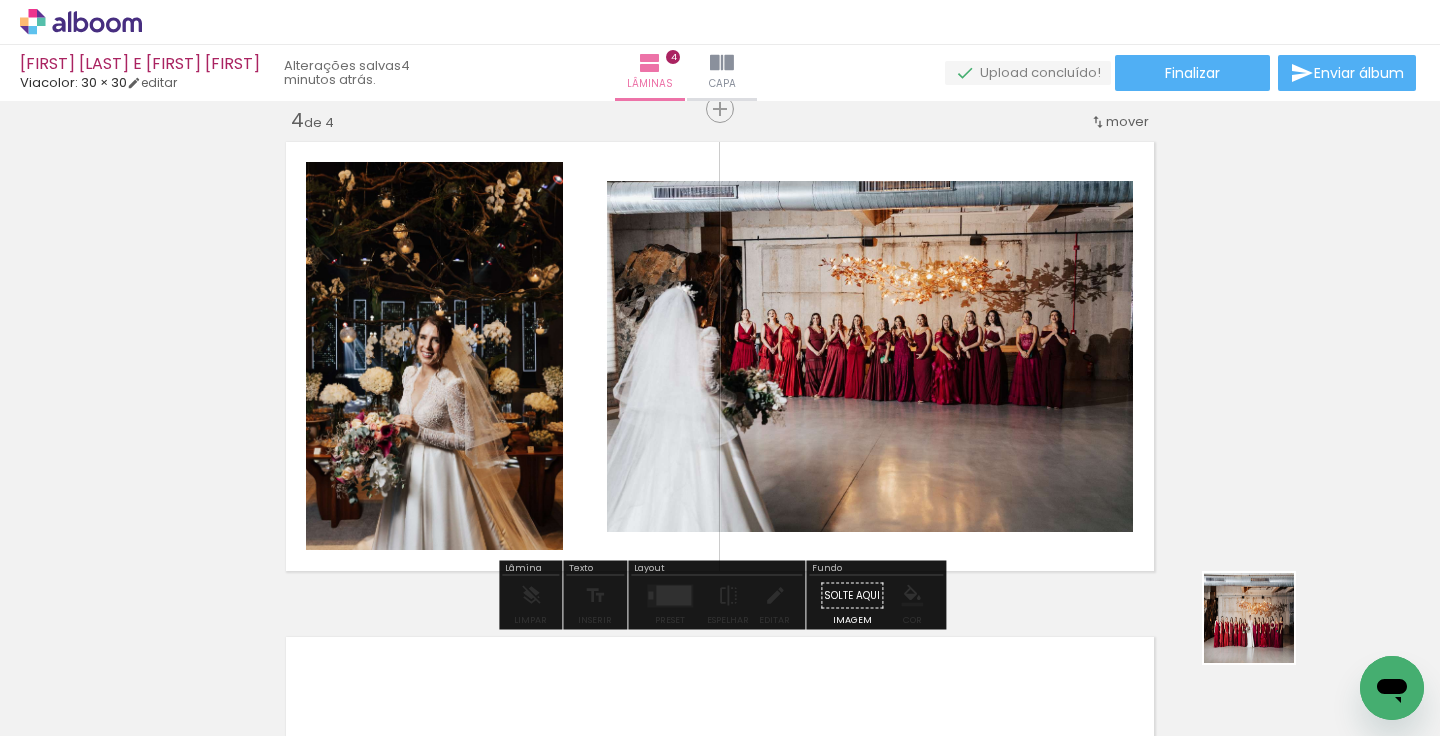 drag, startPoint x: 1340, startPoint y: 684, endPoint x: 1006, endPoint y: 499, distance: 381.81277 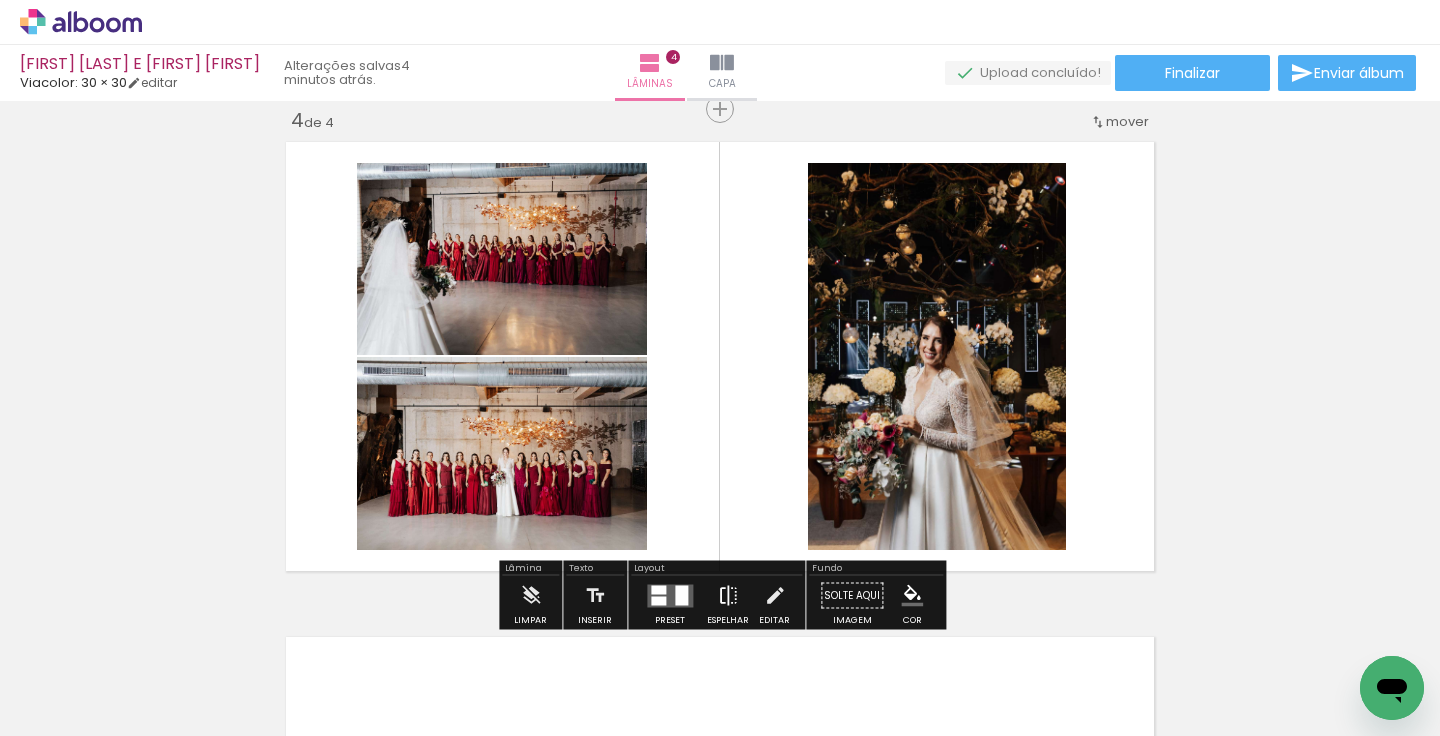click at bounding box center [728, 596] 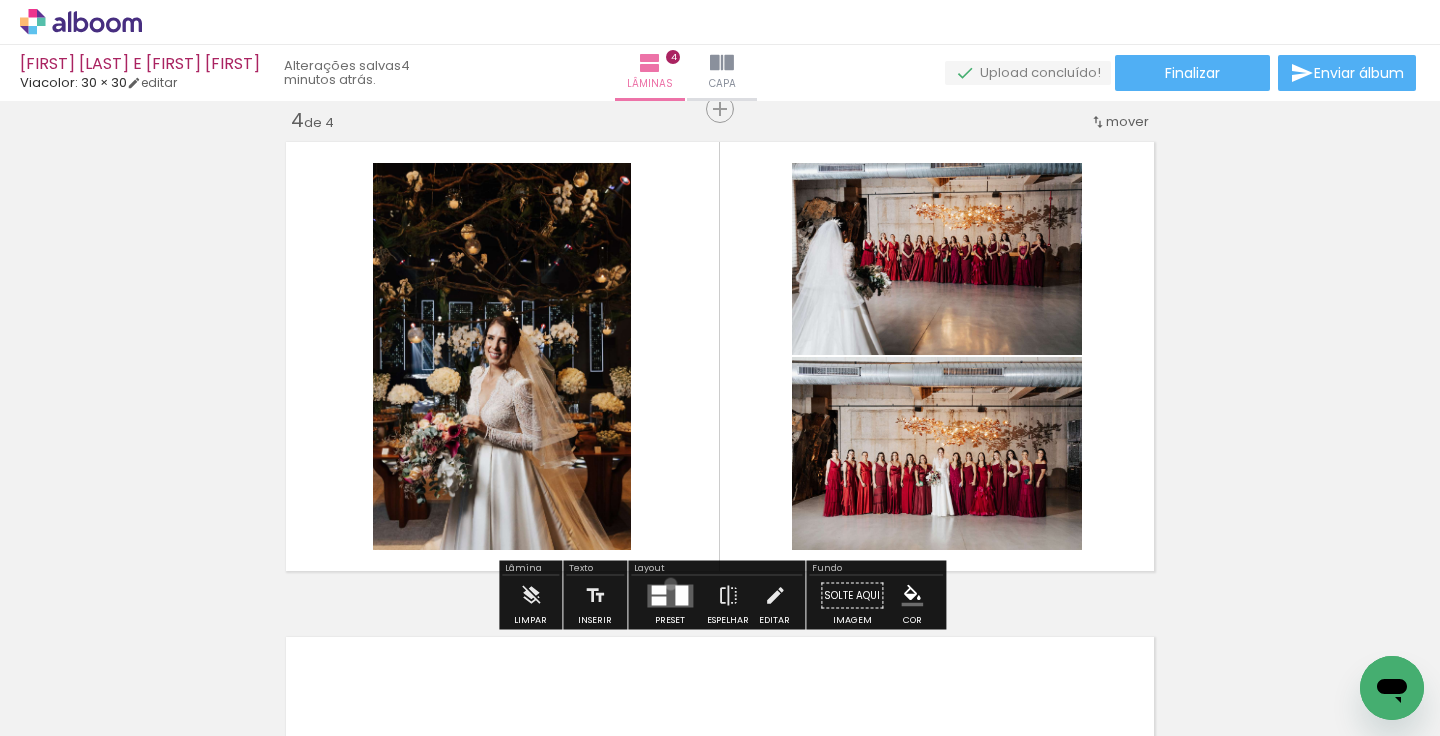 click at bounding box center [670, 595] 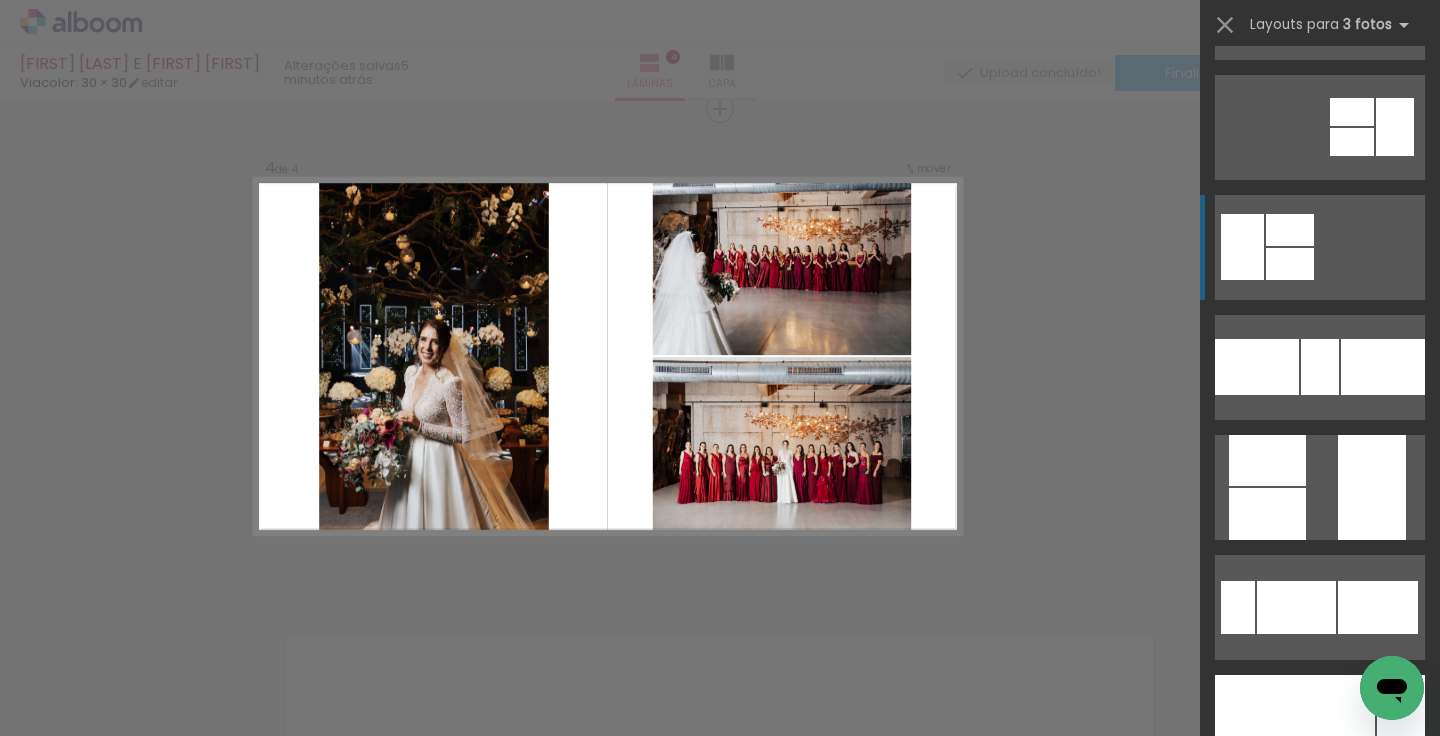 scroll, scrollTop: 364, scrollLeft: 0, axis: vertical 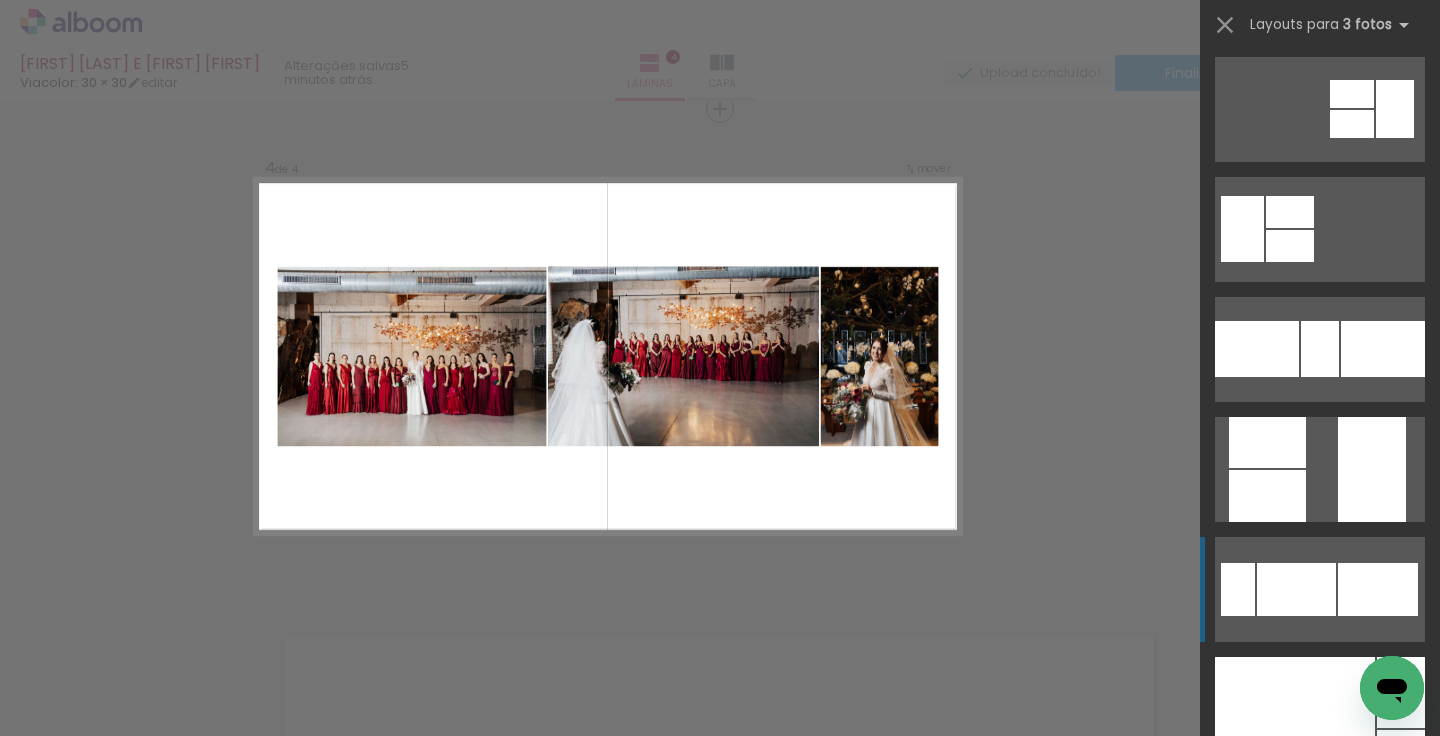click at bounding box center (1320, 349) 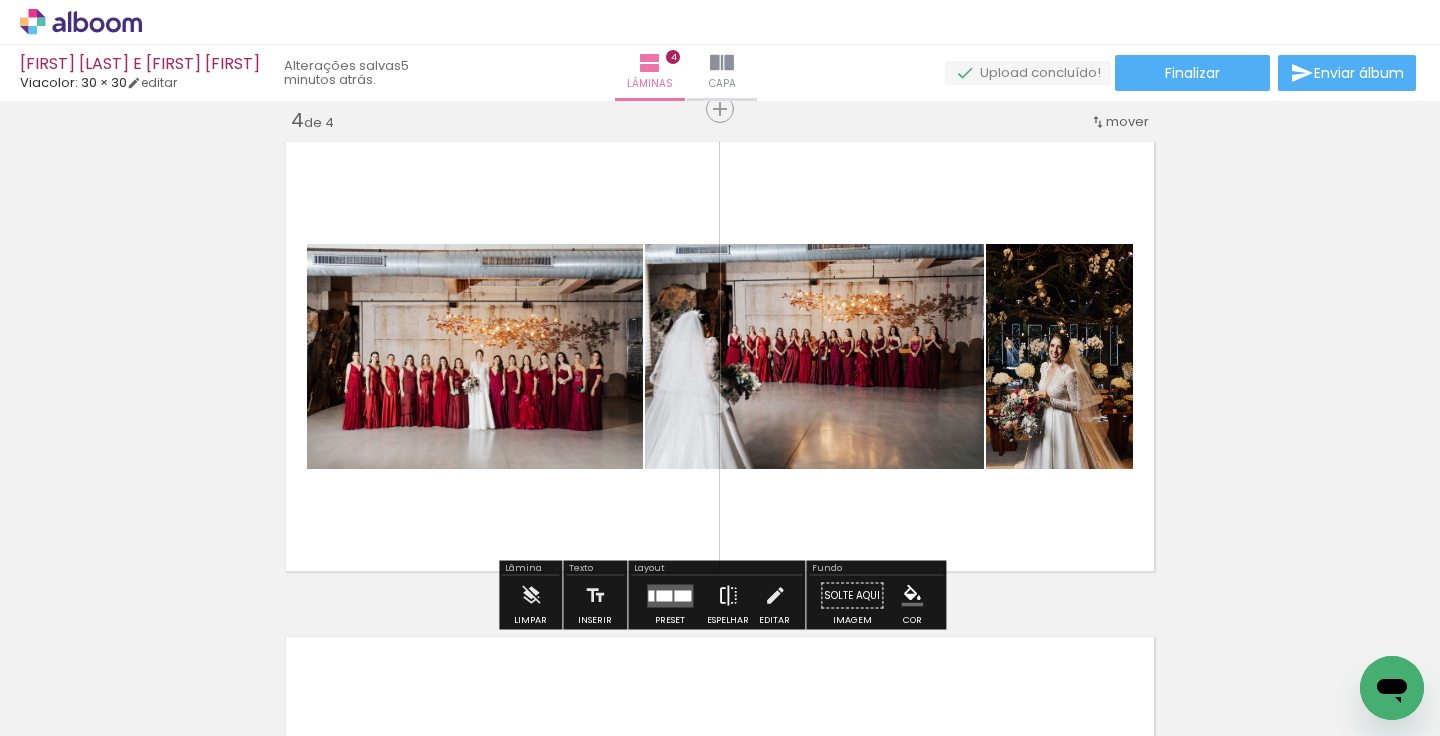 click at bounding box center [728, 596] 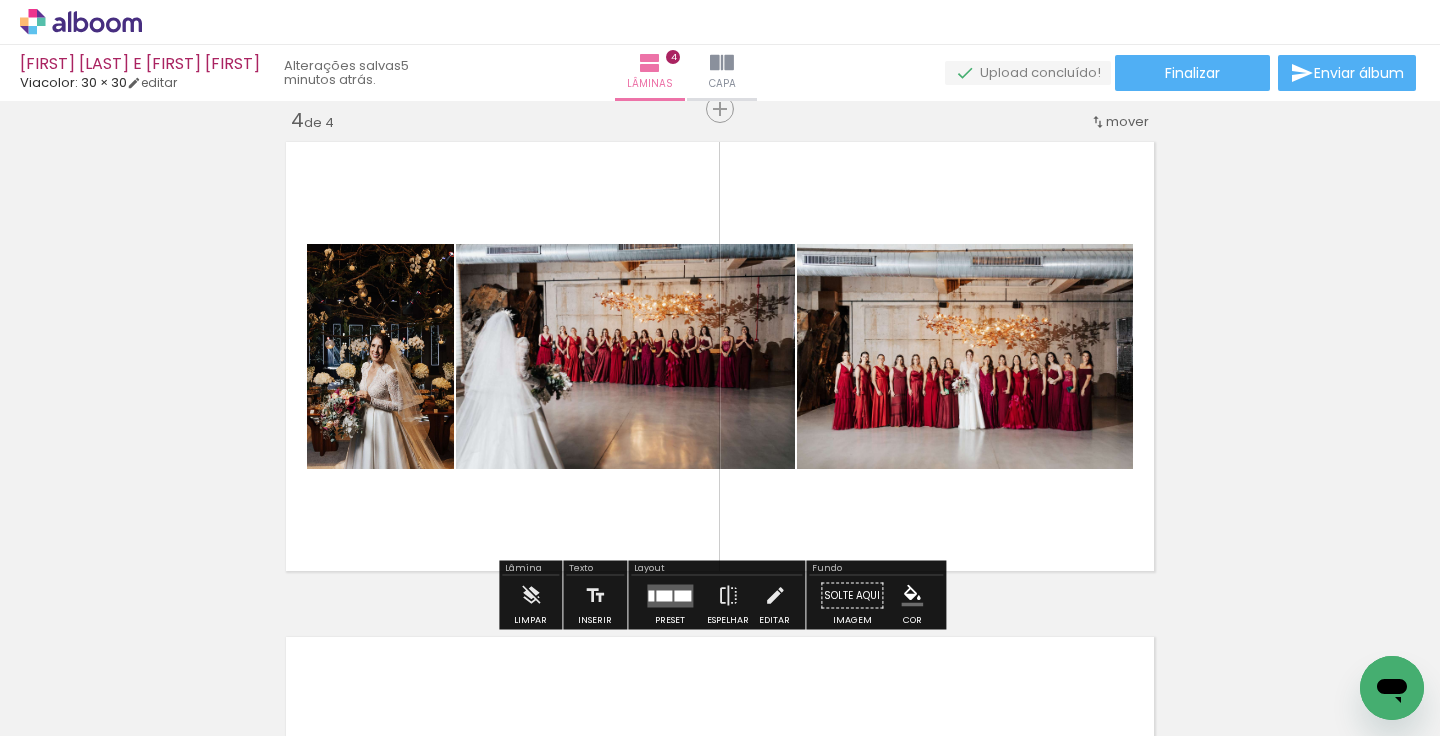 click at bounding box center (664, 595) 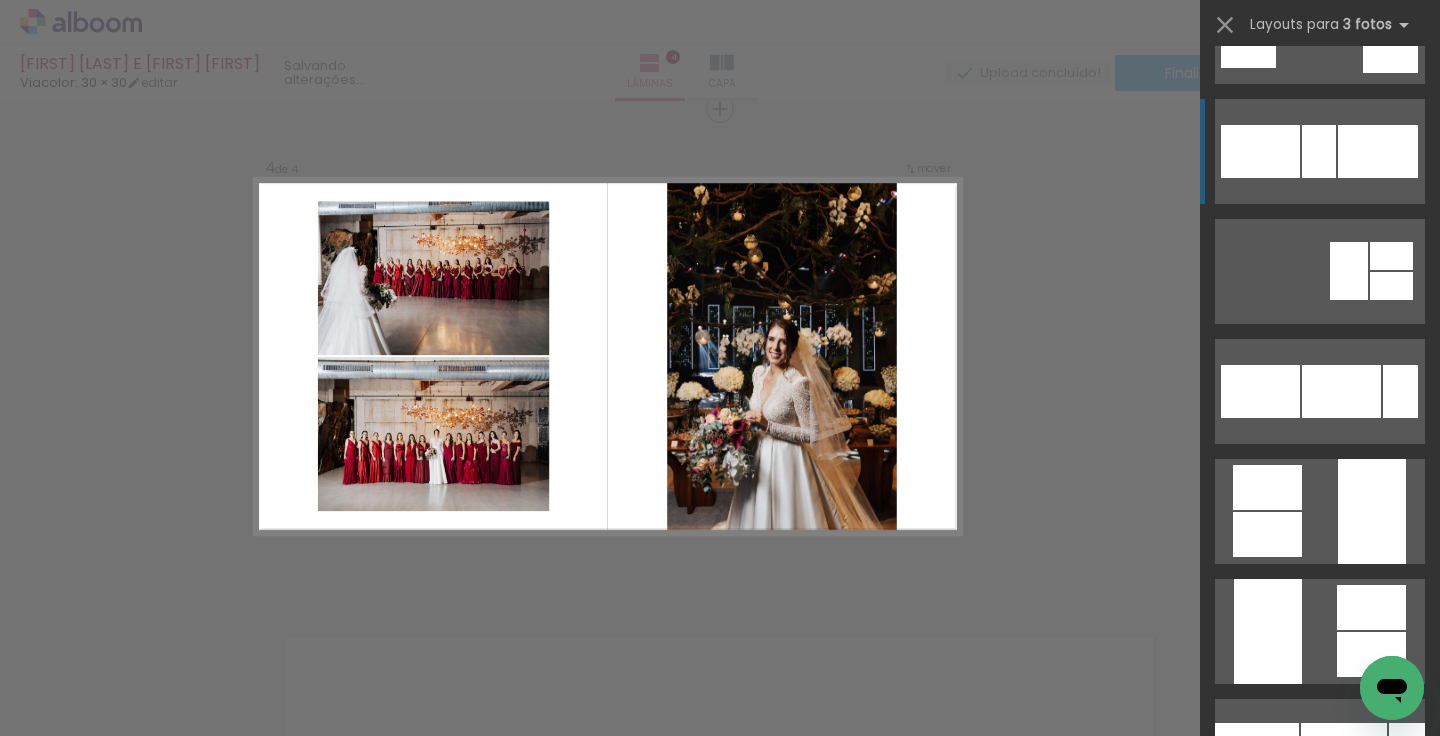 scroll, scrollTop: 1921, scrollLeft: 0, axis: vertical 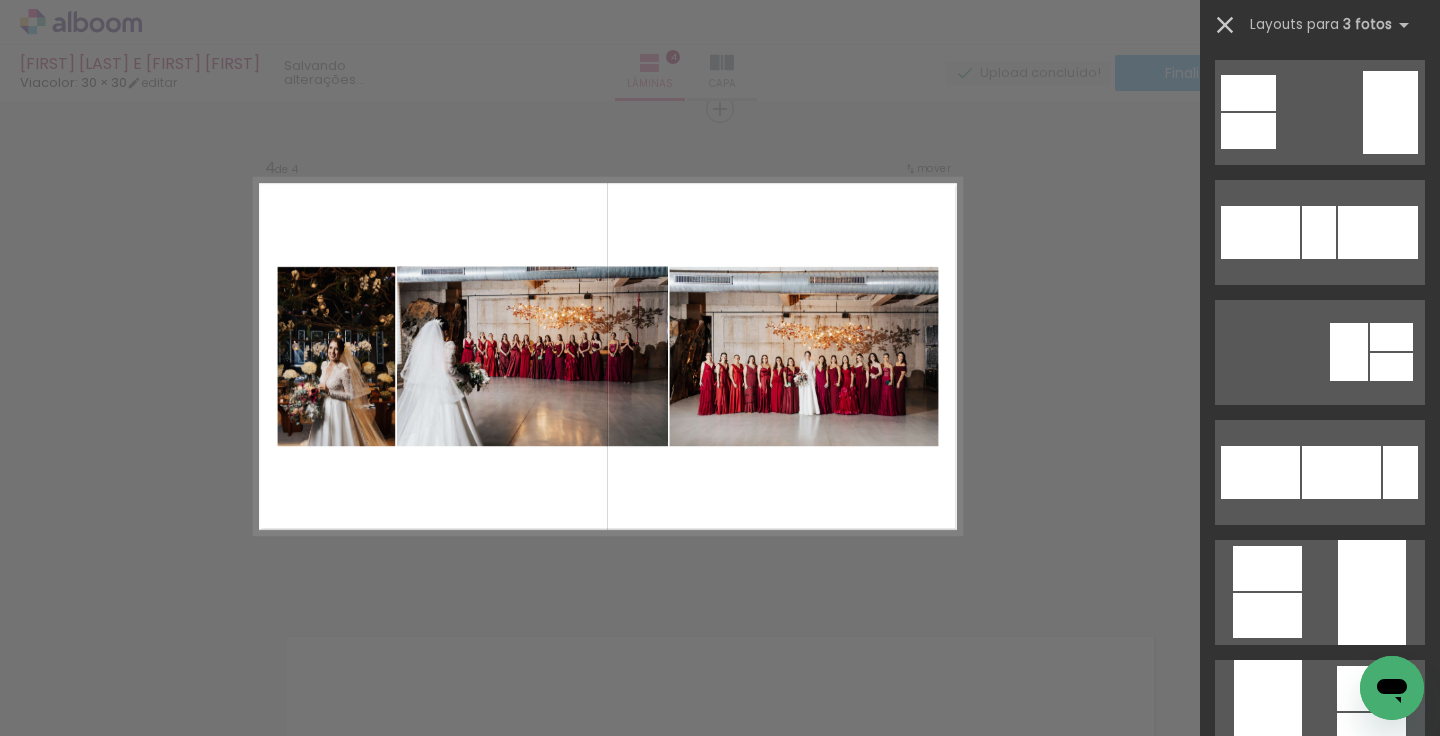 click at bounding box center [1225, 25] 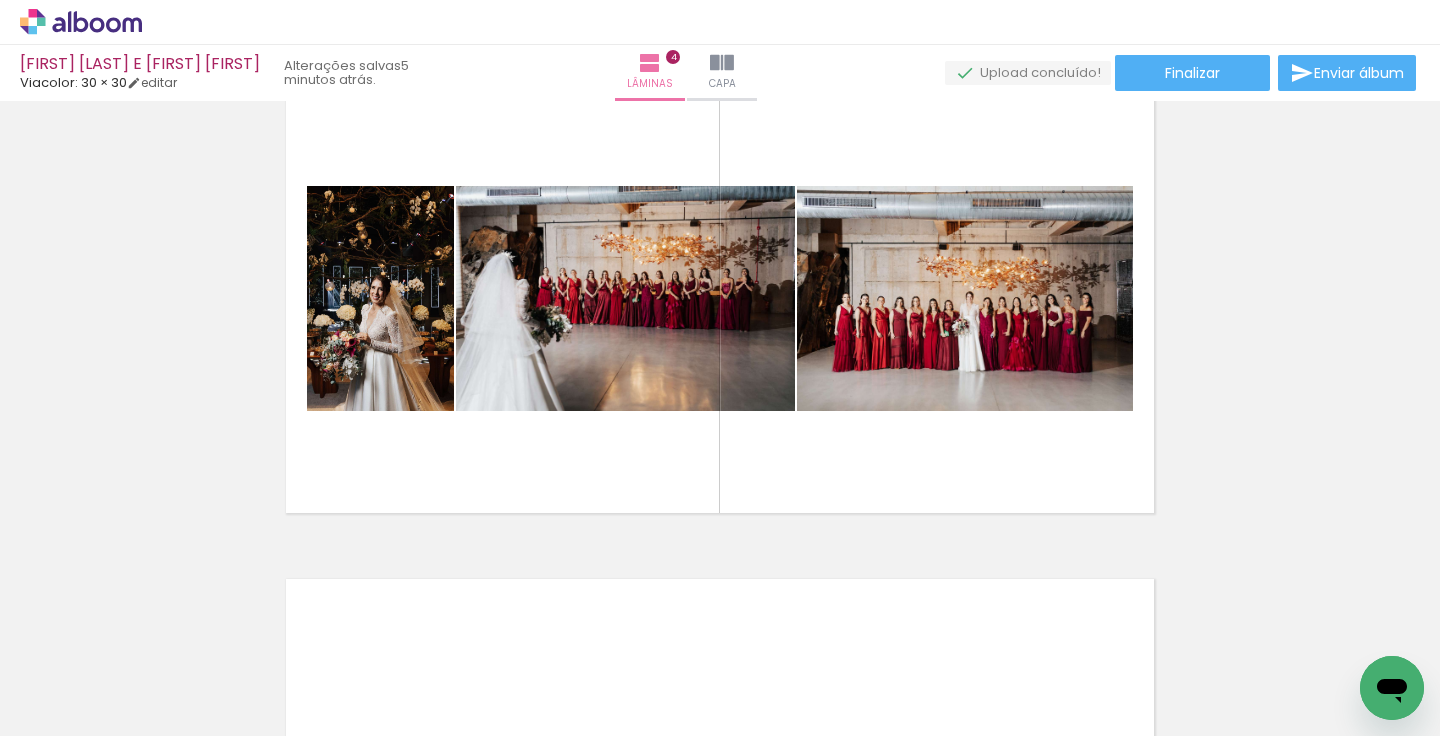 scroll, scrollTop: 1569, scrollLeft: 0, axis: vertical 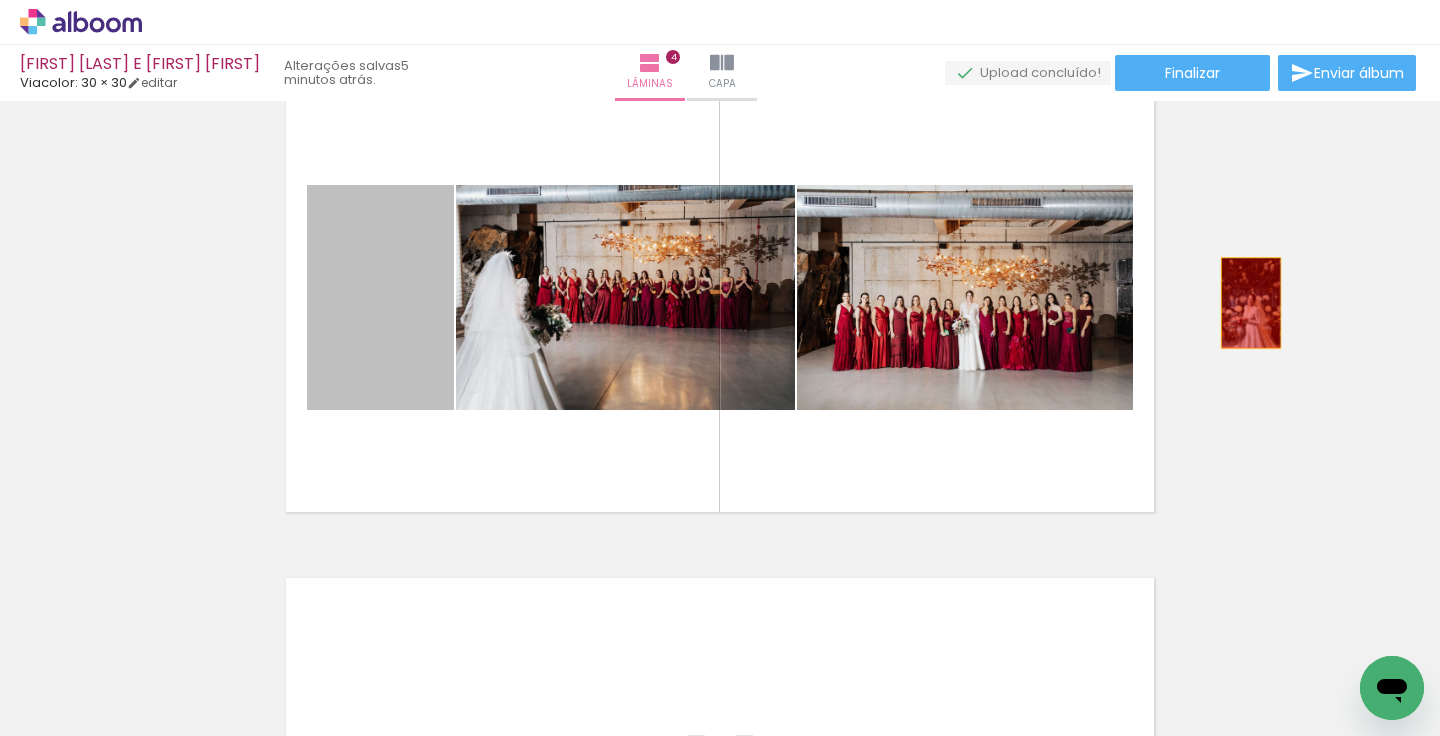 drag, startPoint x: 384, startPoint y: 333, endPoint x: 1258, endPoint y: 295, distance: 874.8257 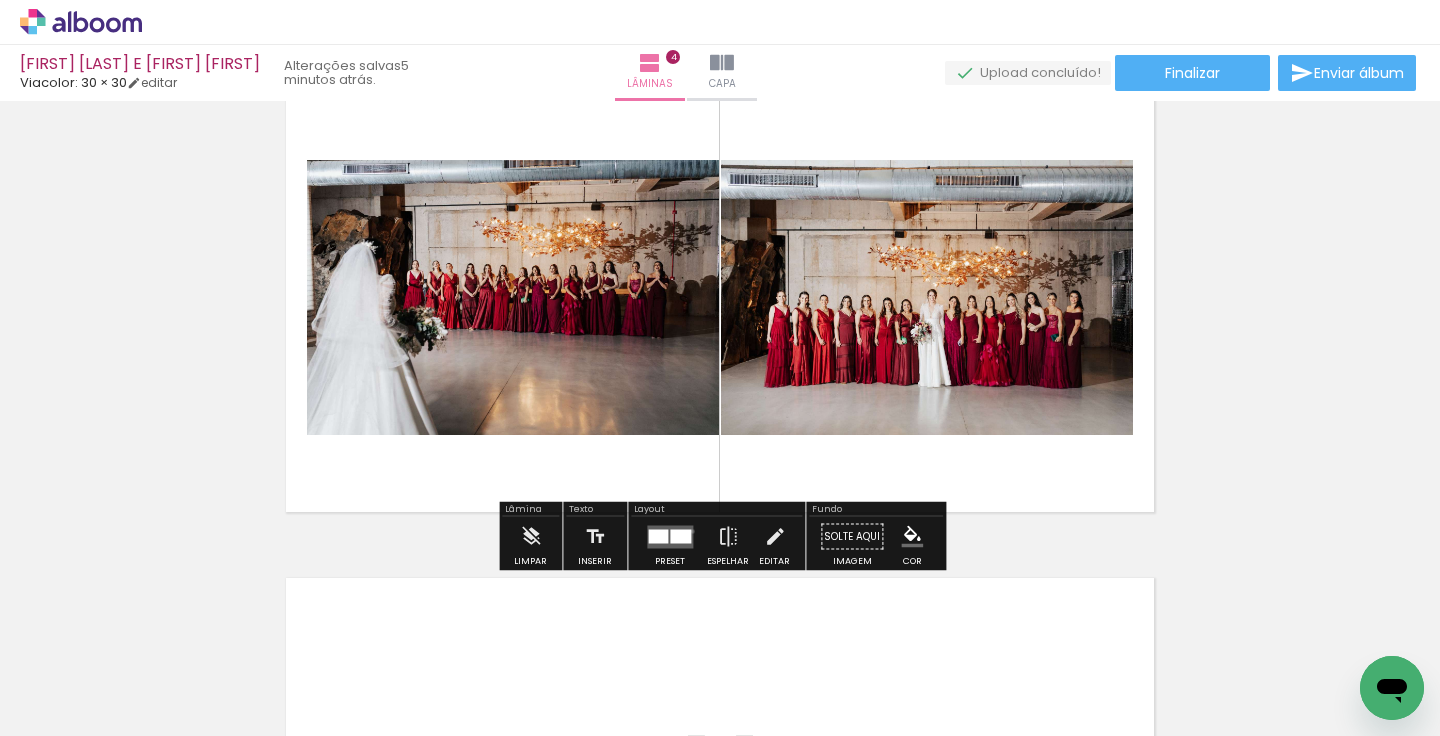 click at bounding box center (670, 536) 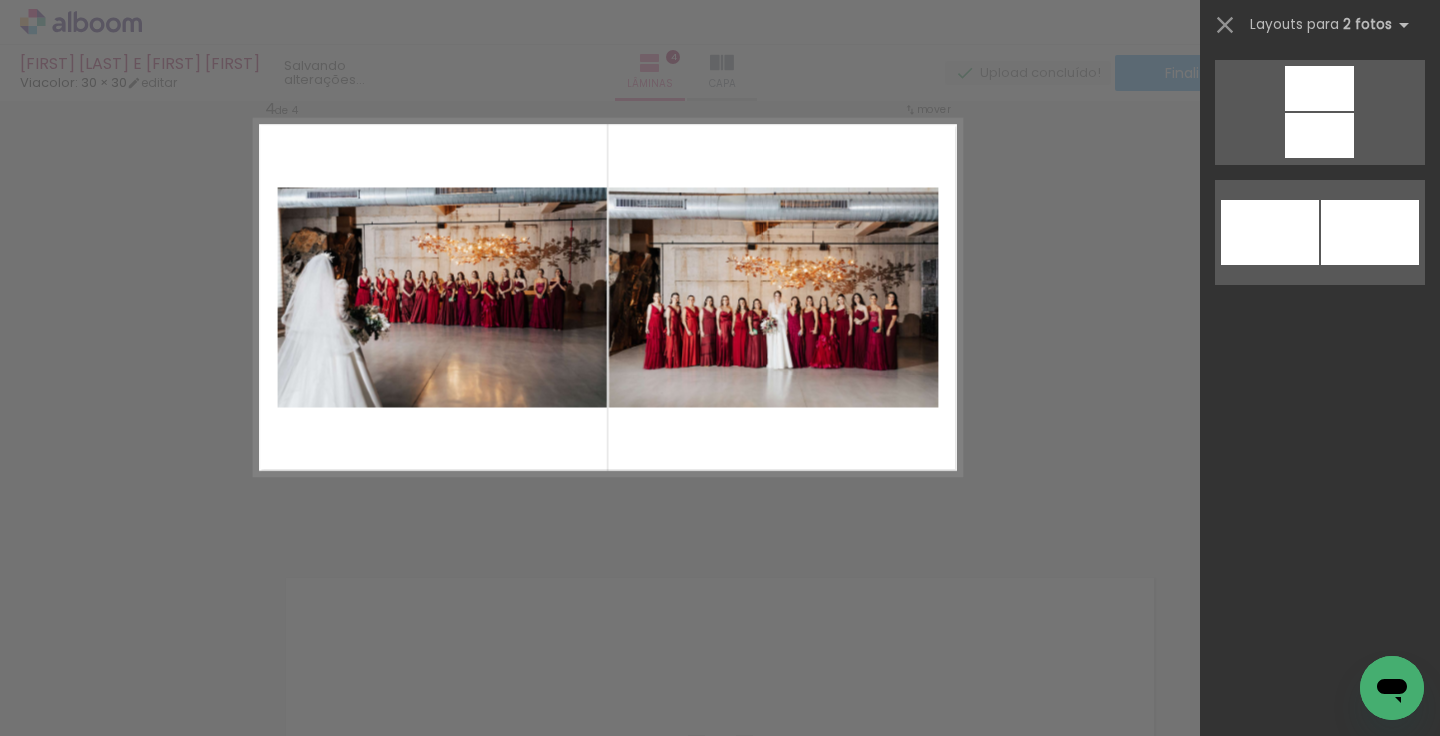 scroll, scrollTop: 0, scrollLeft: 0, axis: both 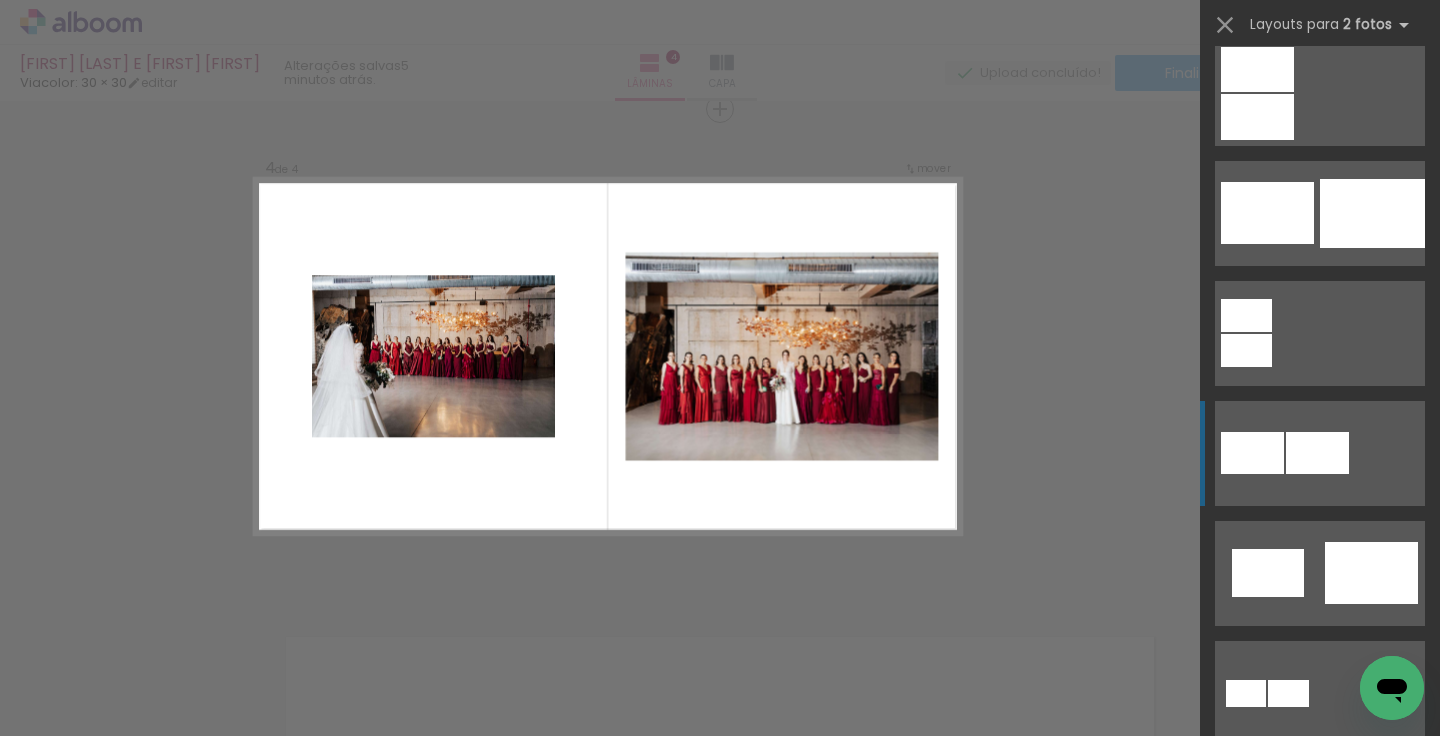 click at bounding box center (1320, -27) 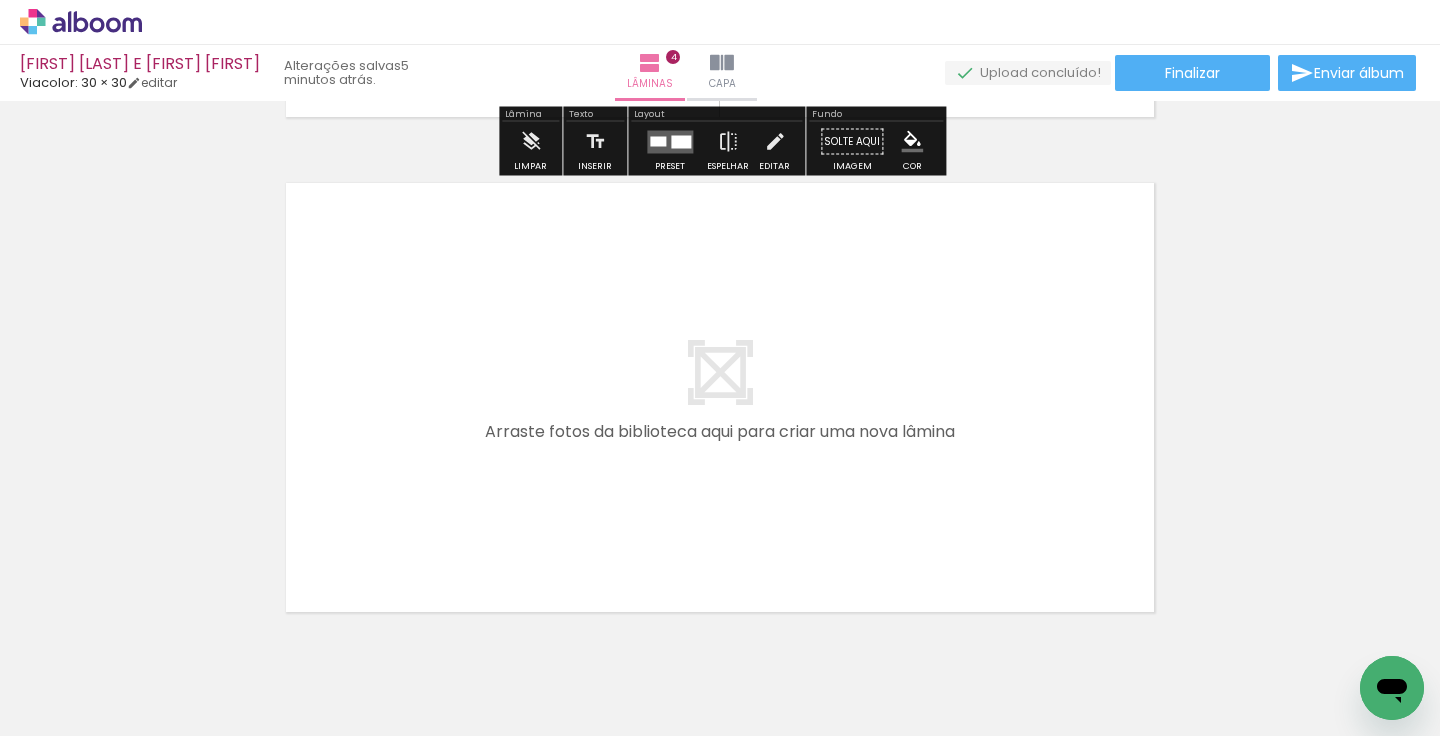 scroll, scrollTop: 1963, scrollLeft: 0, axis: vertical 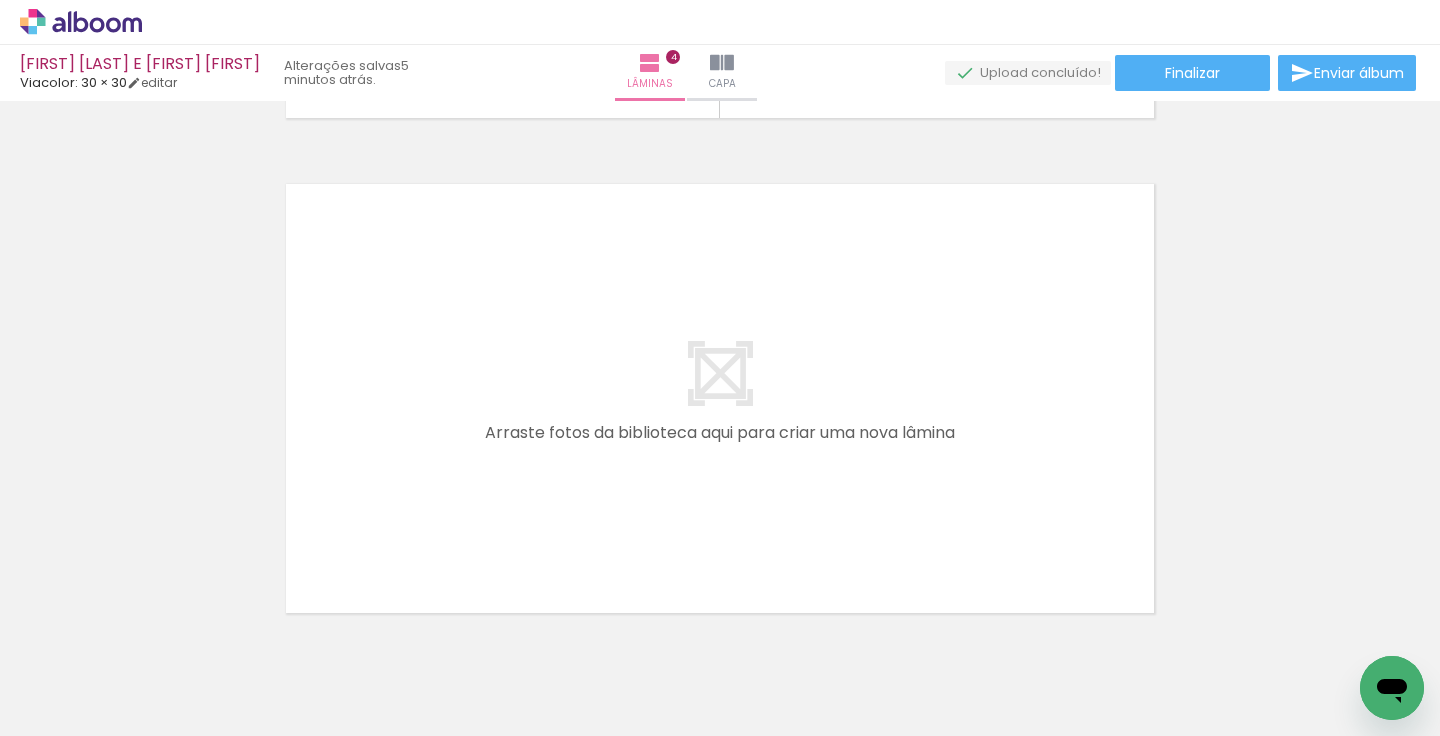 click on "Todas as fotos" at bounding box center [56, 675] 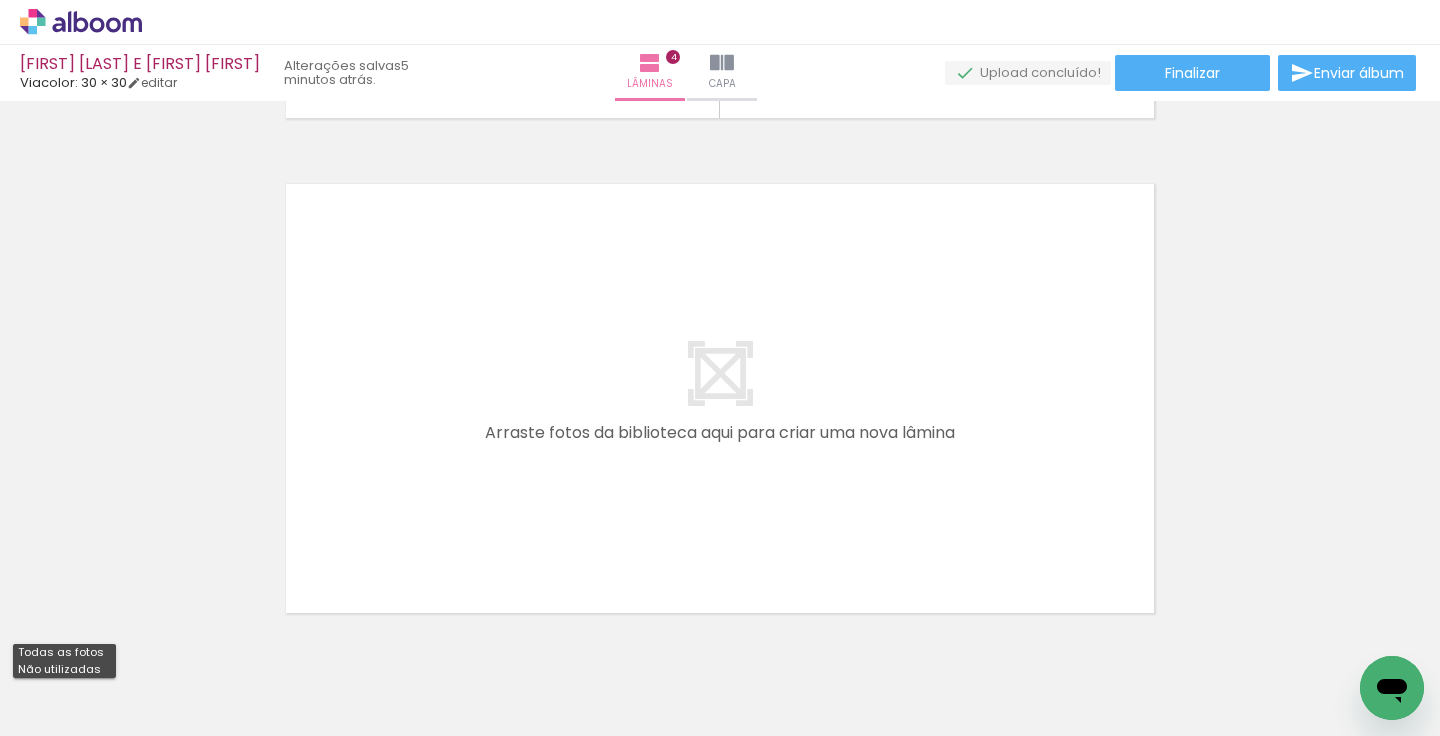 click on "Não utilizadas" at bounding box center [0, 0] 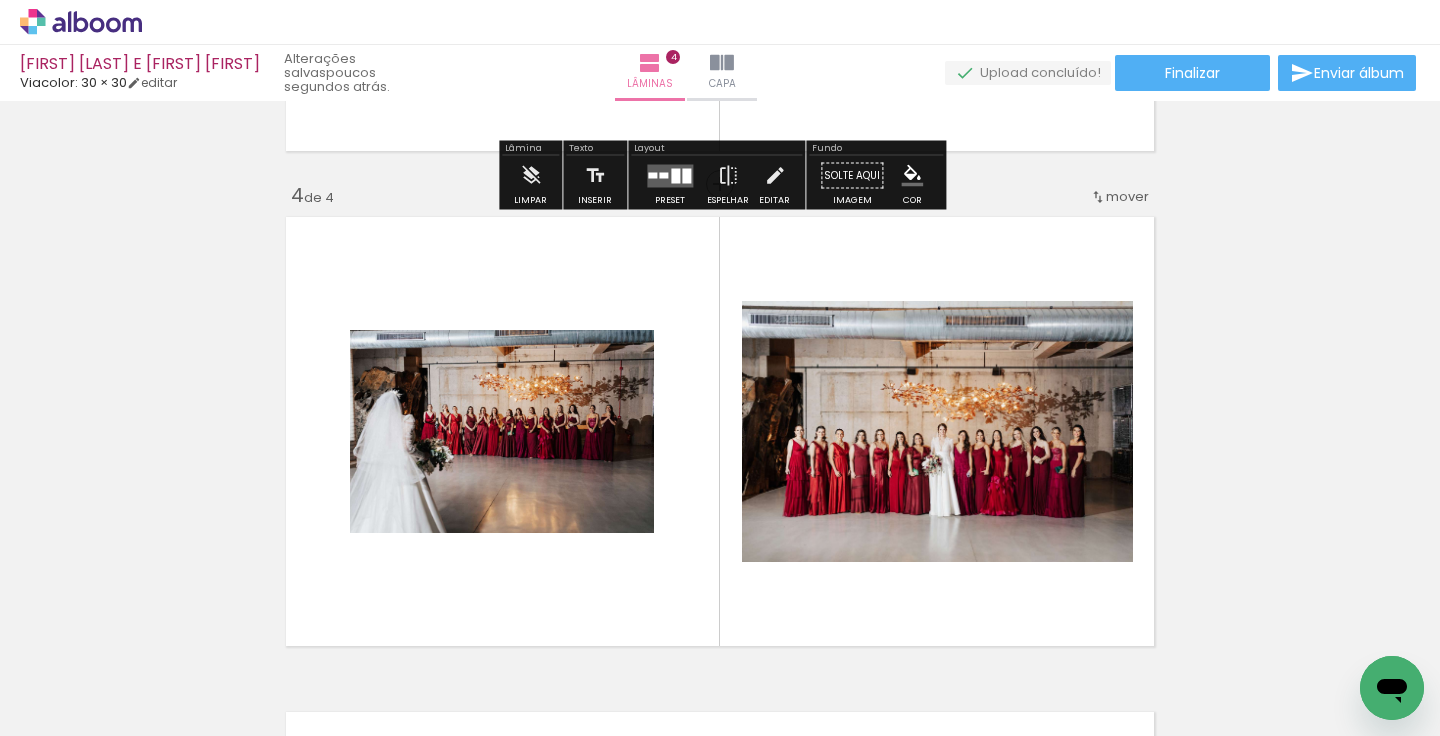 scroll, scrollTop: 1512, scrollLeft: 0, axis: vertical 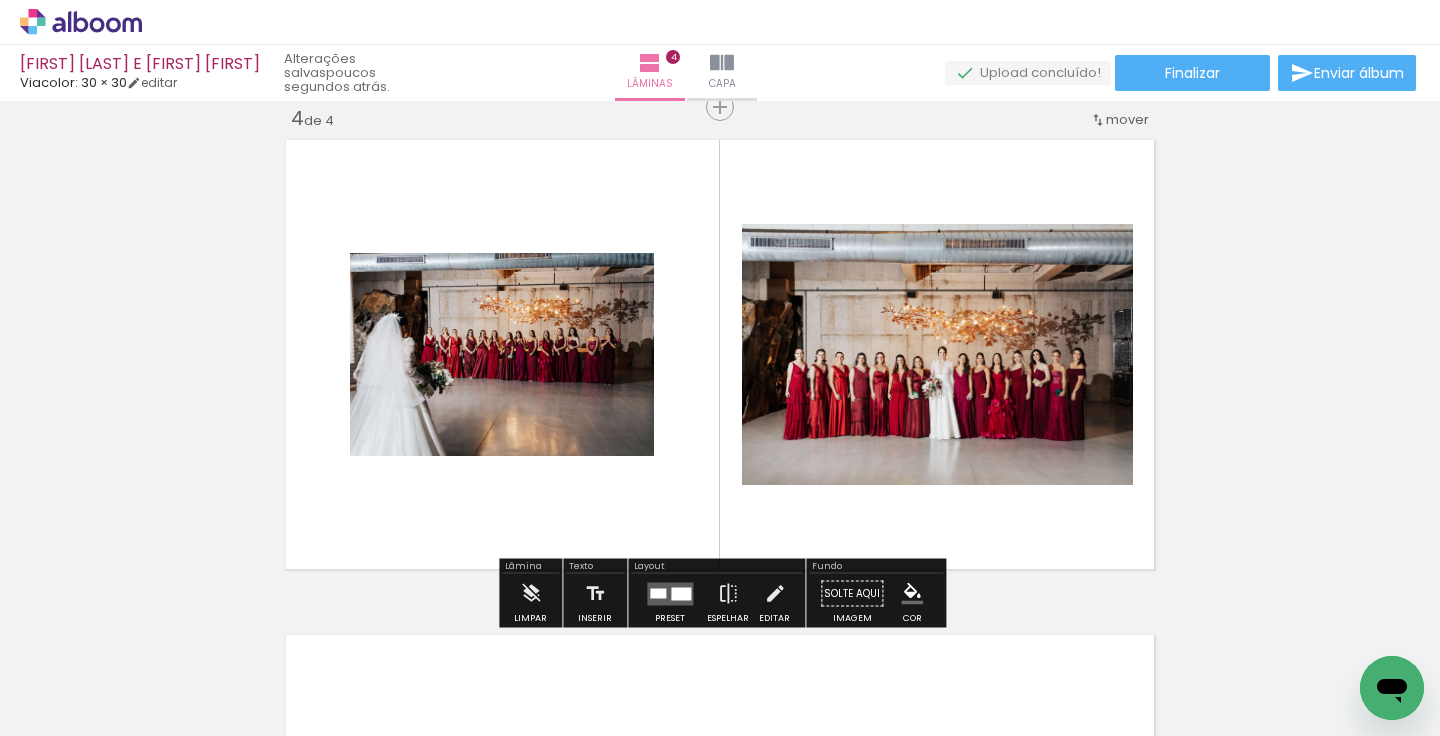 click on "Adicionar
Fotos" at bounding box center [71, 725] 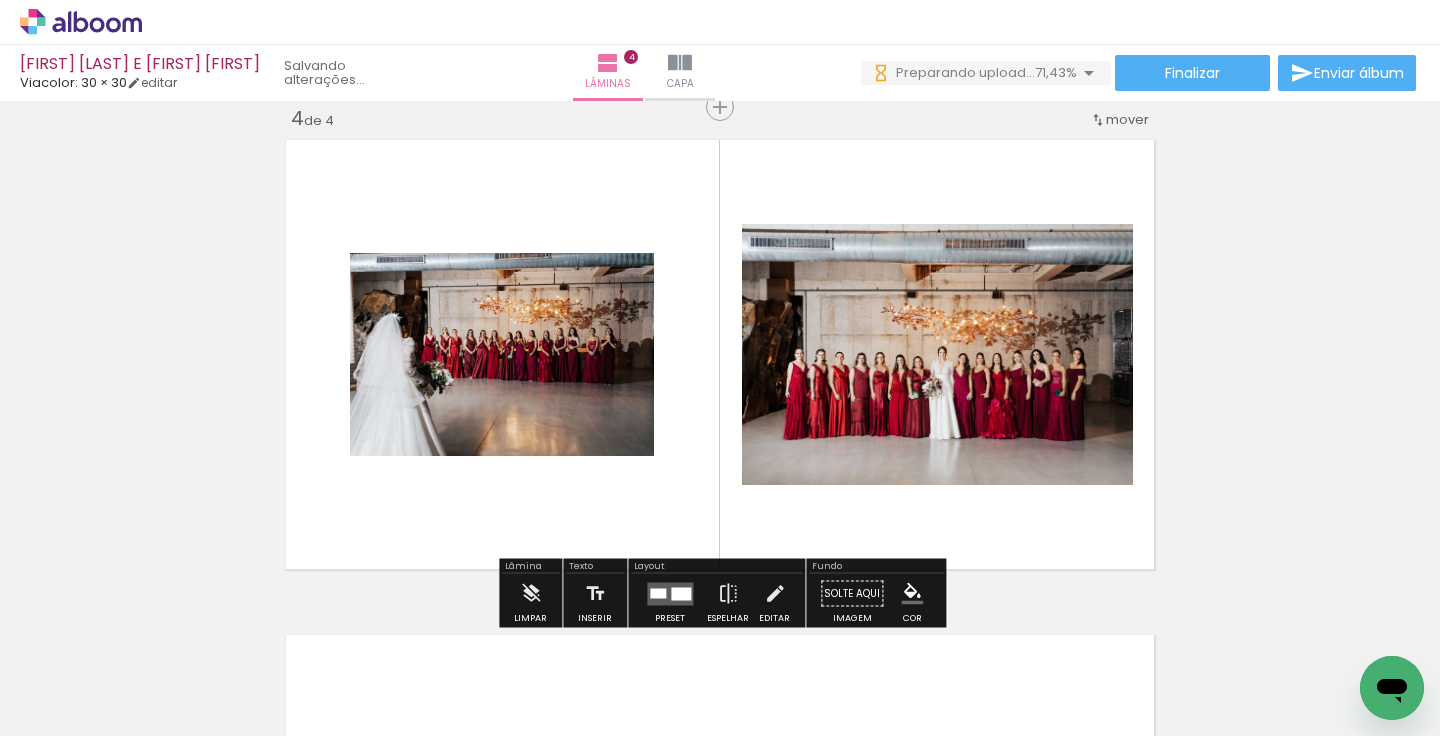 click at bounding box center [156, 628] 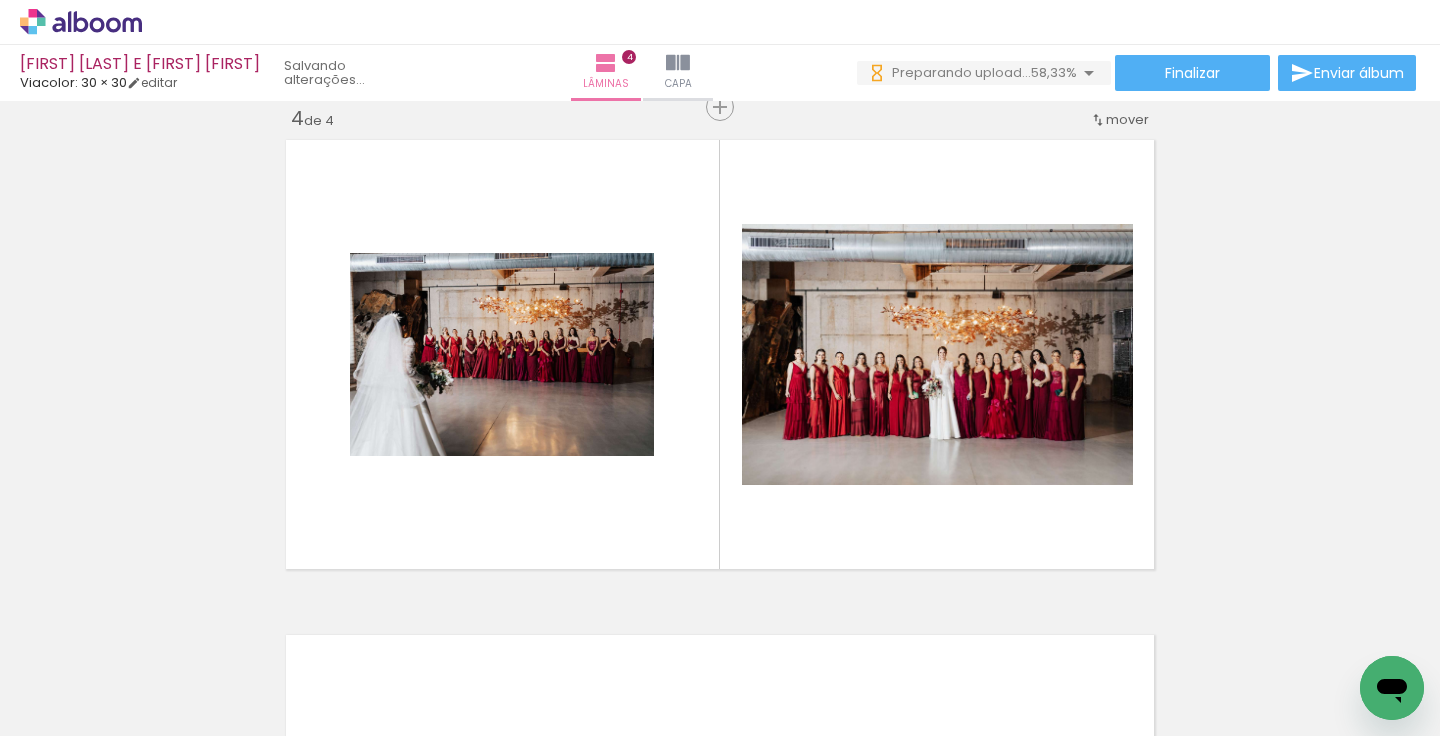click at bounding box center (156, 628) 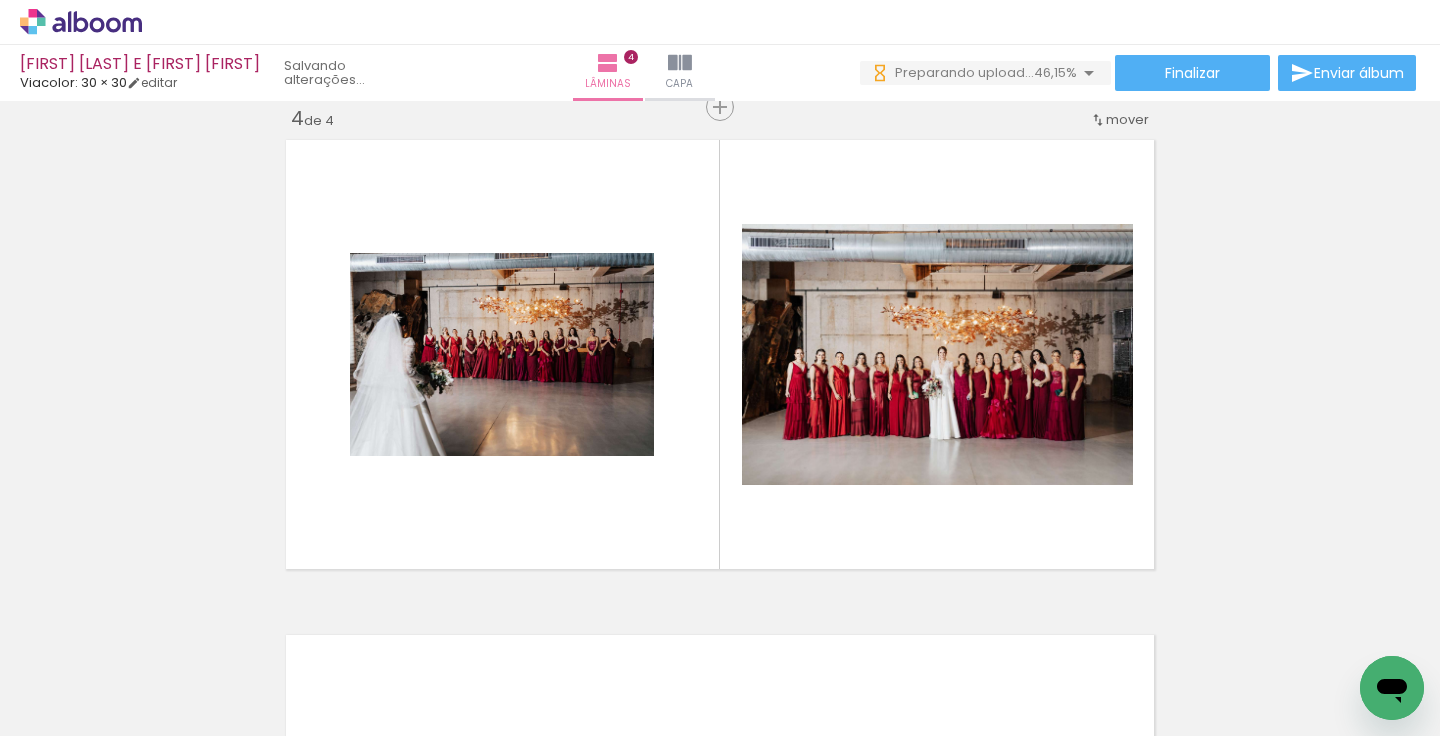 scroll, scrollTop: 0, scrollLeft: 0, axis: both 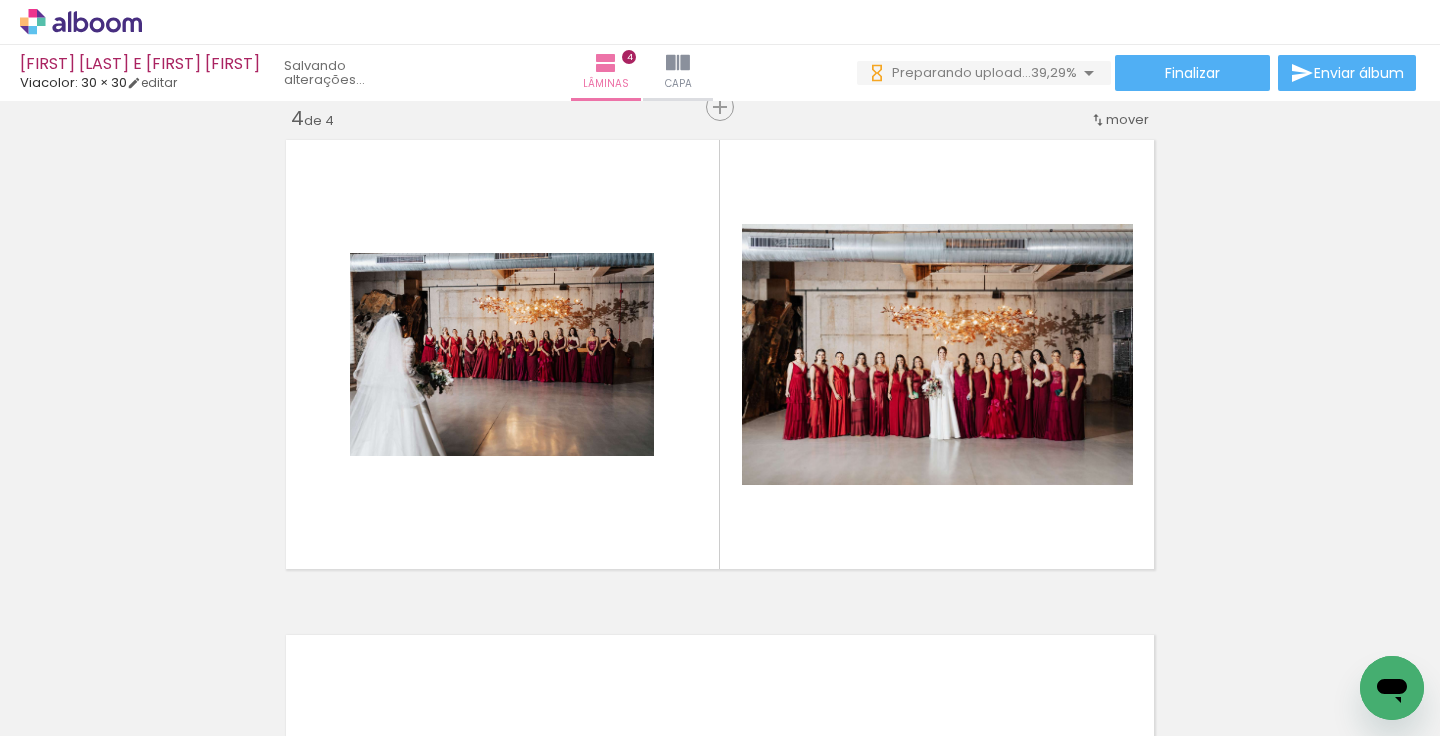 click at bounding box center (200, 669) 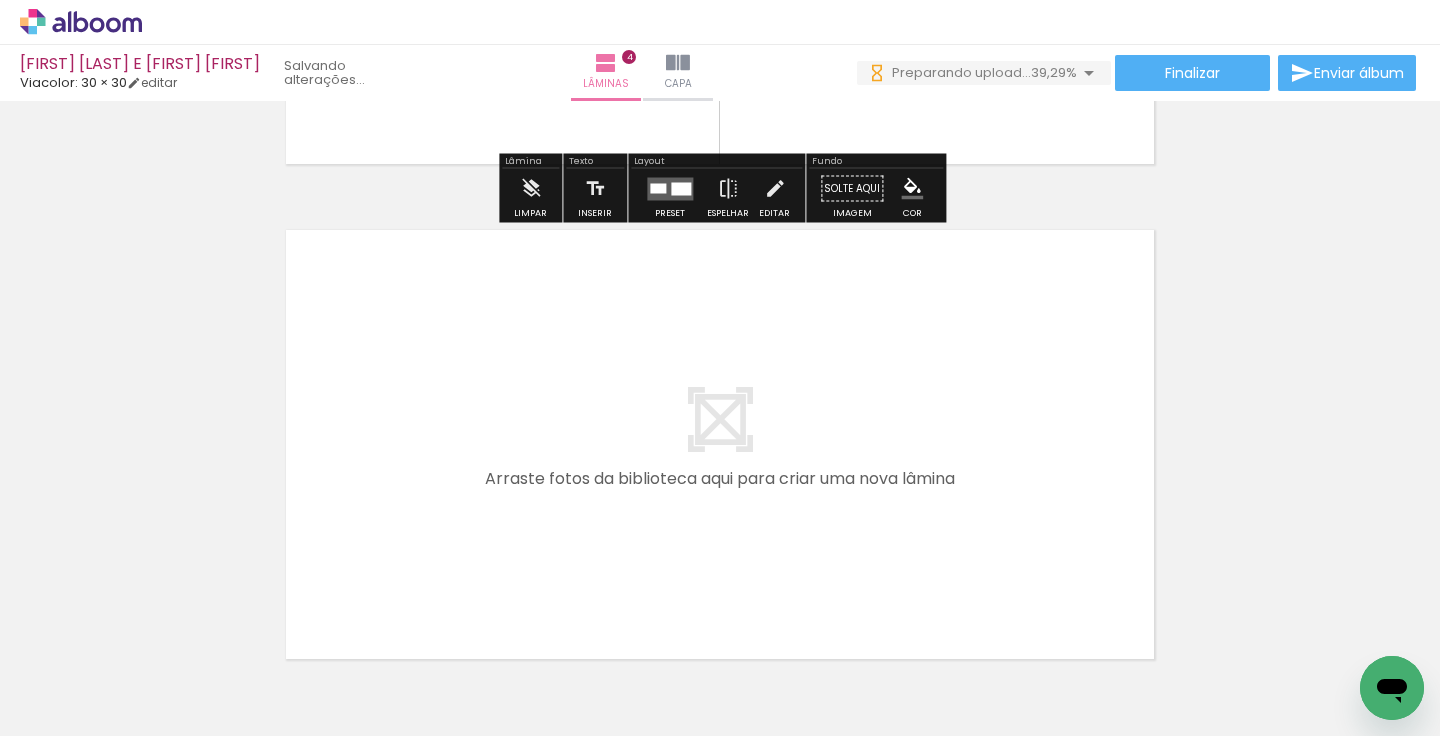 scroll, scrollTop: 2043, scrollLeft: 0, axis: vertical 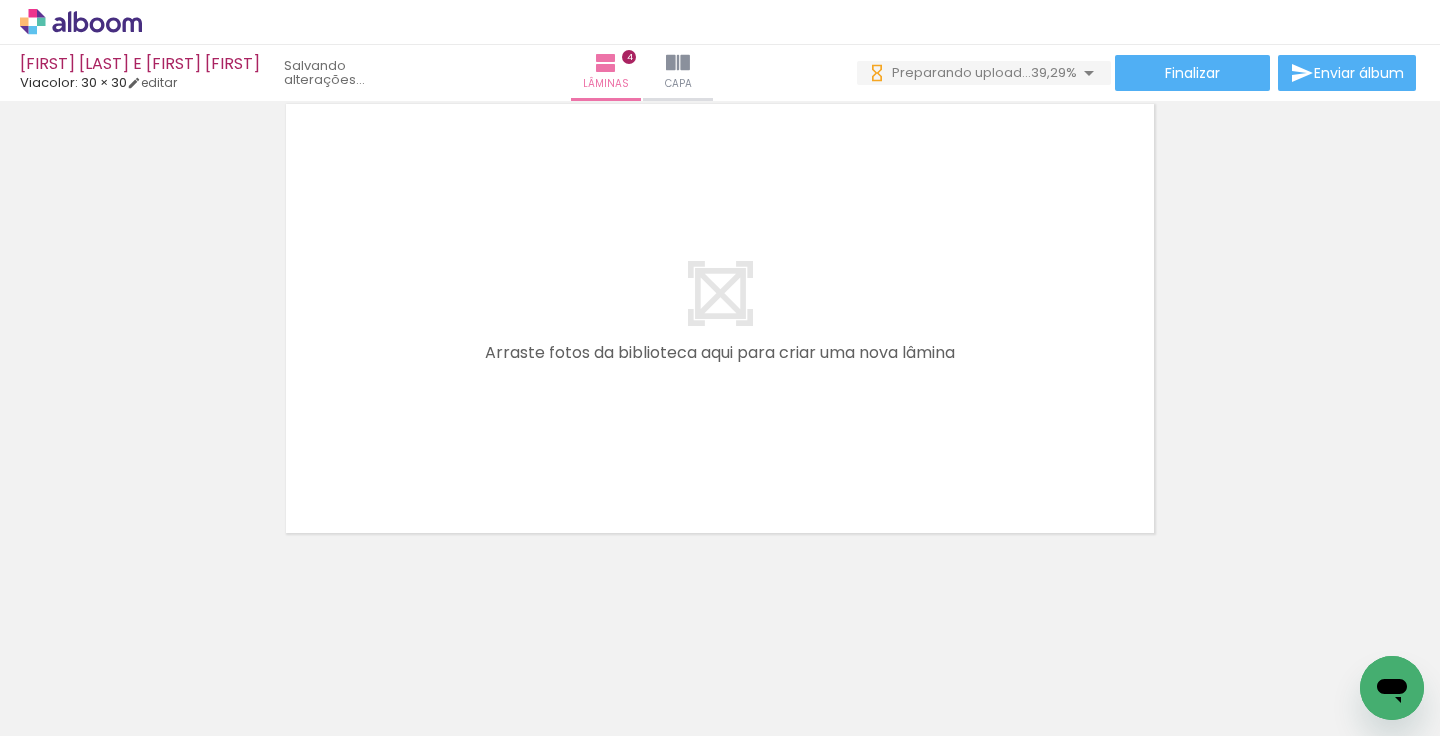 click at bounding box center [200, 669] 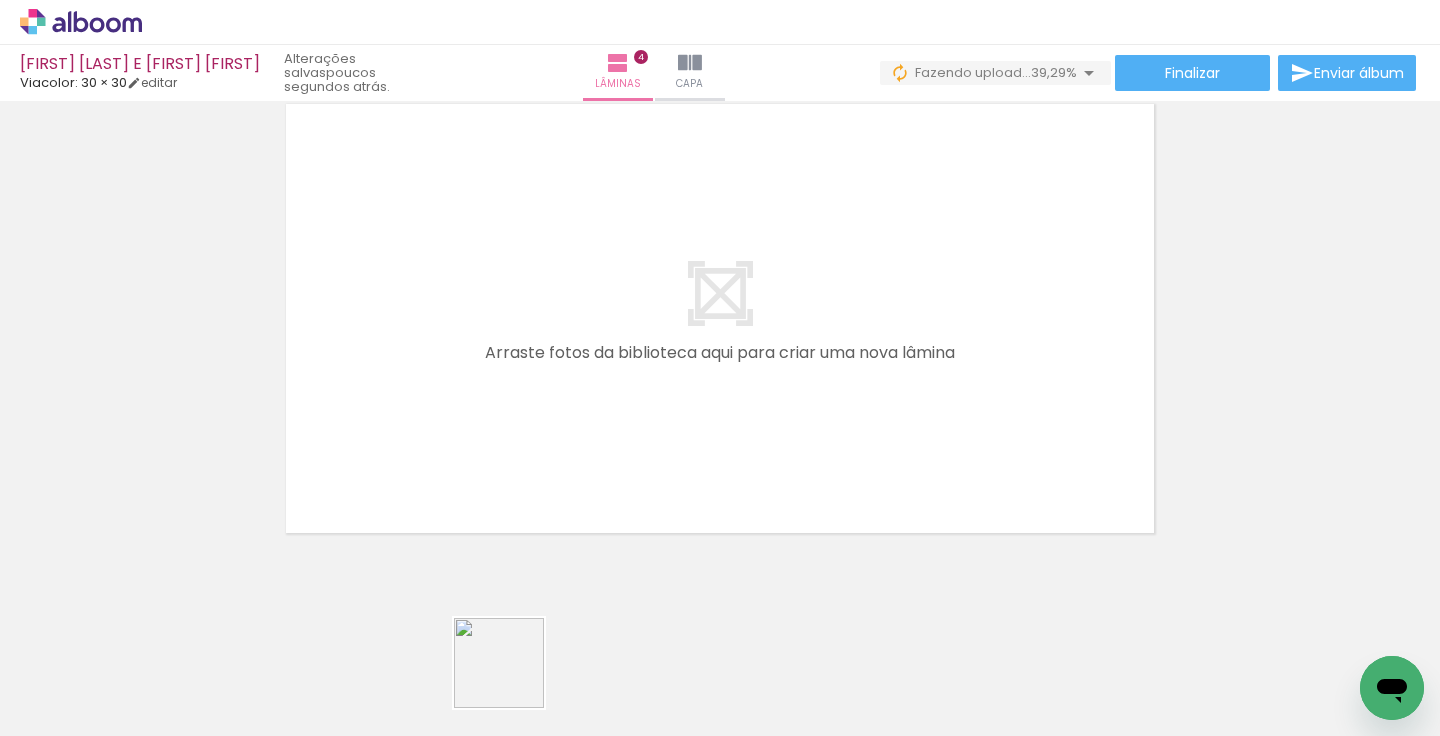drag, startPoint x: 514, startPoint y: 684, endPoint x: 491, endPoint y: 463, distance: 222.1936 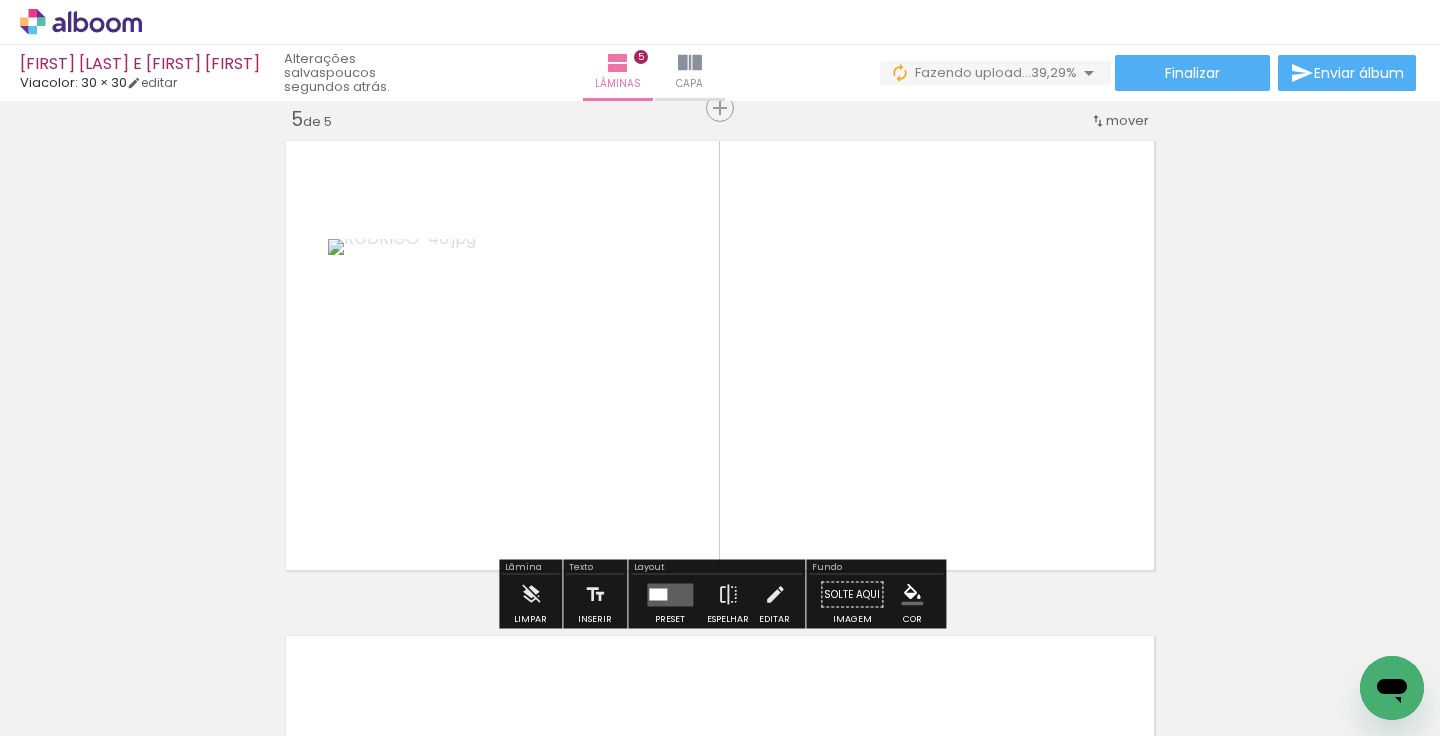 scroll, scrollTop: 2005, scrollLeft: 0, axis: vertical 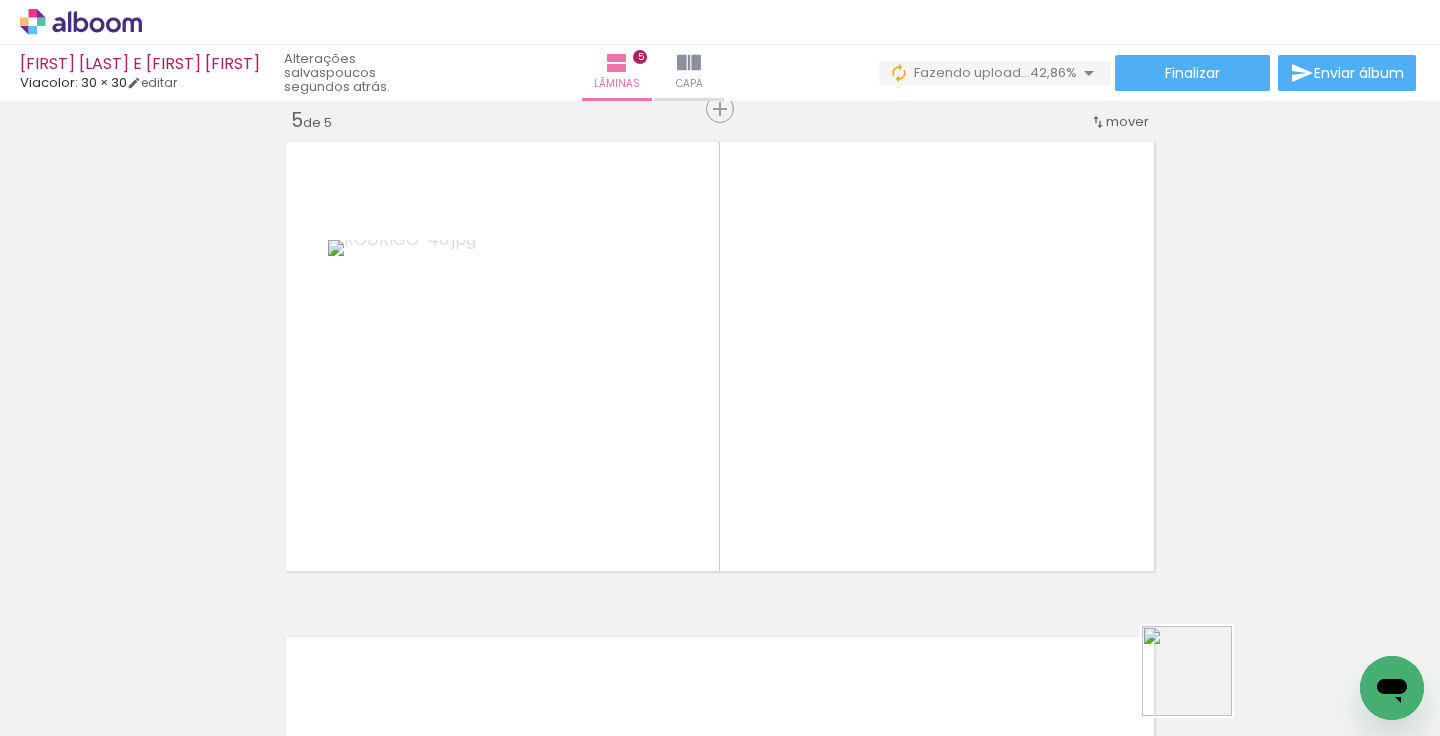 drag, startPoint x: 1209, startPoint y: 696, endPoint x: 836, endPoint y: 488, distance: 427.07492 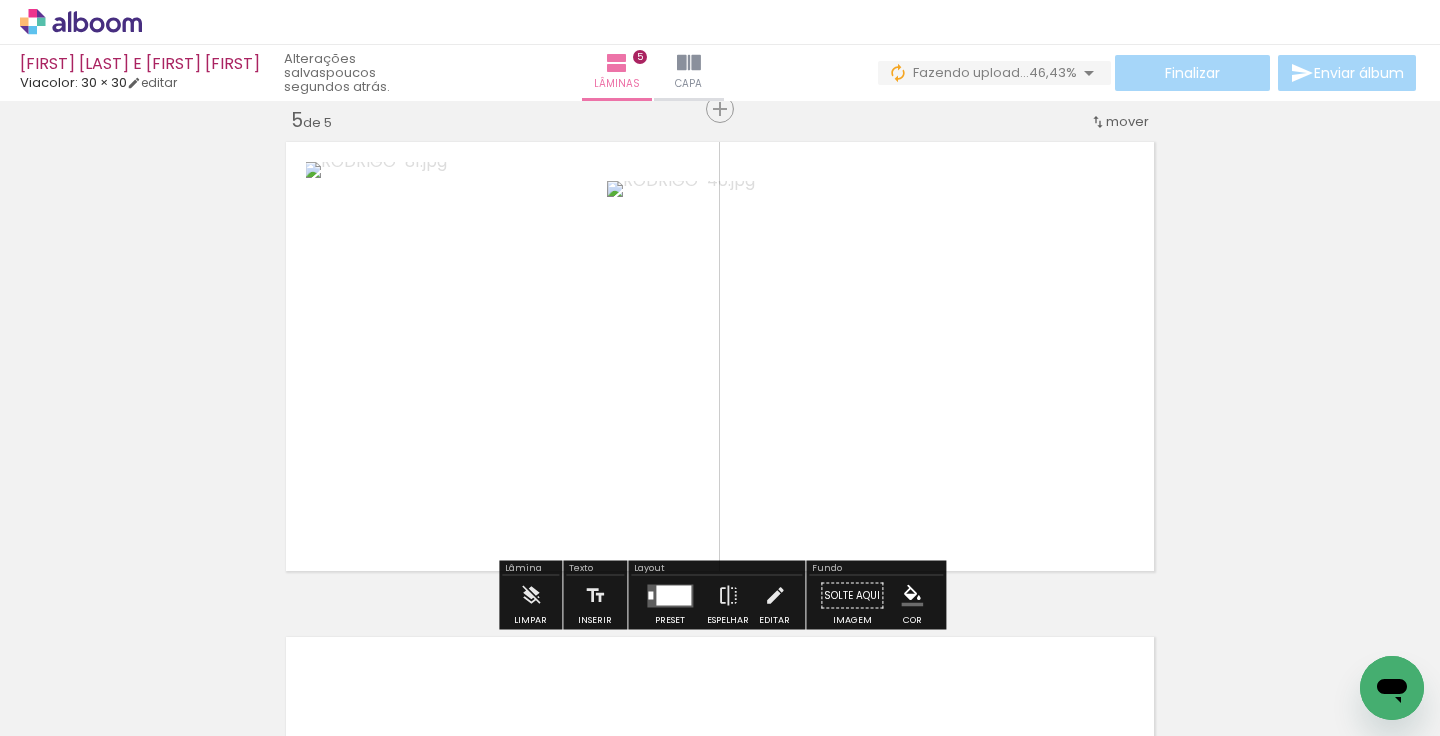 scroll, scrollTop: 0, scrollLeft: 410, axis: horizontal 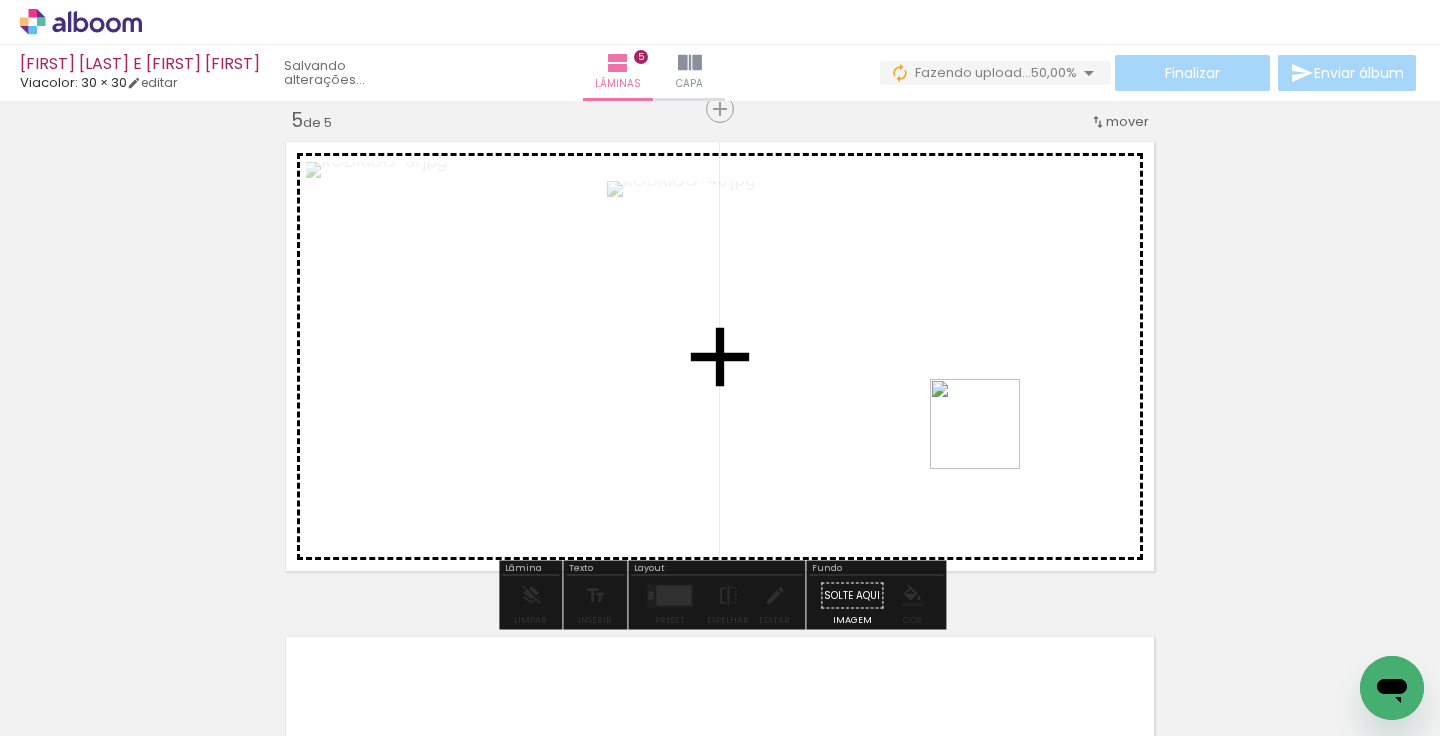 drag, startPoint x: 1042, startPoint y: 667, endPoint x: 983, endPoint y: 426, distance: 248.11691 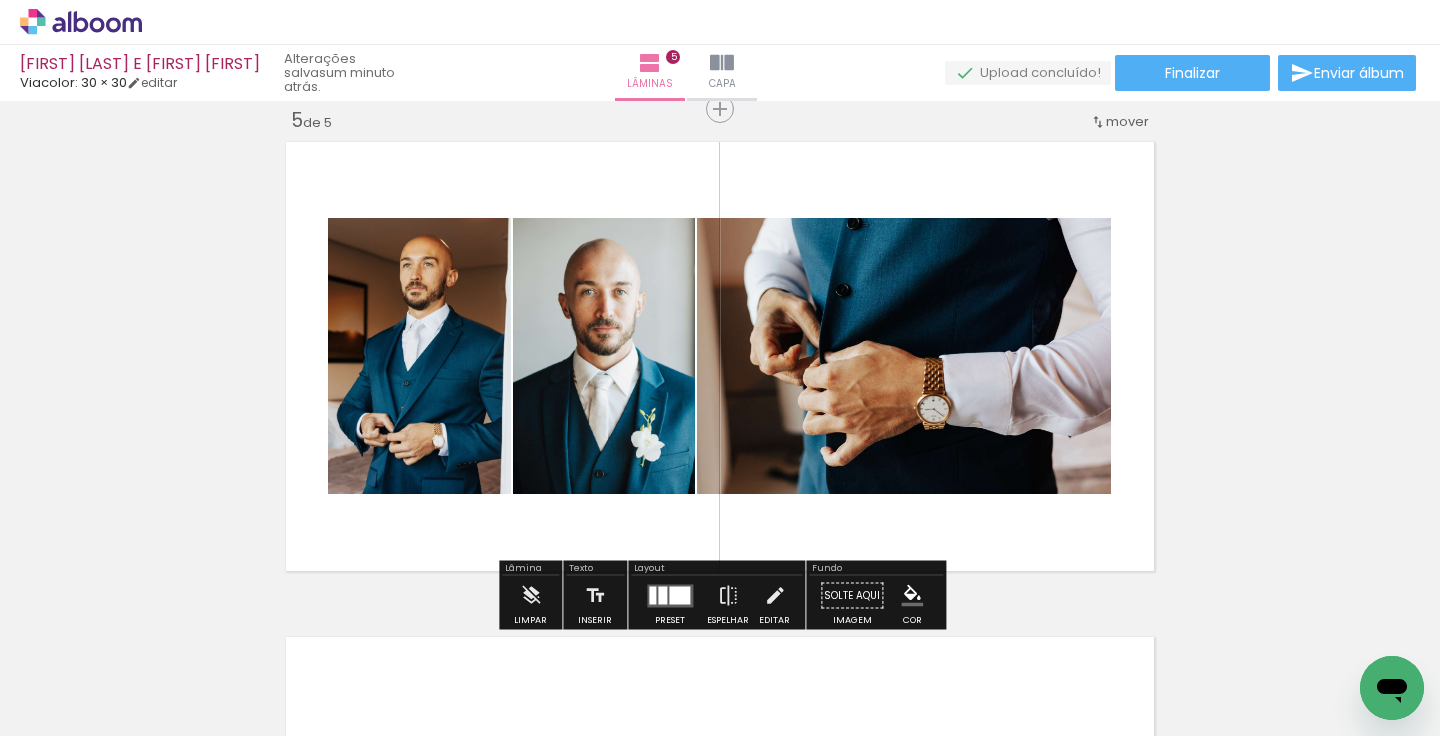 scroll, scrollTop: 2251, scrollLeft: 0, axis: vertical 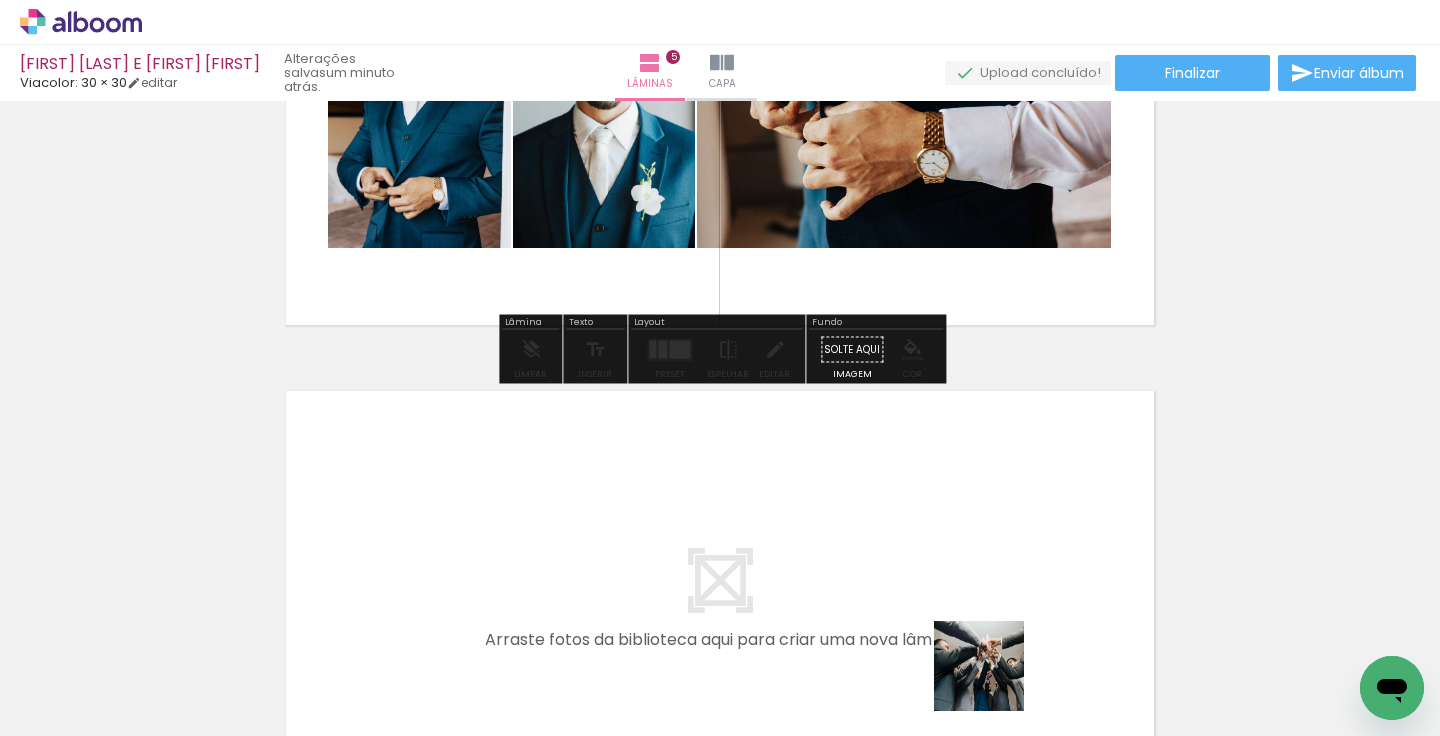 drag, startPoint x: 1013, startPoint y: 689, endPoint x: 651, endPoint y: 563, distance: 383.30145 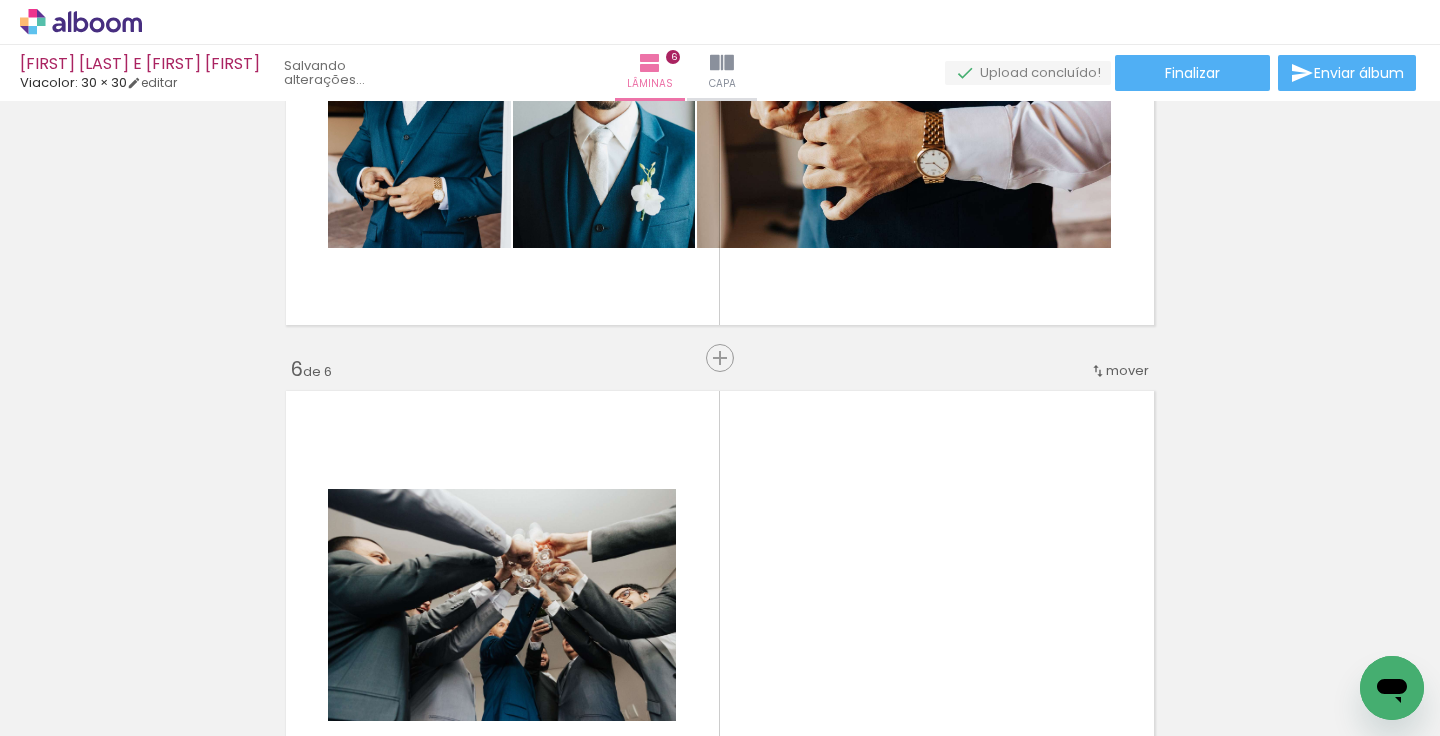 scroll, scrollTop: 0, scrollLeft: 186, axis: horizontal 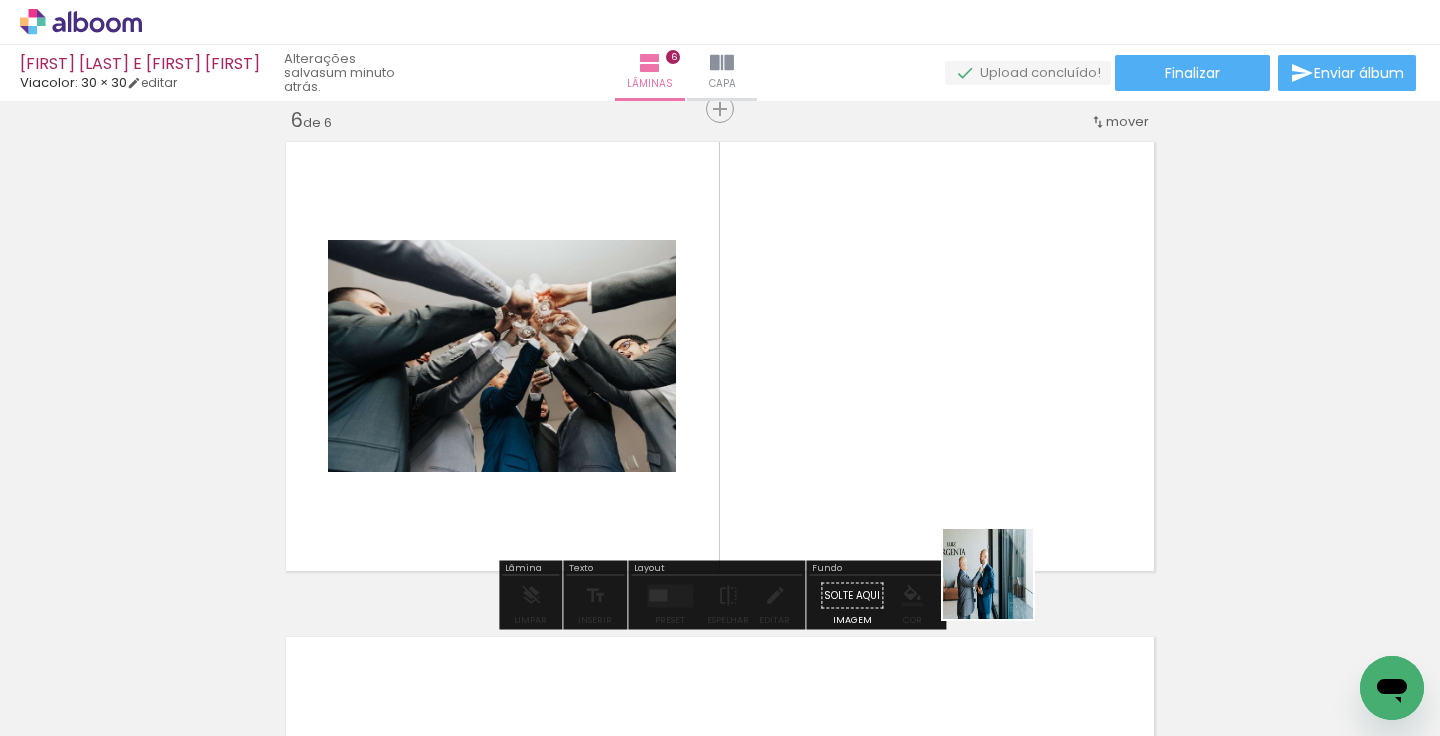 click at bounding box center [720, 368] 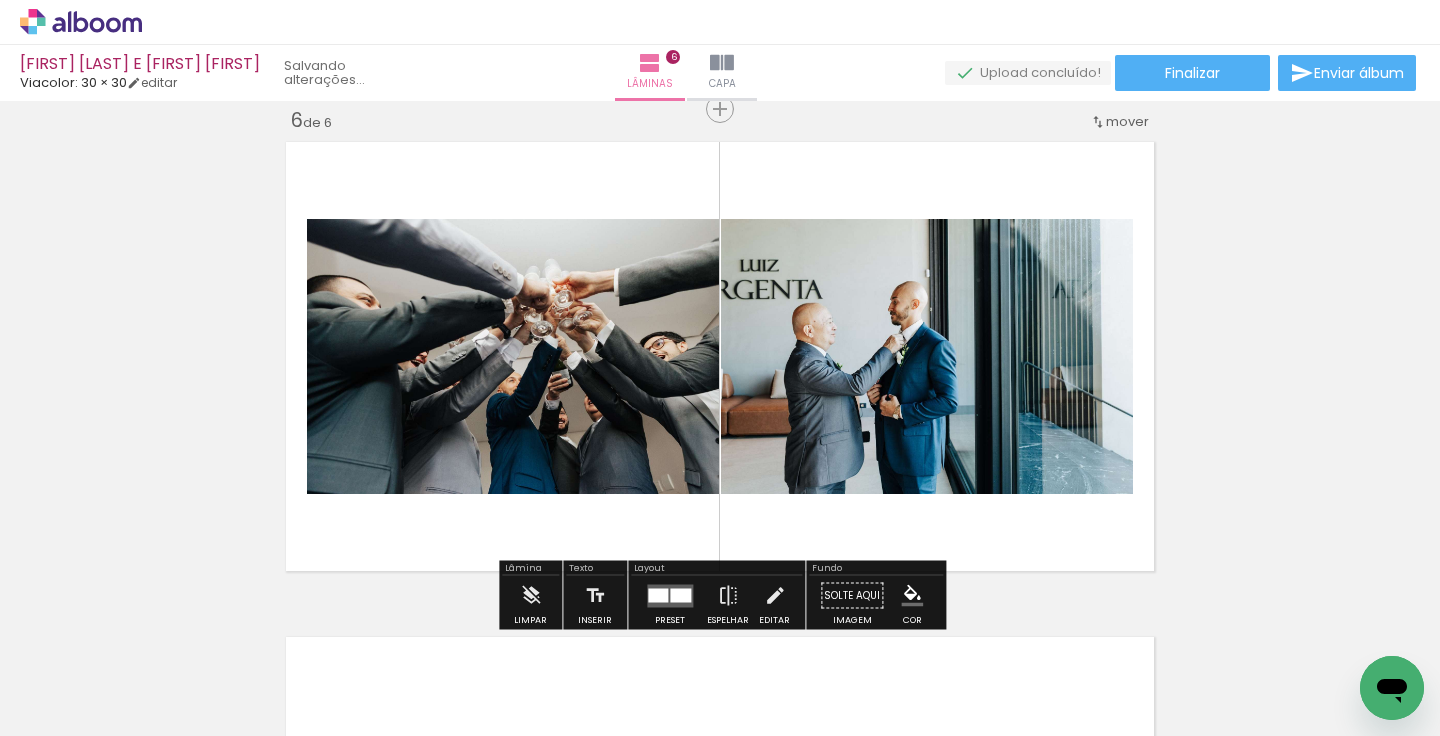 scroll, scrollTop: 0, scrollLeft: 74, axis: horizontal 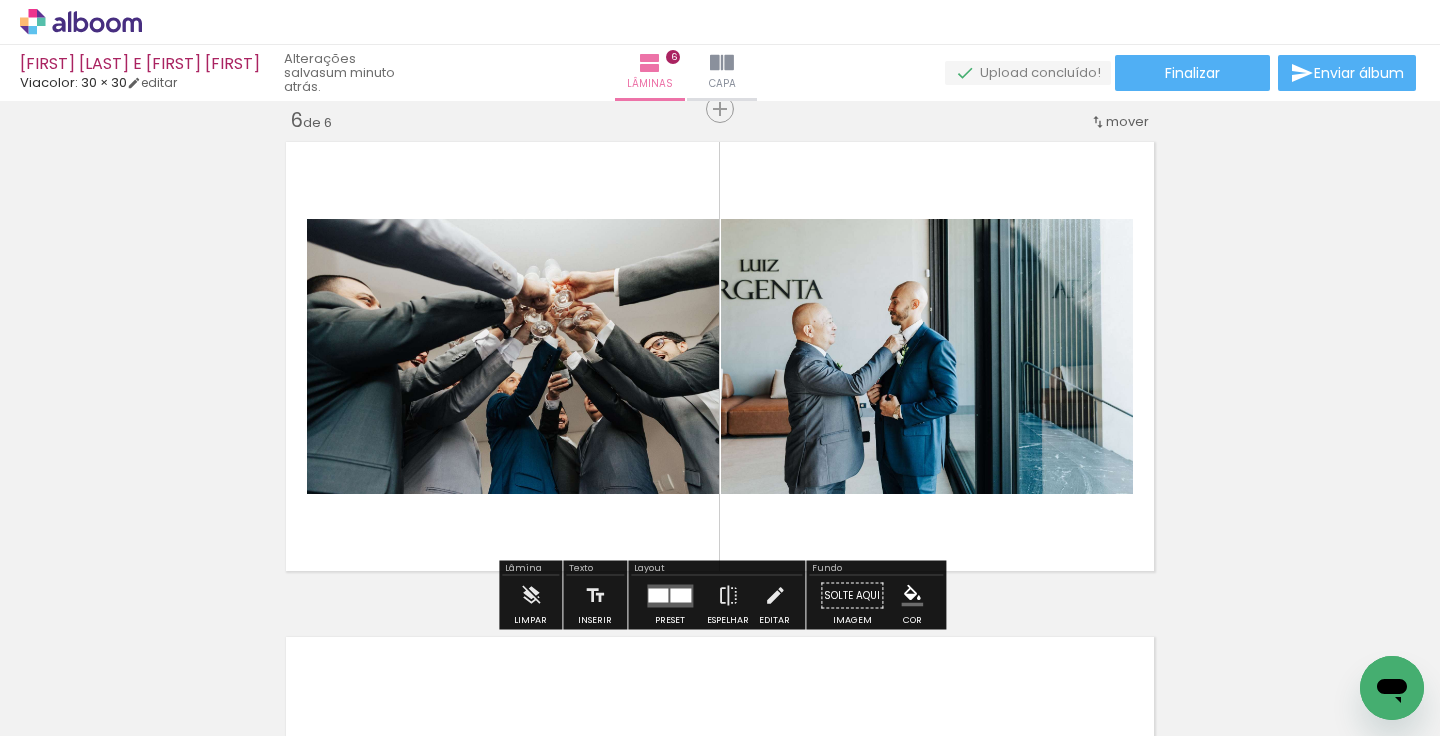 drag, startPoint x: 1347, startPoint y: 673, endPoint x: 909, endPoint y: 475, distance: 480.67453 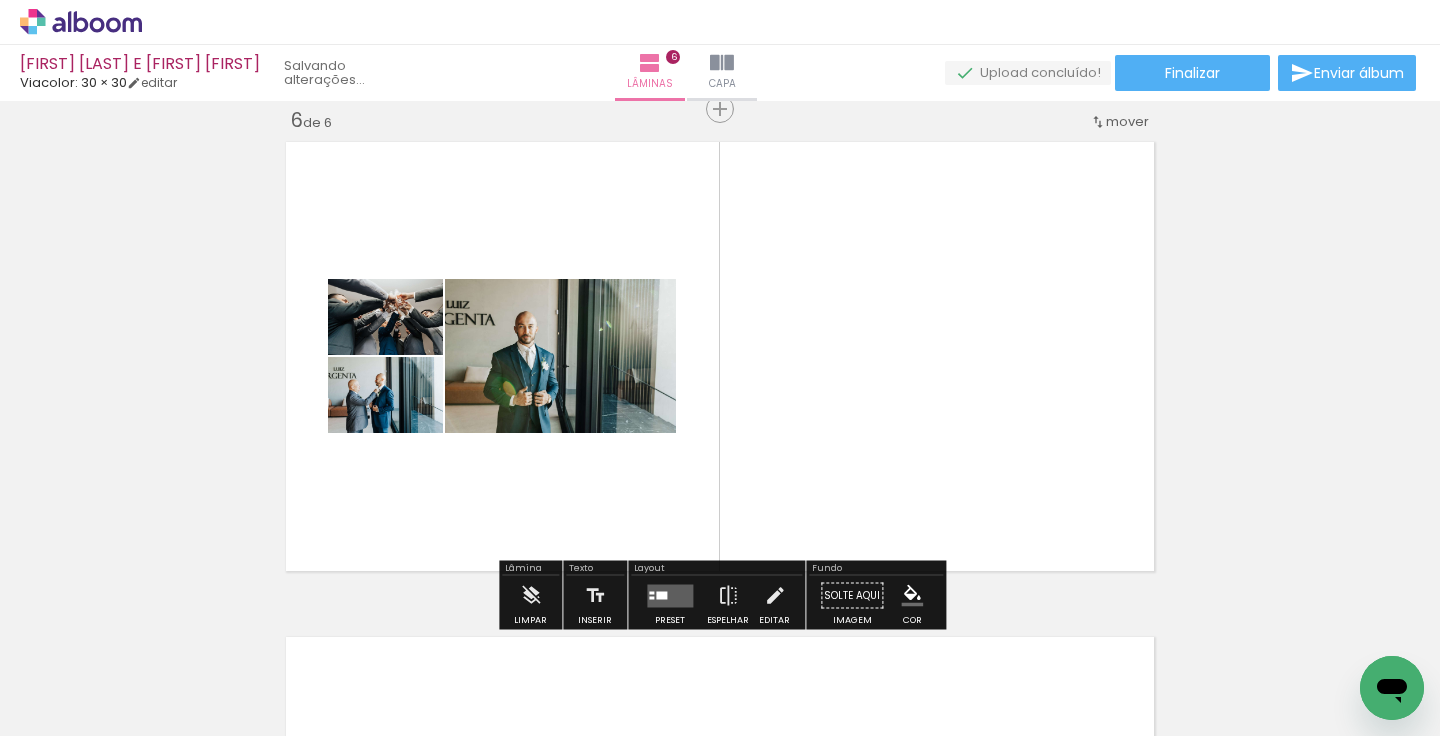 scroll, scrollTop: 0, scrollLeft: 0, axis: both 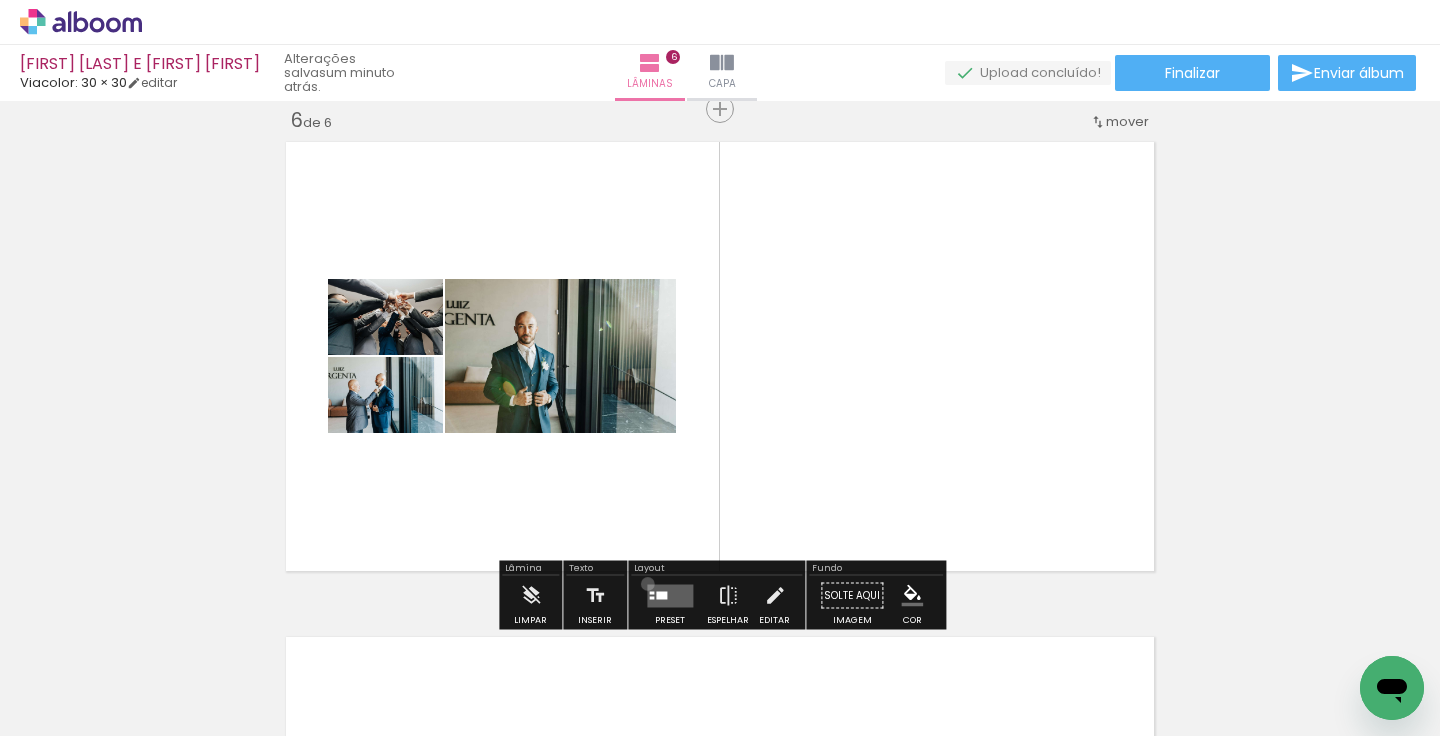 click at bounding box center (670, 595) 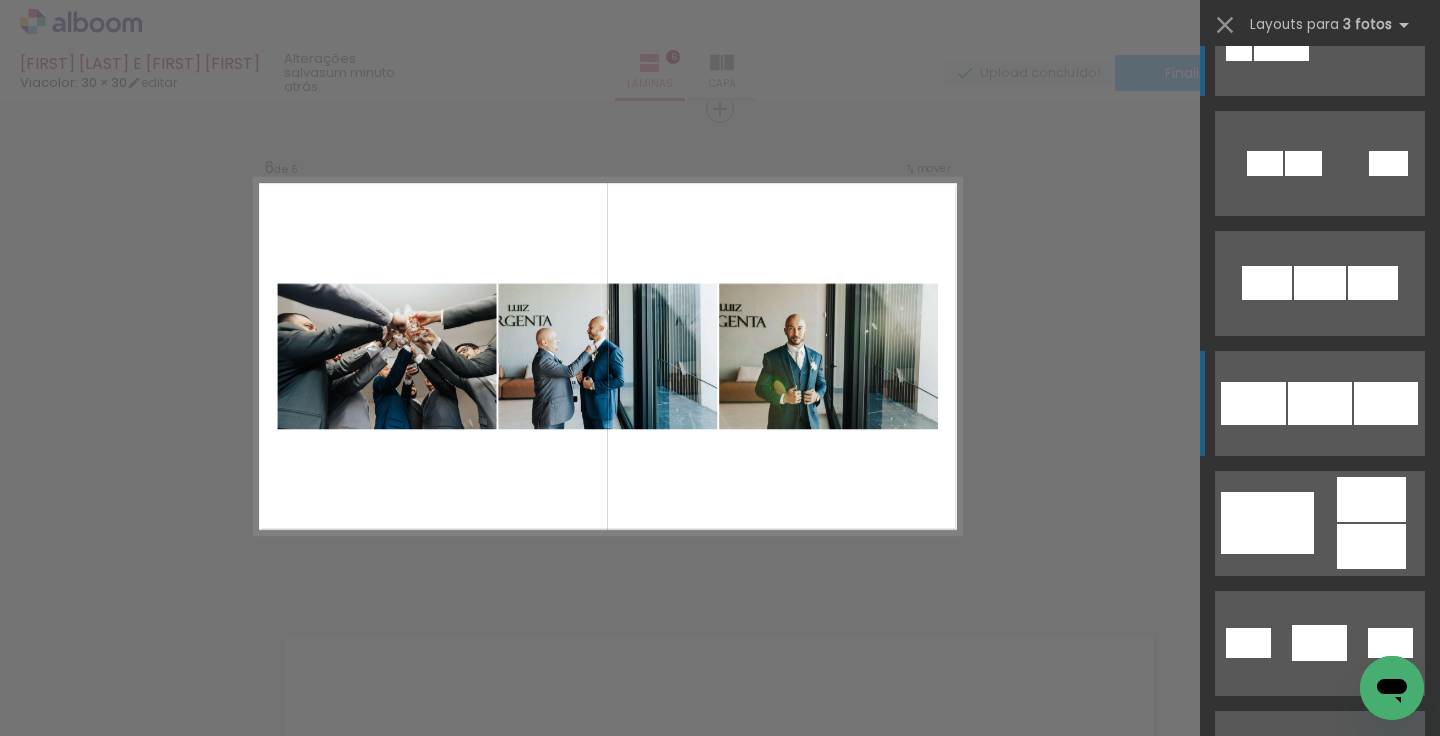 scroll, scrollTop: 74, scrollLeft: 0, axis: vertical 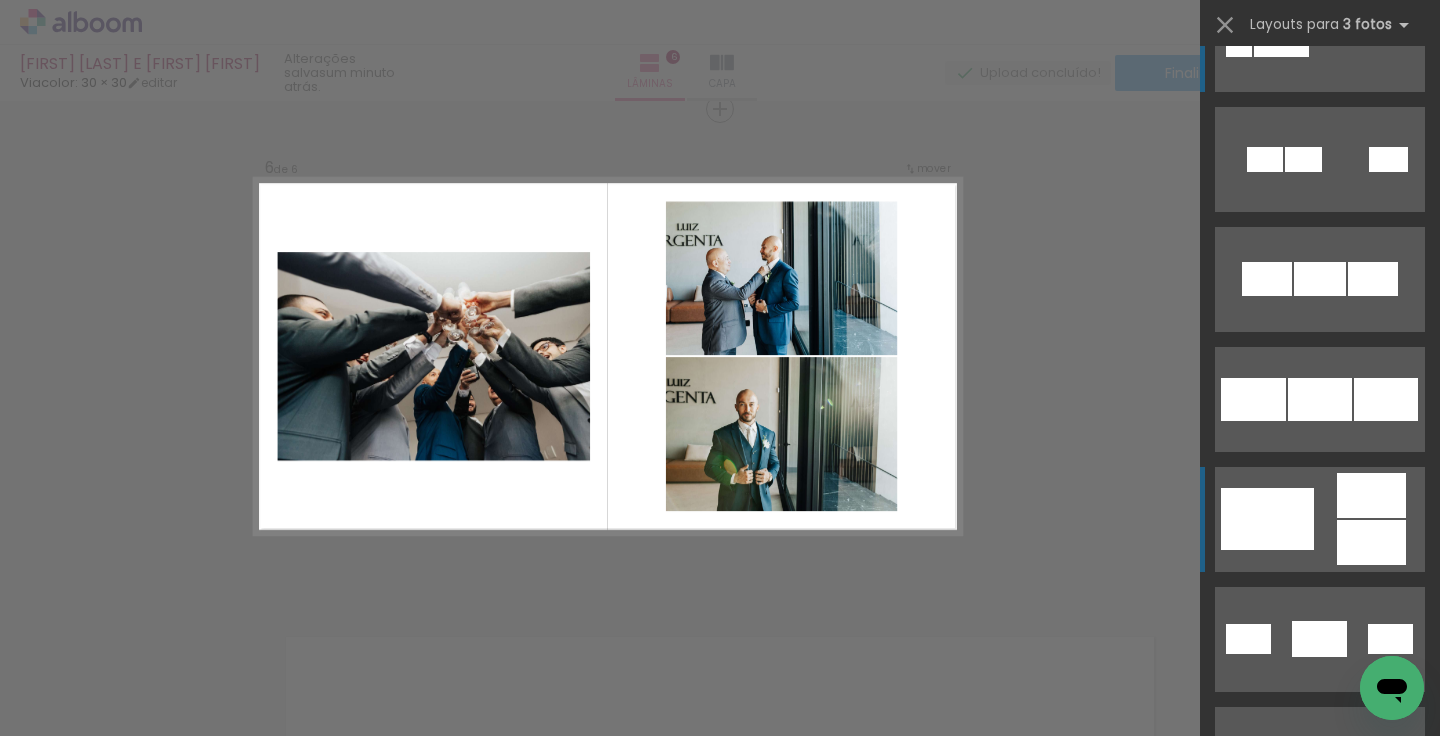 click at bounding box center (1320, 39) 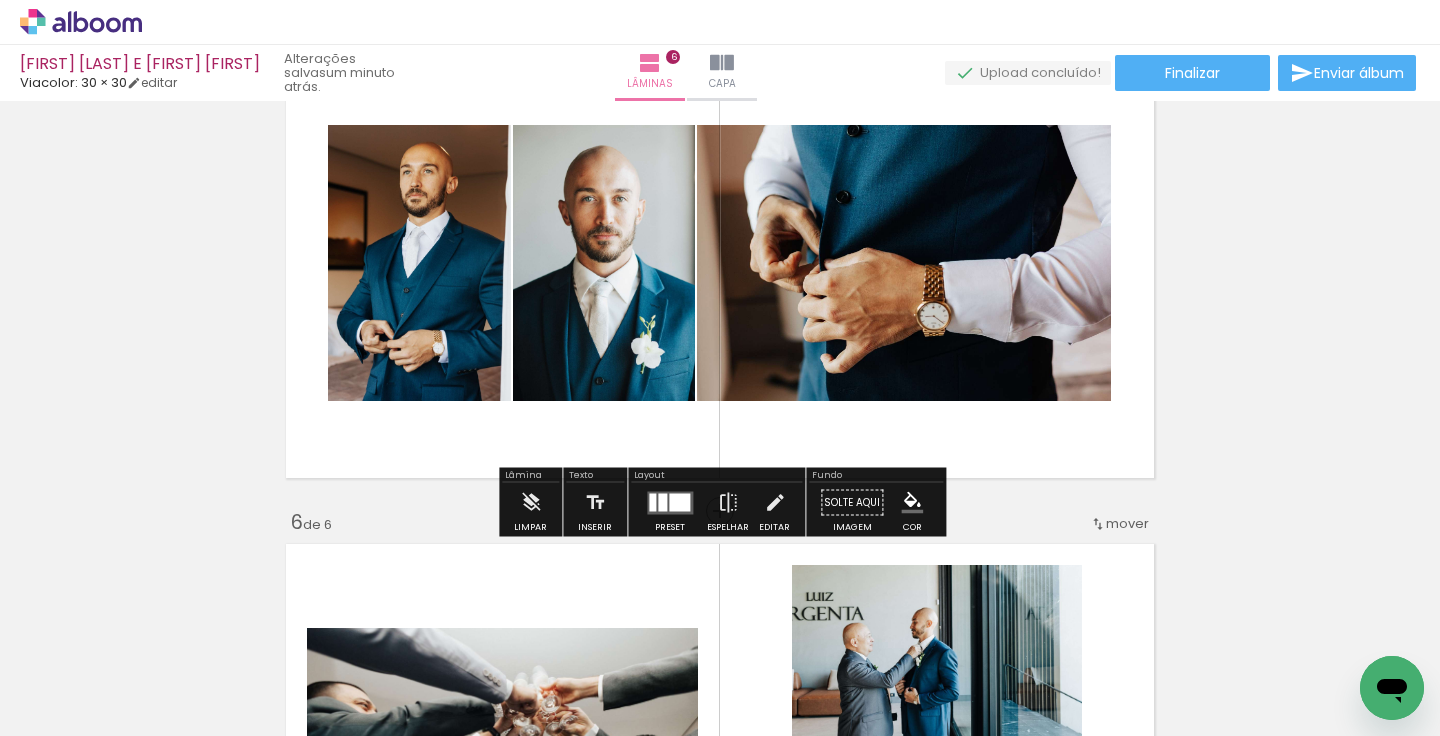 scroll, scrollTop: 2126, scrollLeft: 0, axis: vertical 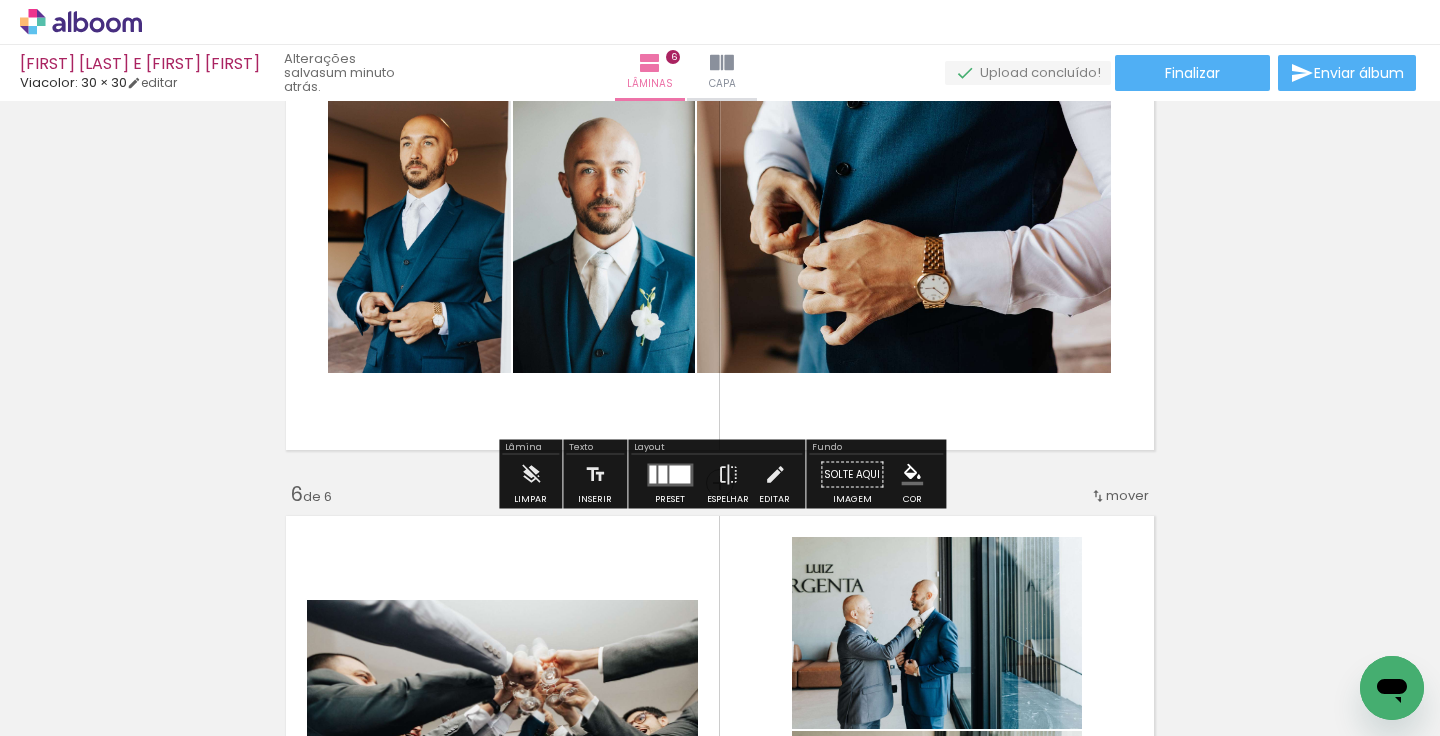 click at bounding box center [670, 475] 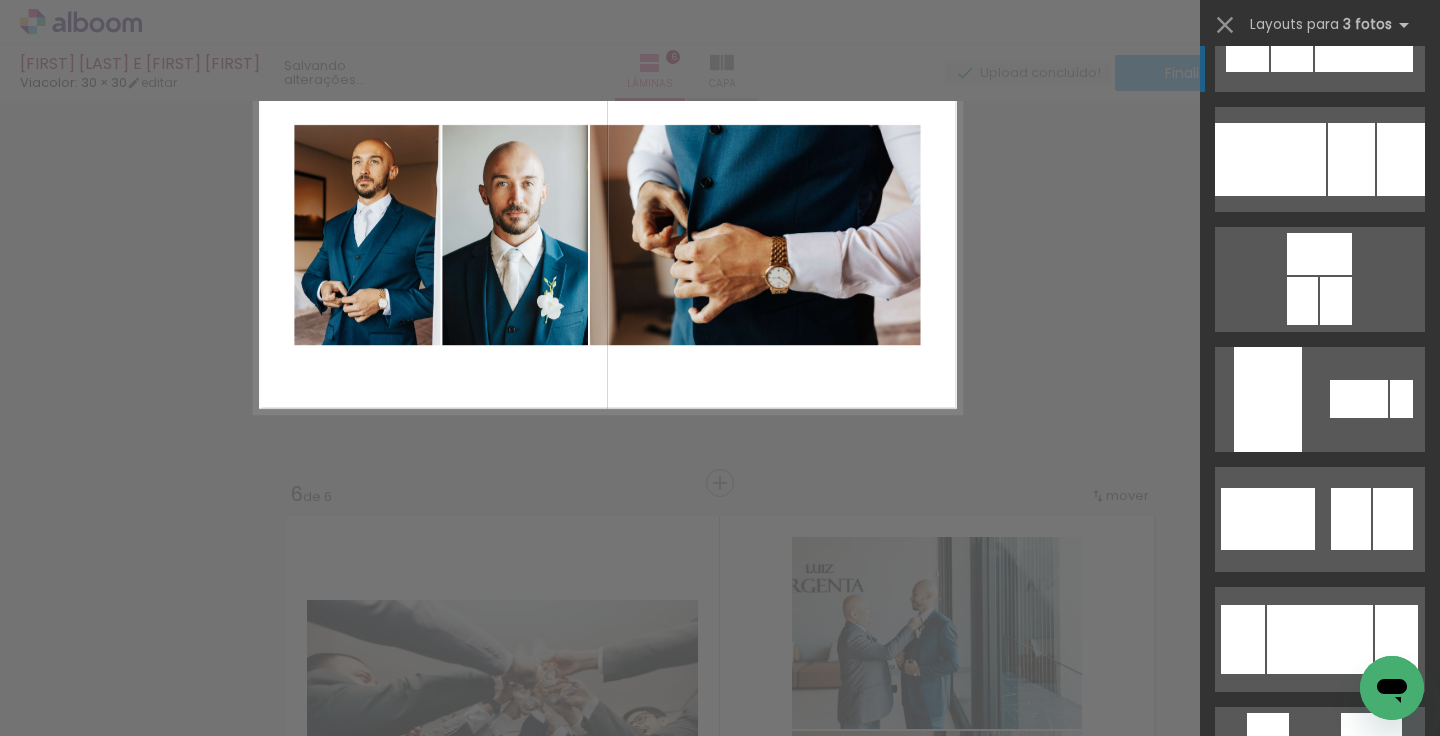 scroll, scrollTop: 0, scrollLeft: 0, axis: both 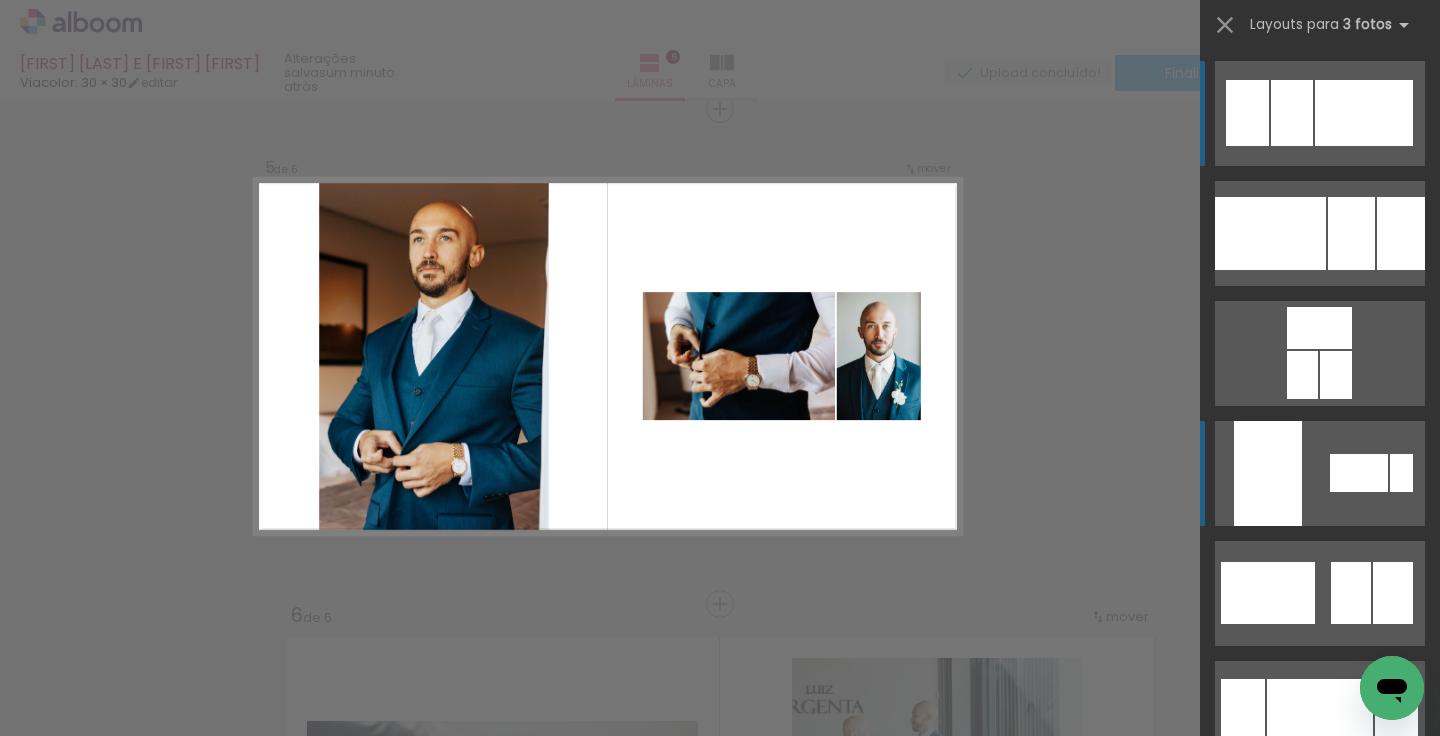 click at bounding box center (1320, 113) 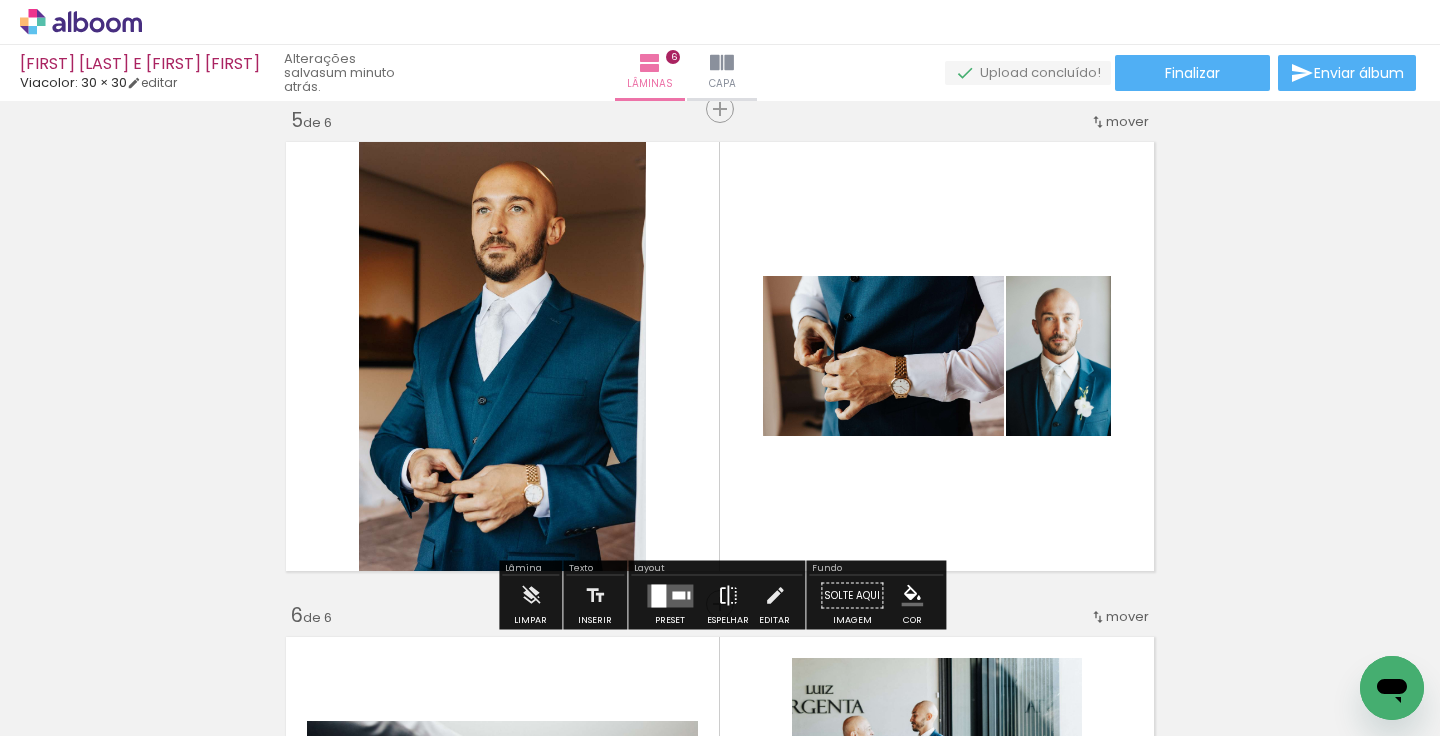 click at bounding box center (728, 596) 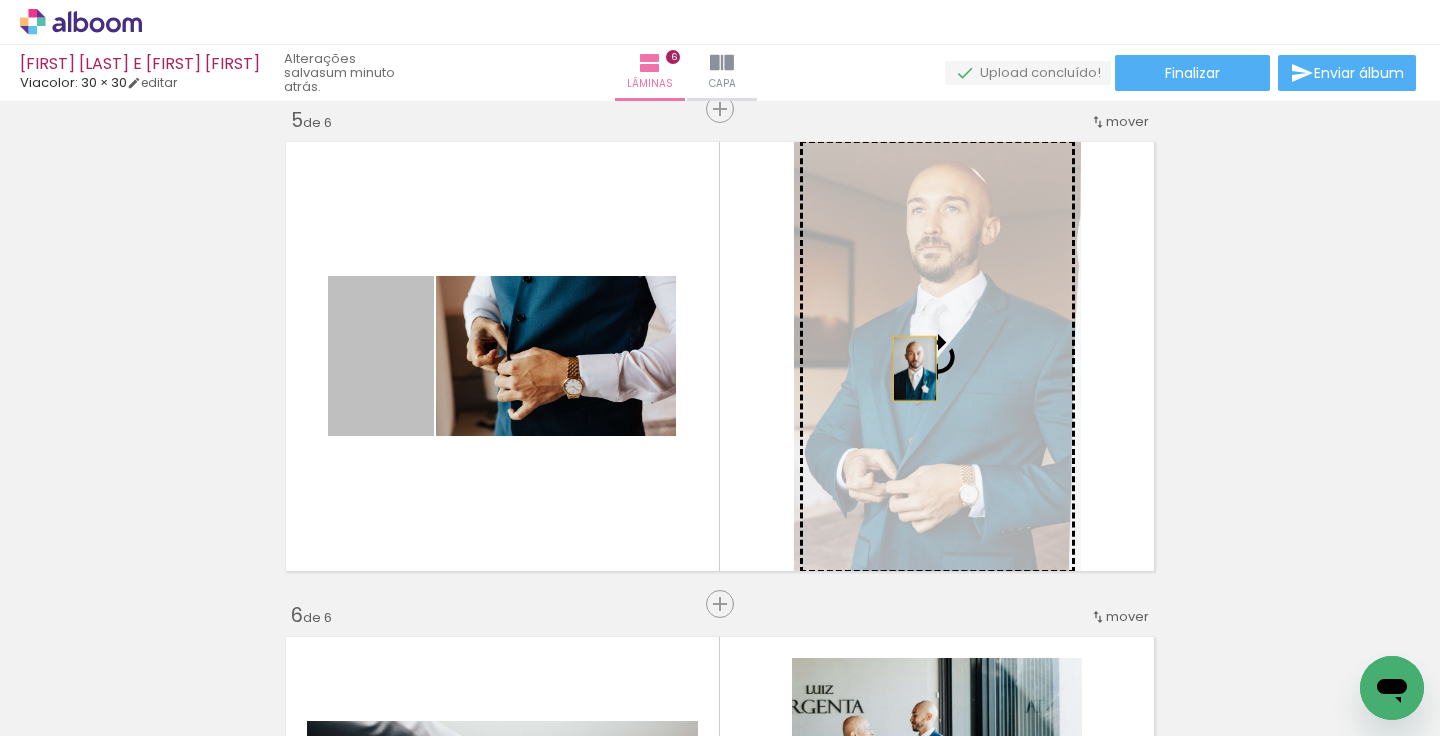 drag, startPoint x: 395, startPoint y: 384, endPoint x: 913, endPoint y: 357, distance: 518.7032 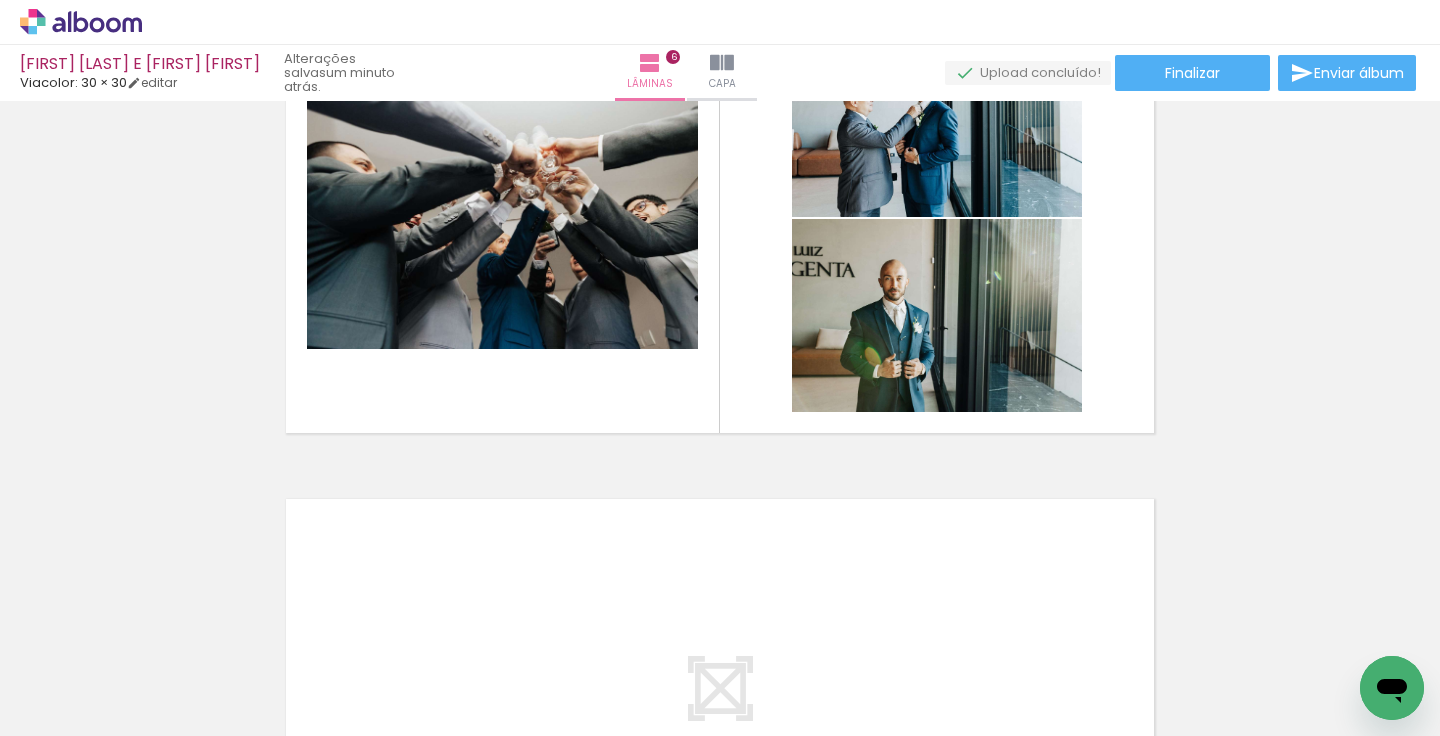 scroll, scrollTop: 2694, scrollLeft: 0, axis: vertical 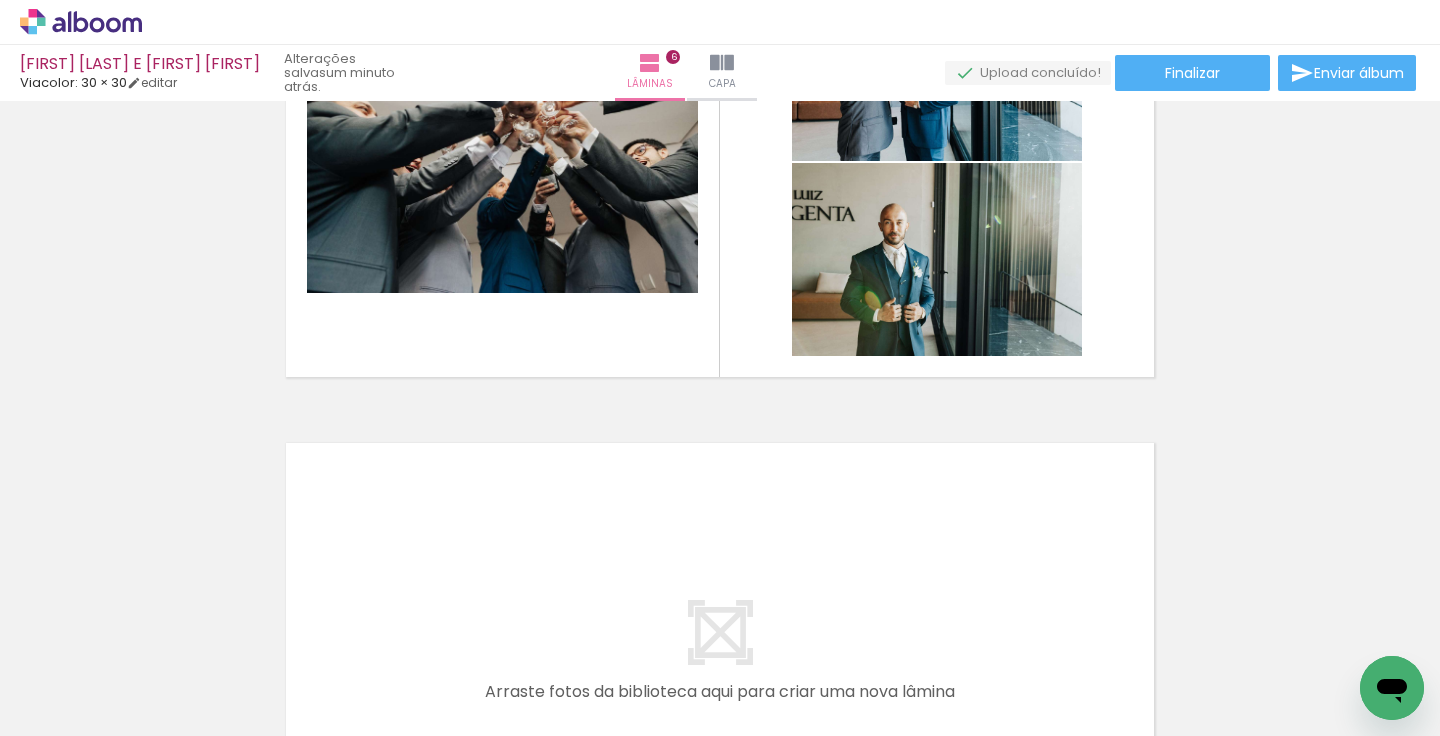 click at bounding box center [156, 628] 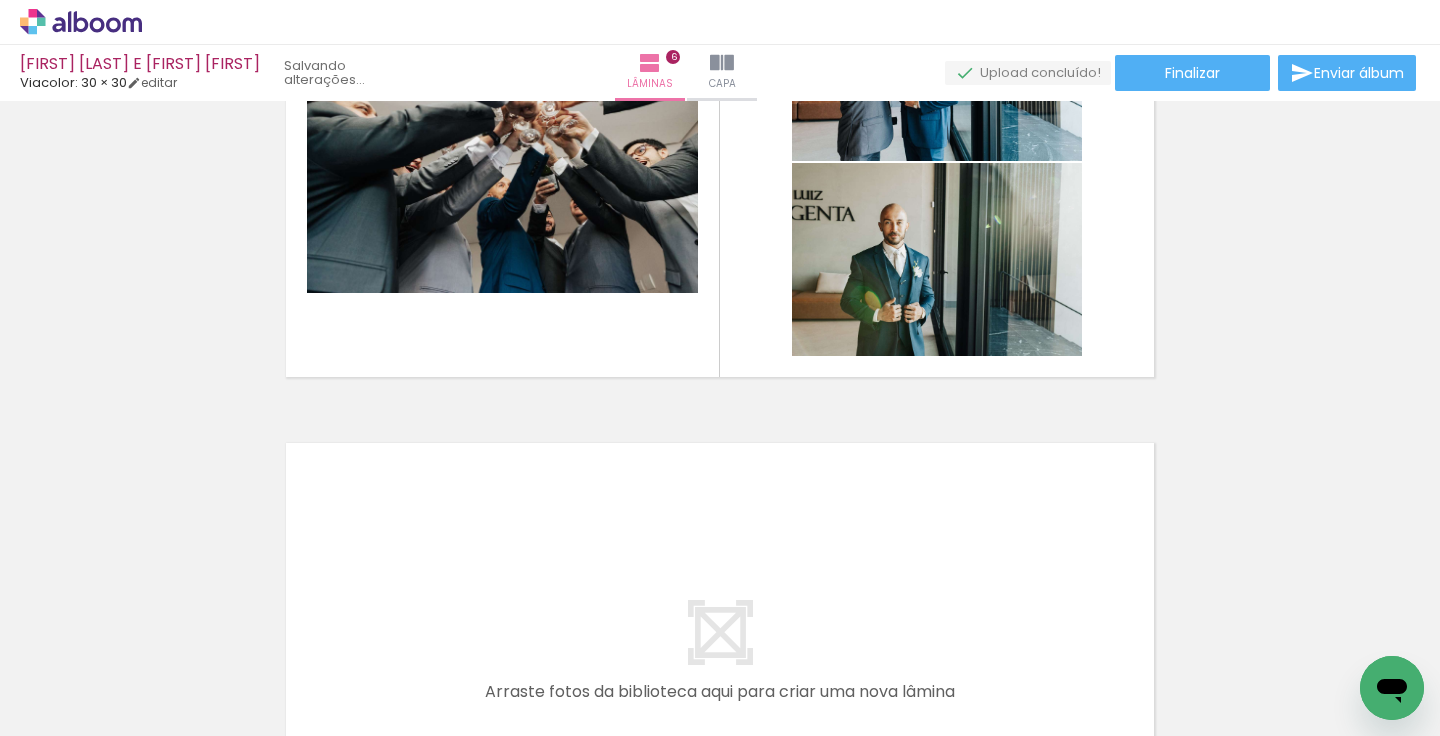 click at bounding box center [156, 628] 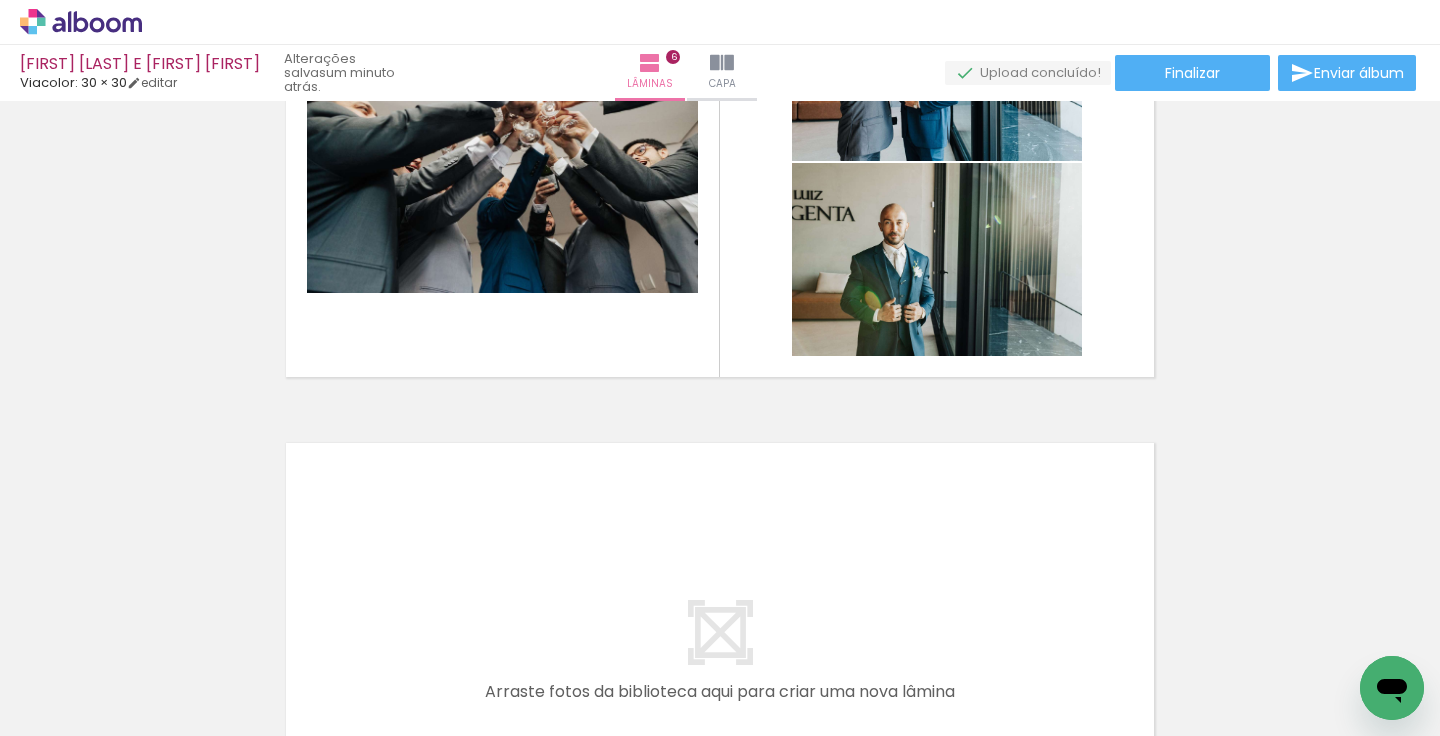 click at bounding box center (156, 628) 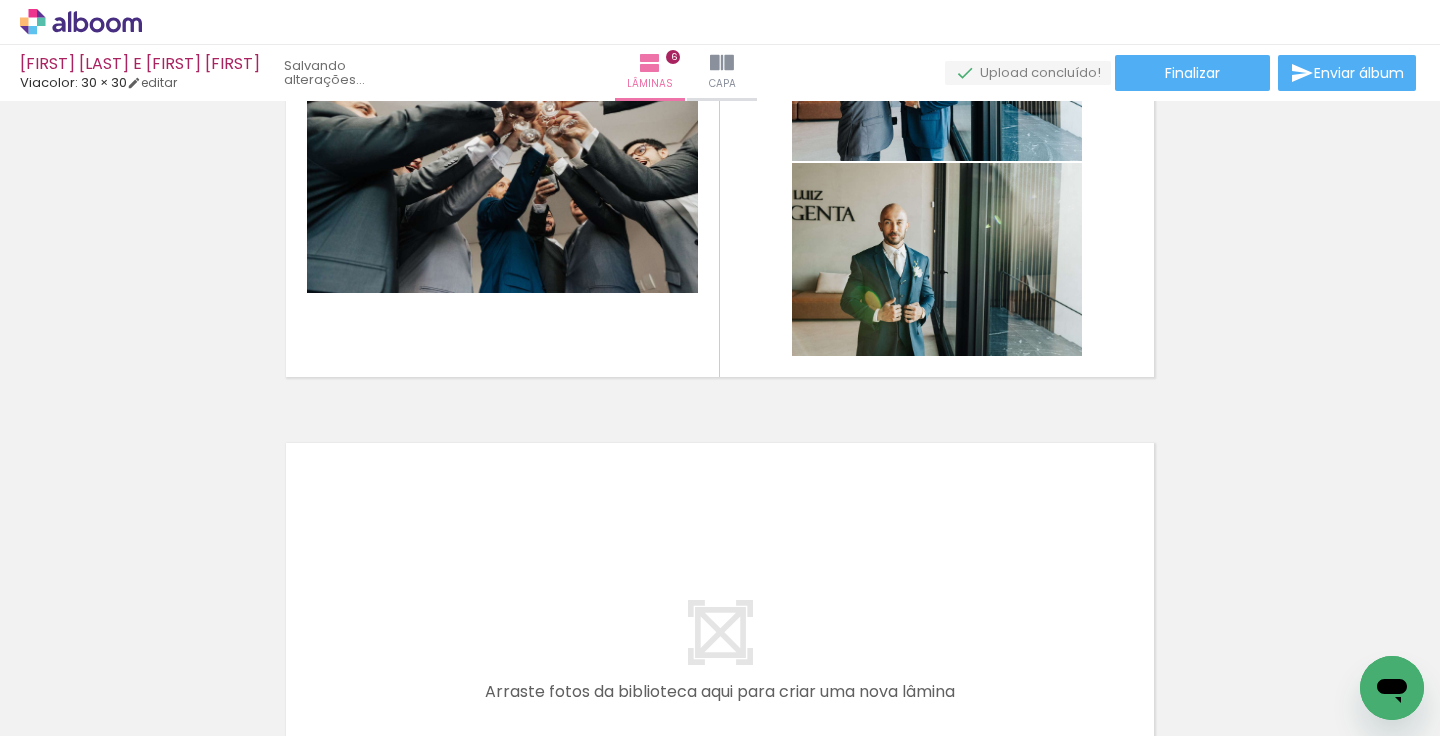 click at bounding box center (156, 628) 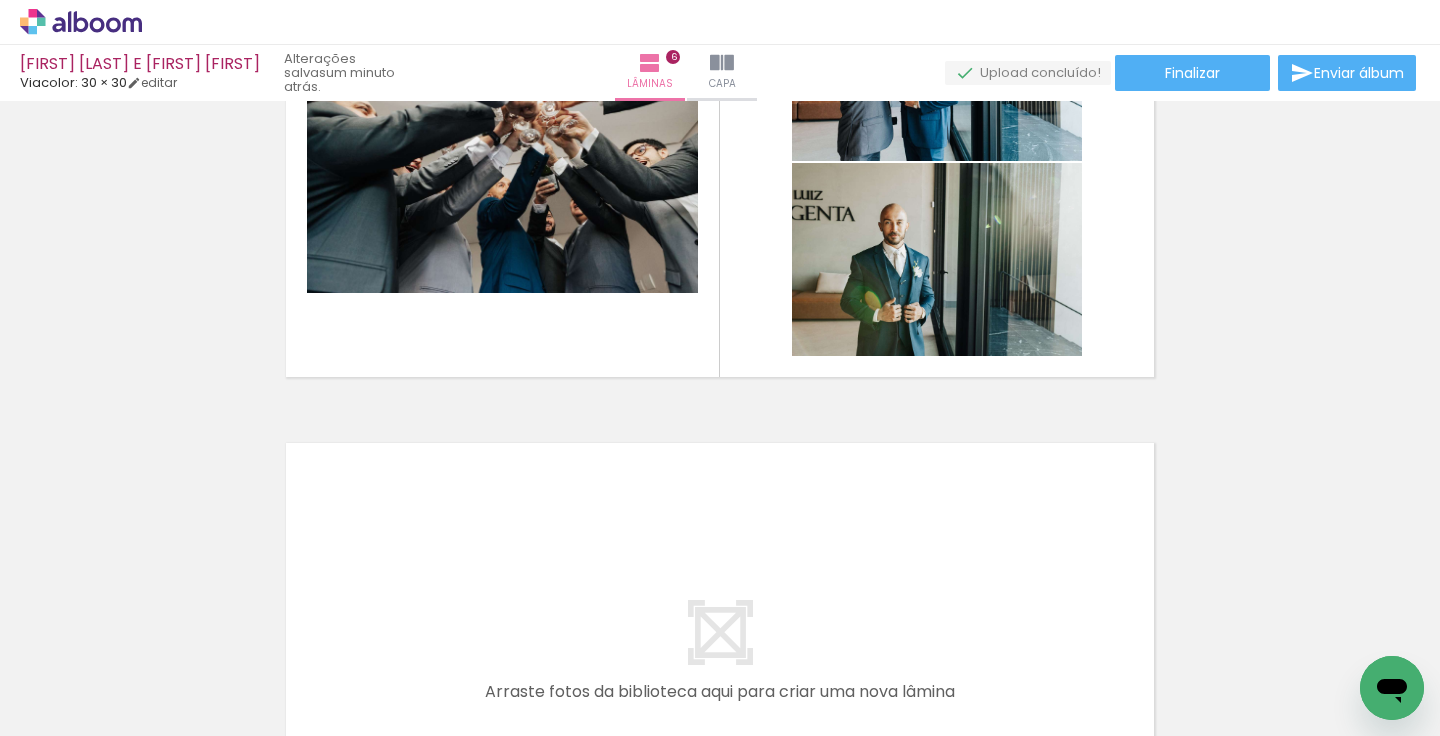 click on "Adicionar
Fotos" at bounding box center (71, 725) 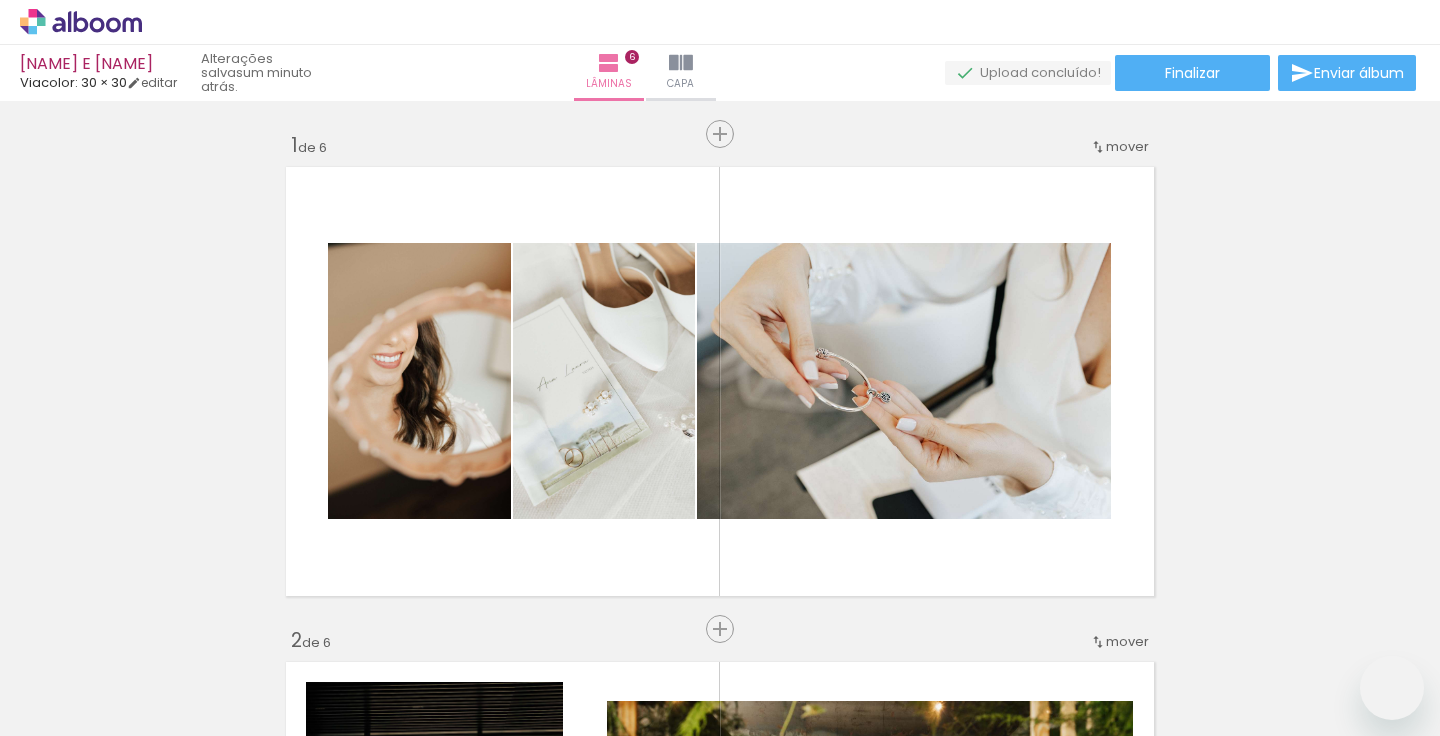 scroll, scrollTop: 0, scrollLeft: 0, axis: both 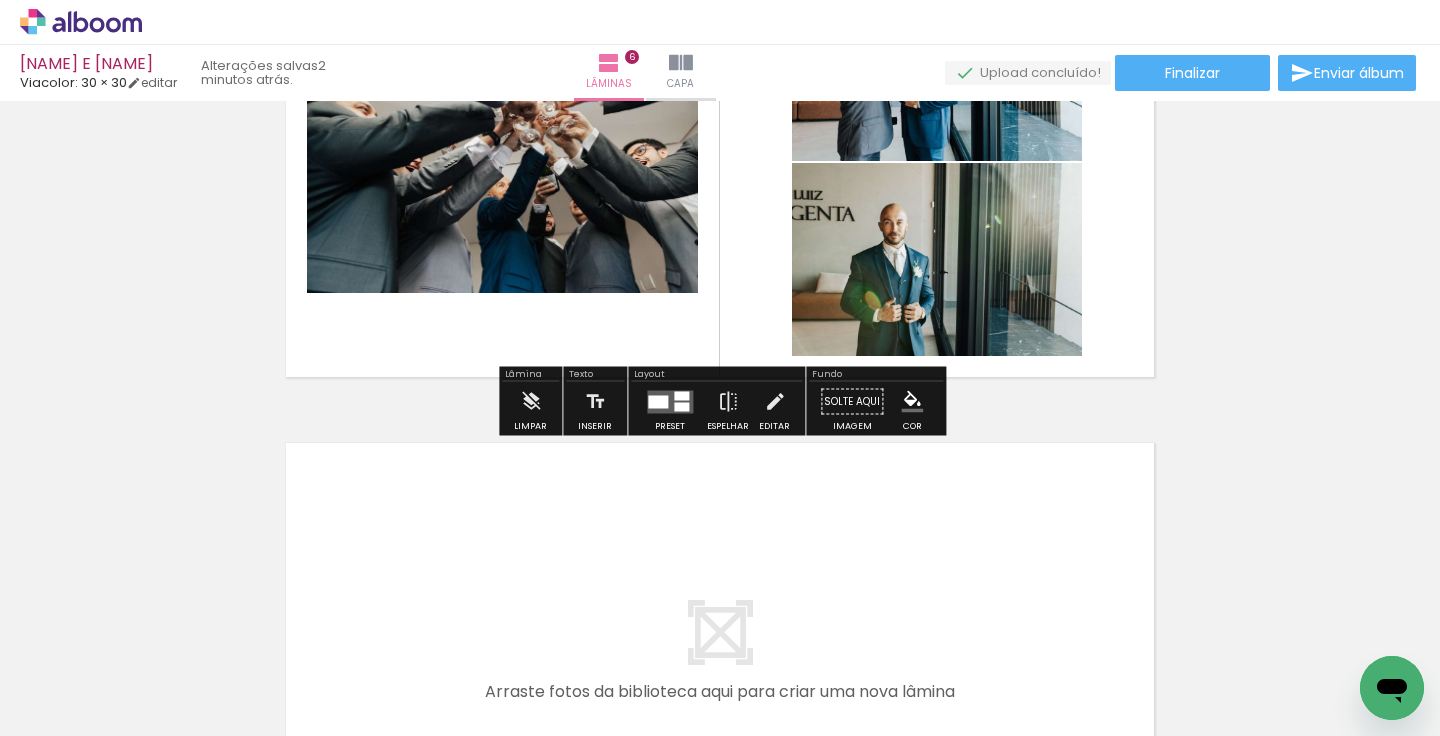 click on "Adicionar
Fotos" at bounding box center [71, 725] 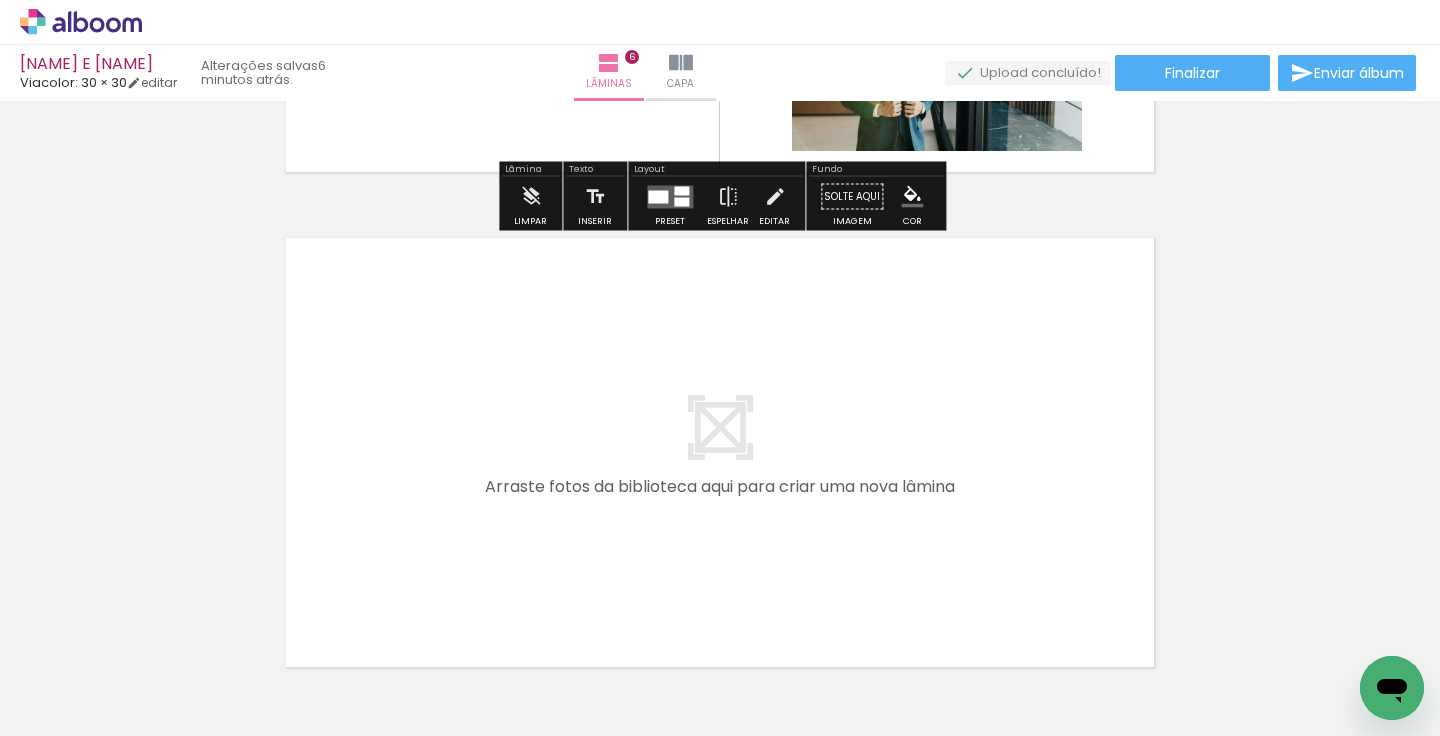 scroll, scrollTop: 2956, scrollLeft: 0, axis: vertical 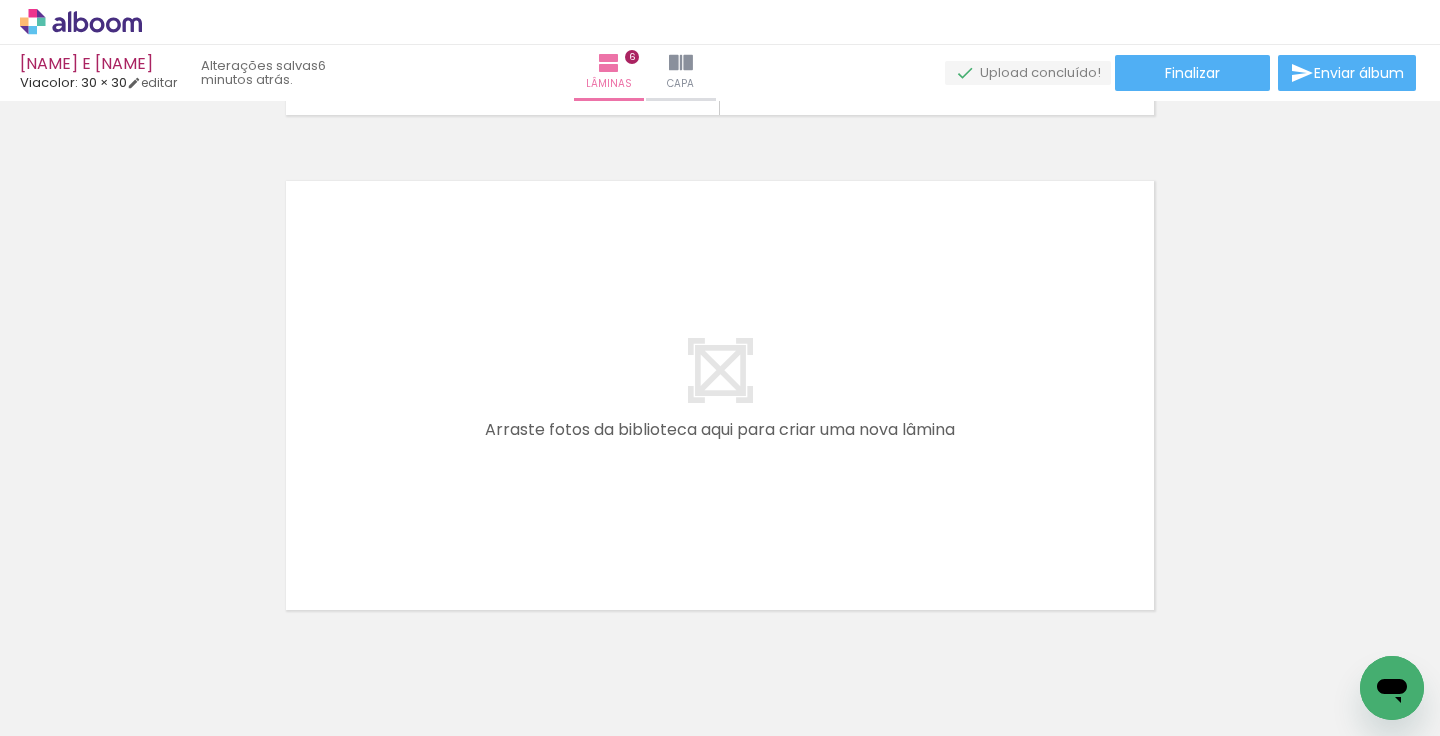 click on "Adicionar
Fotos" at bounding box center (71, 725) 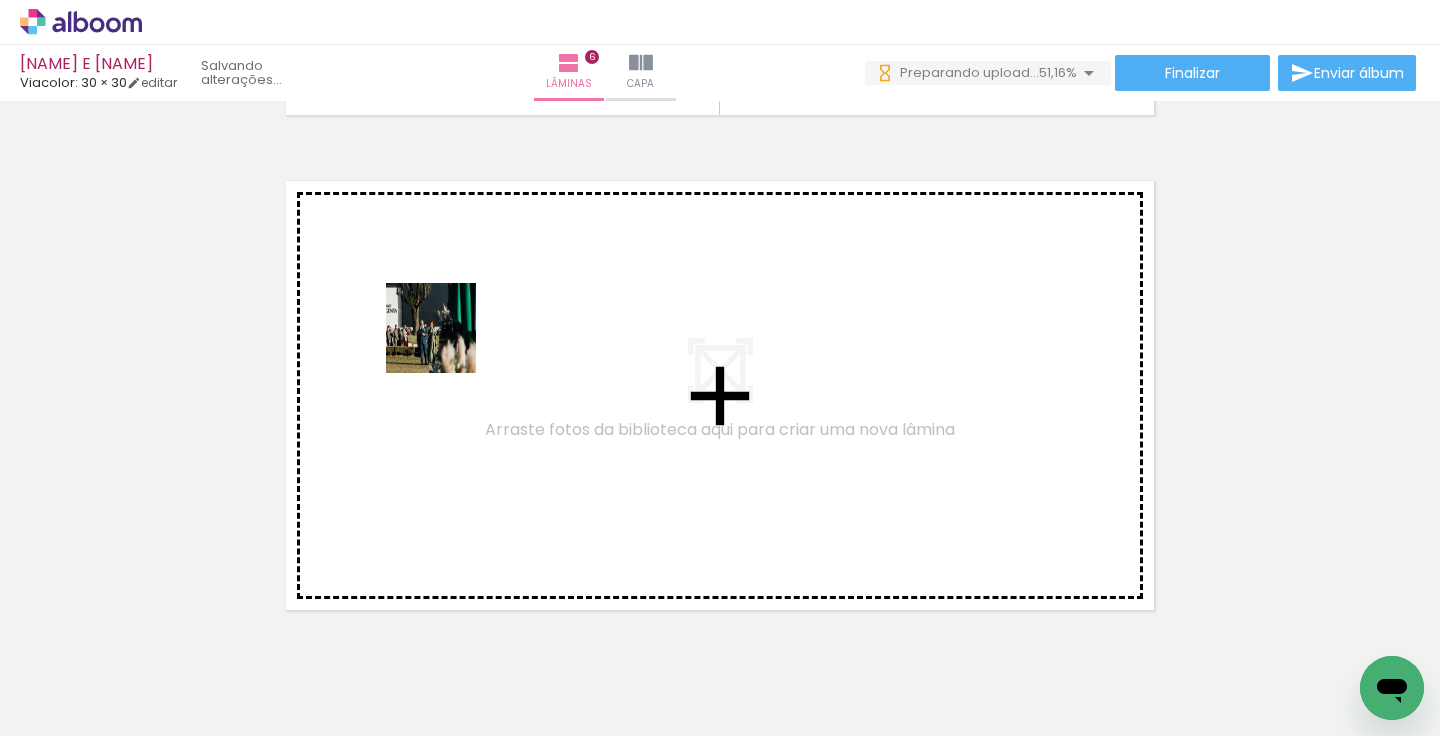 click at bounding box center (720, 368) 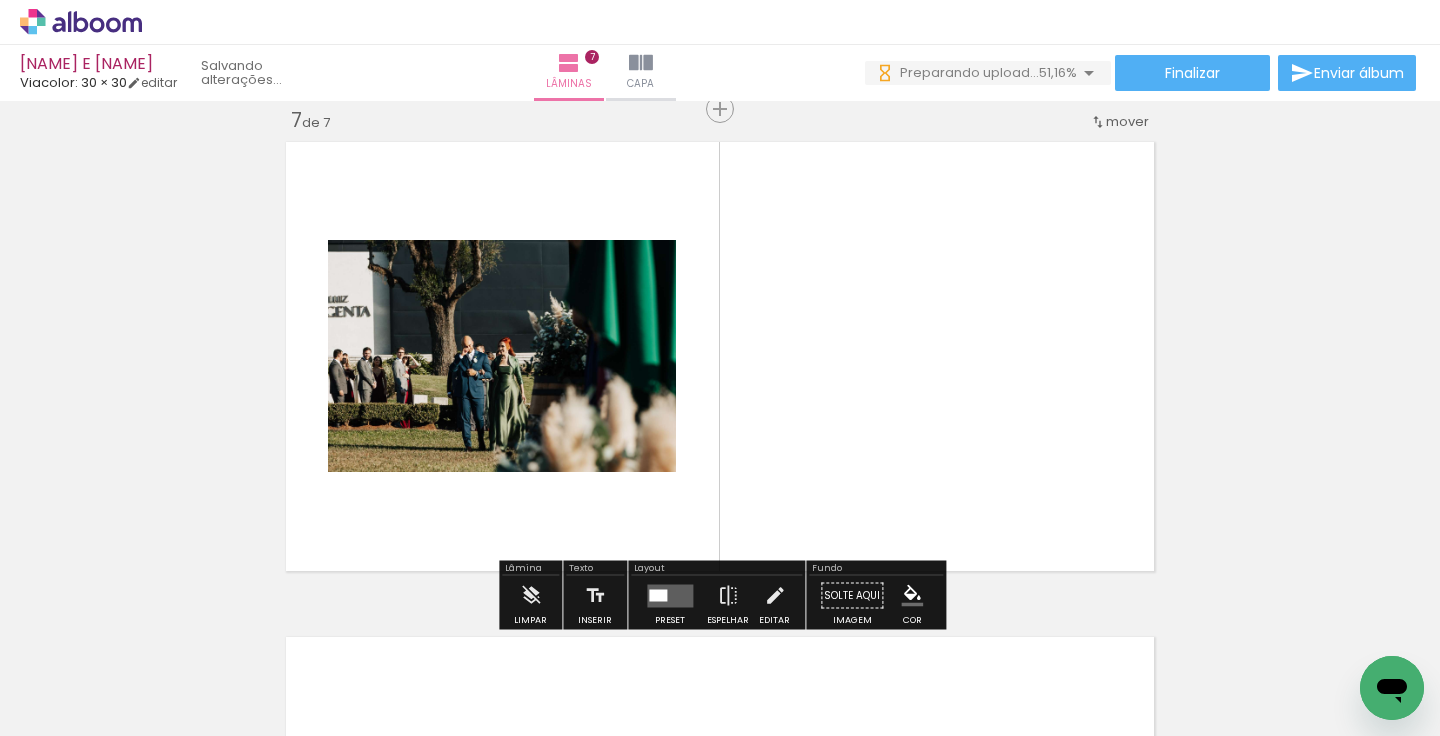 scroll, scrollTop: 2995, scrollLeft: 0, axis: vertical 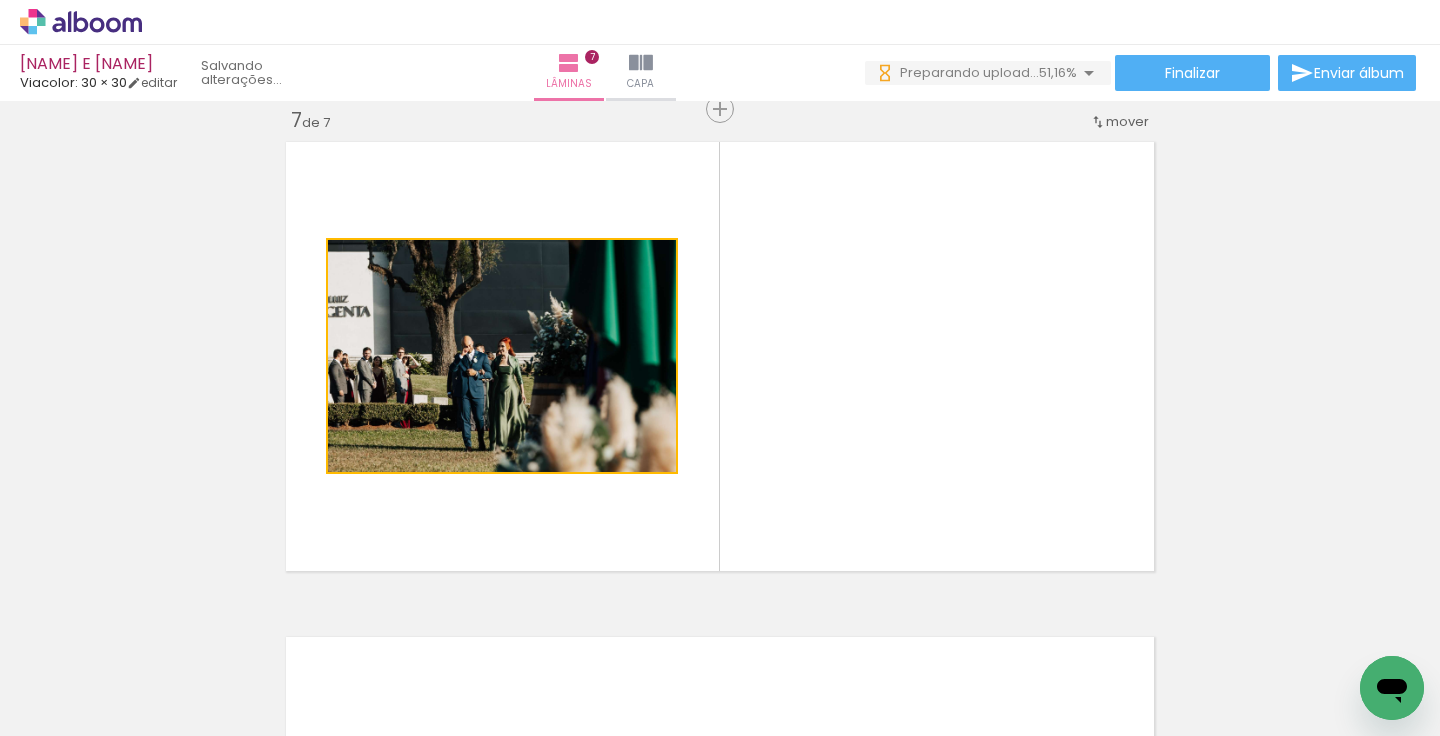 drag, startPoint x: 494, startPoint y: 328, endPoint x: 1282, endPoint y: 311, distance: 788.18335 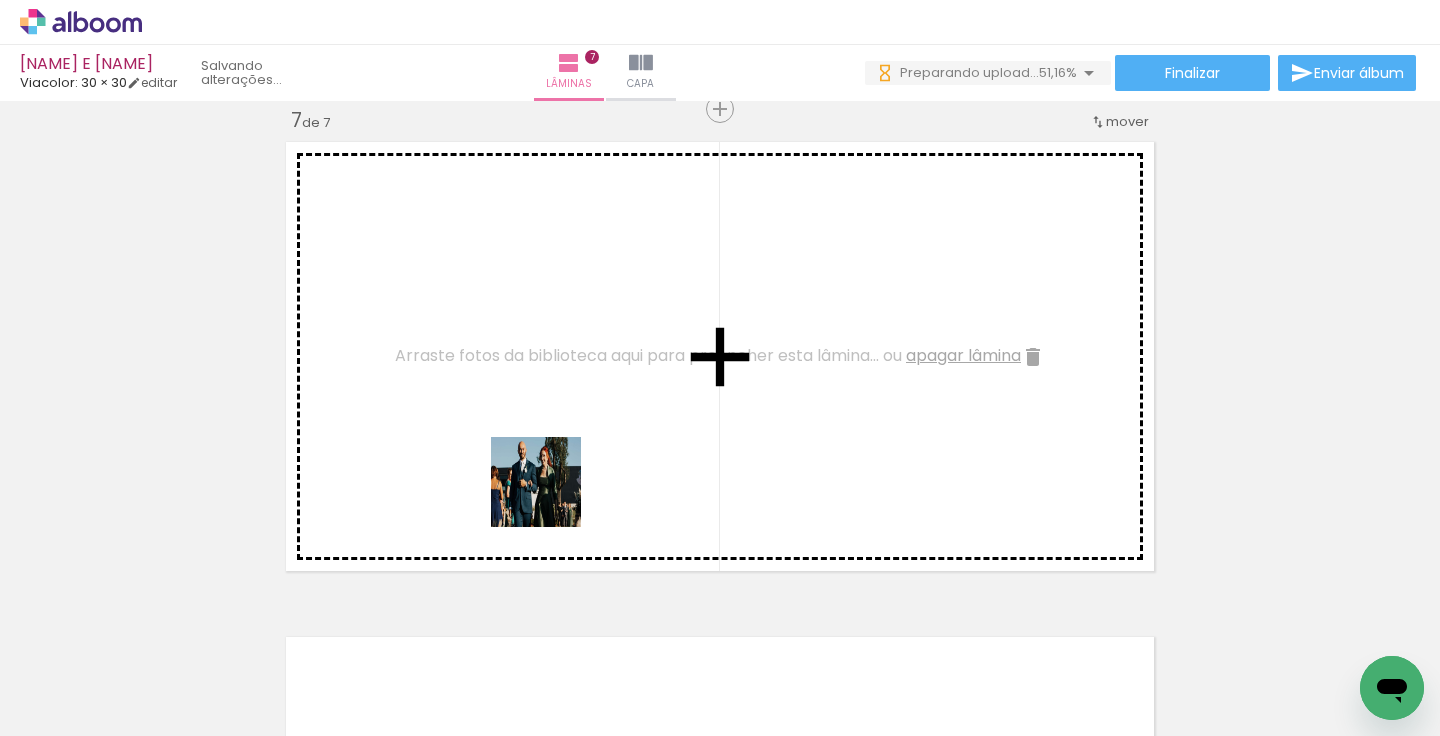 click at bounding box center [720, 368] 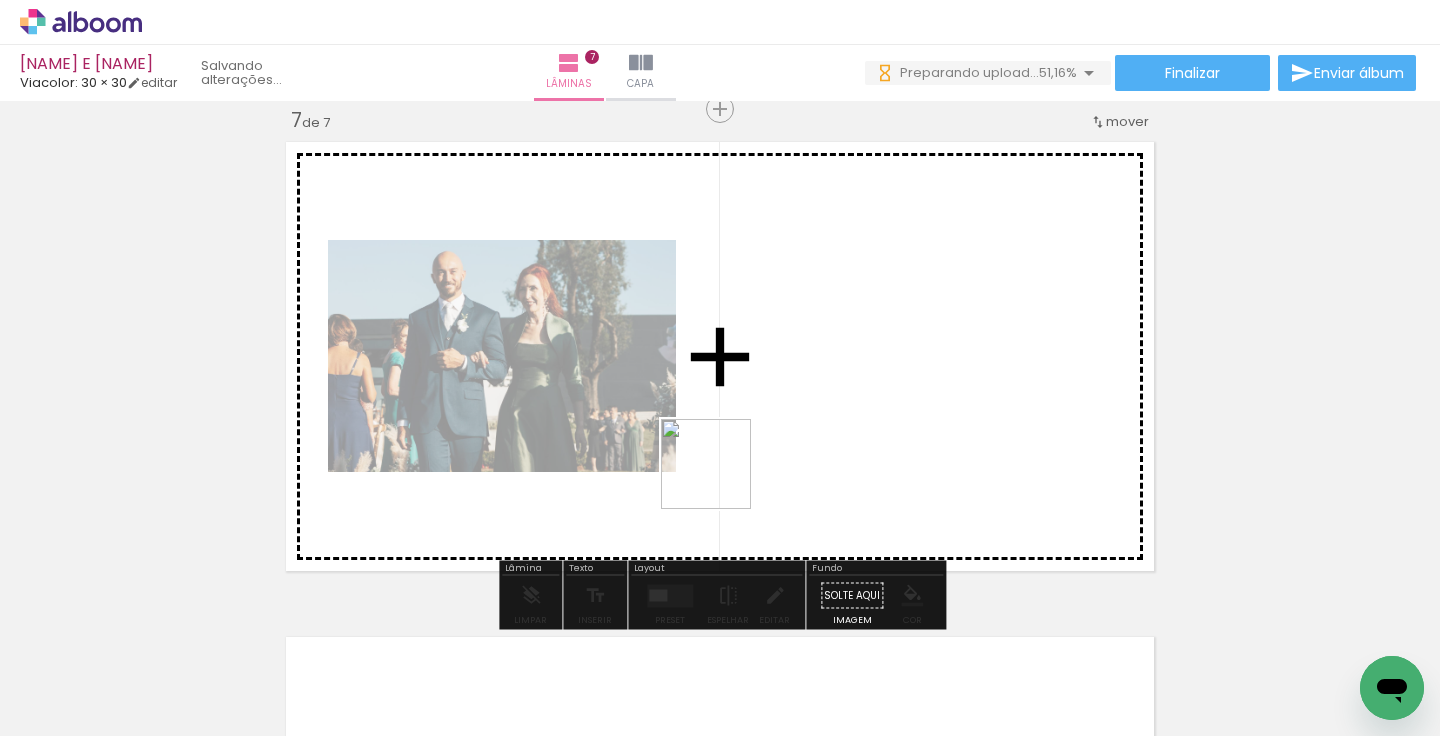 drag, startPoint x: 669, startPoint y: 652, endPoint x: 763, endPoint y: 307, distance: 357.57657 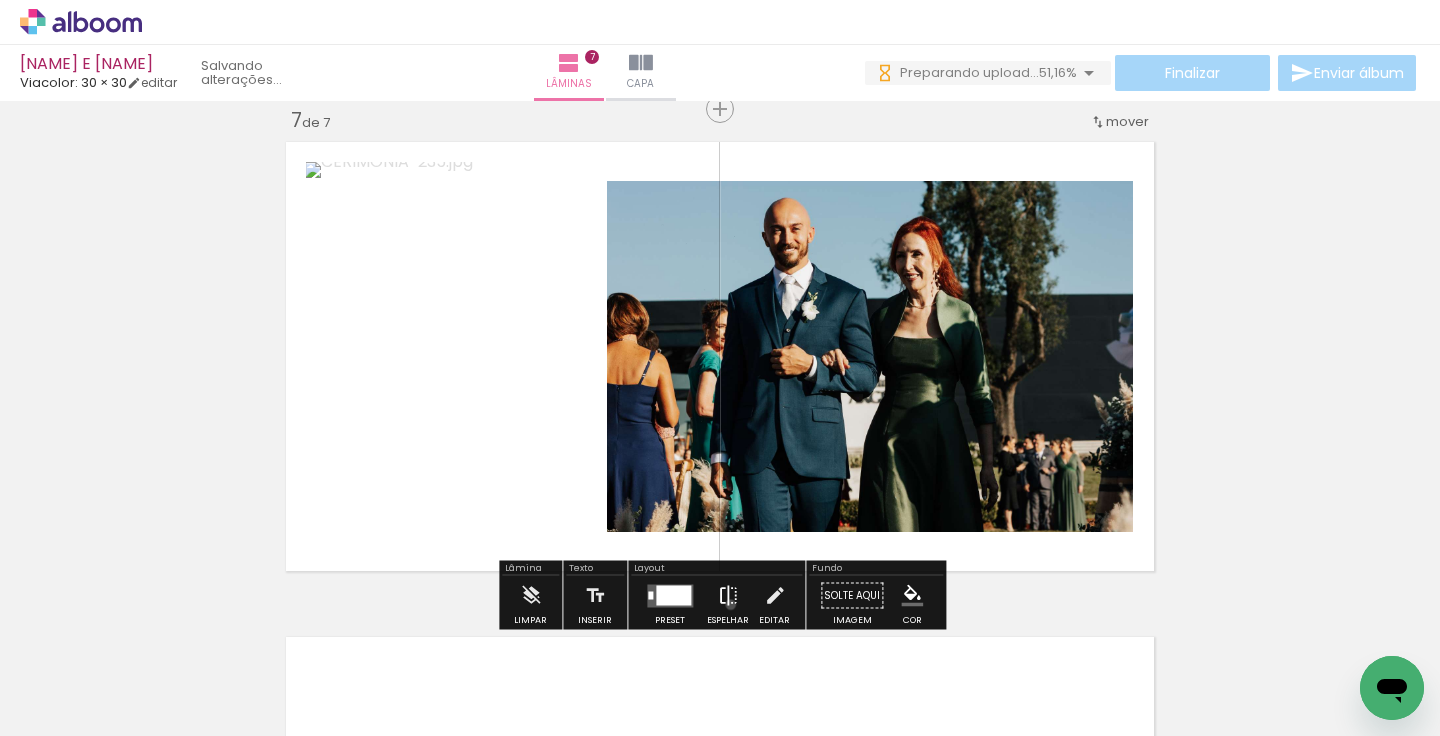 click at bounding box center [728, 596] 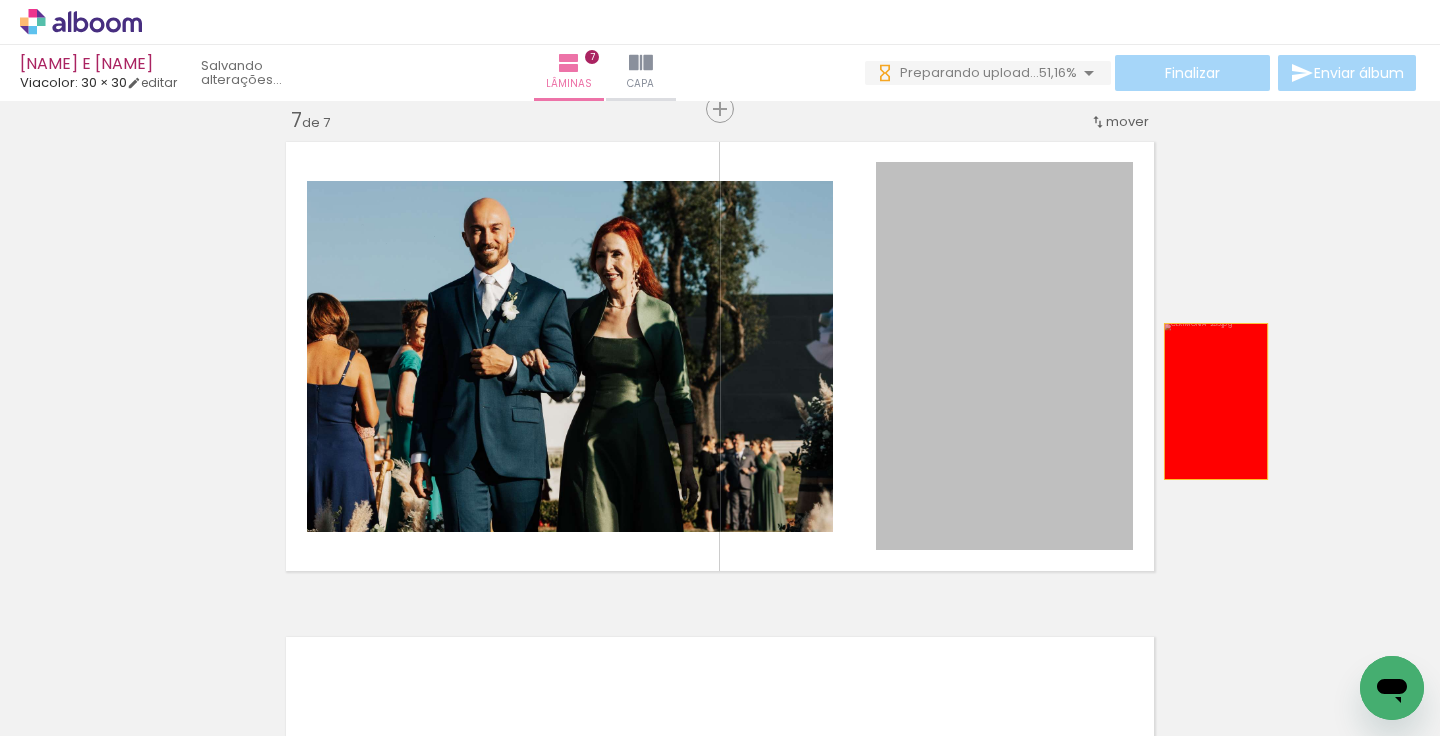 drag, startPoint x: 1039, startPoint y: 411, endPoint x: 1214, endPoint y: 398, distance: 175.4822 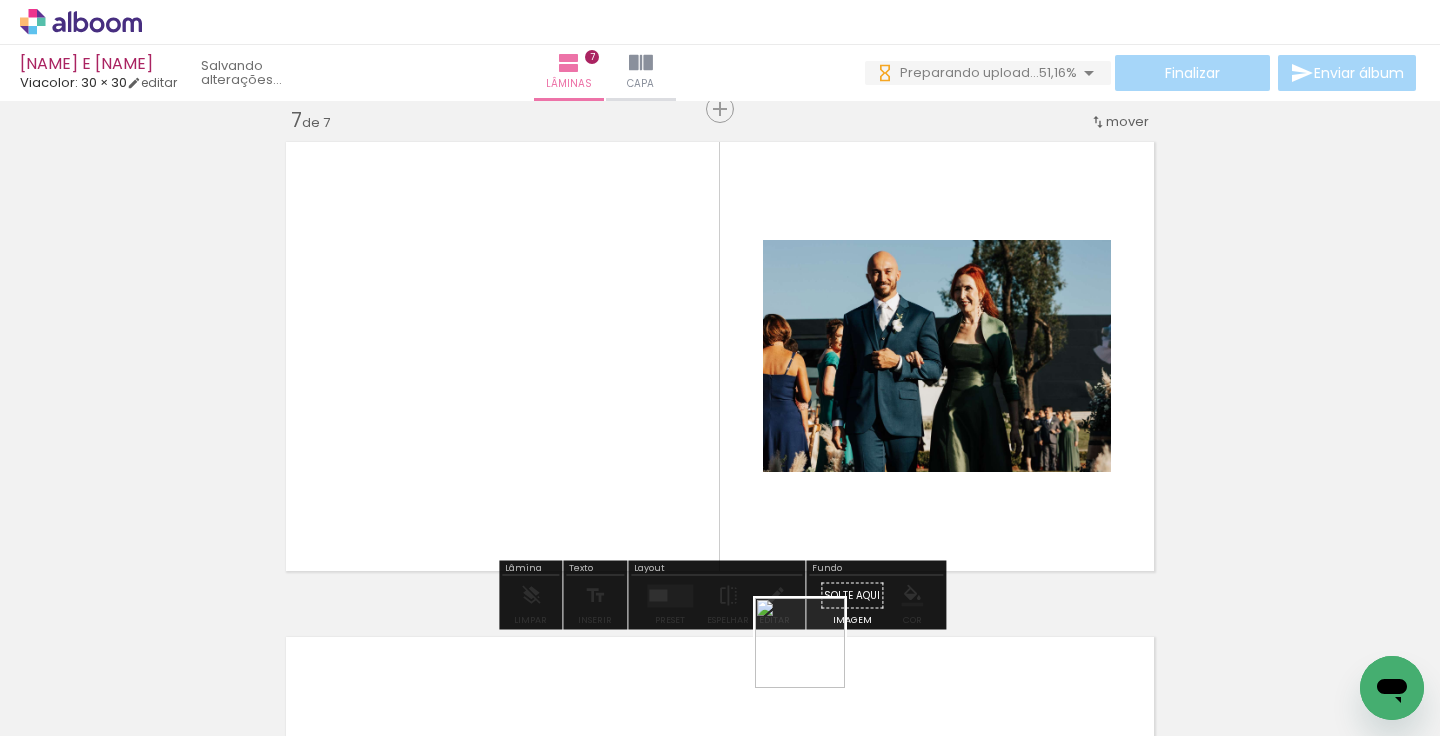 drag, startPoint x: 789, startPoint y: 685, endPoint x: 953, endPoint y: 483, distance: 260.19223 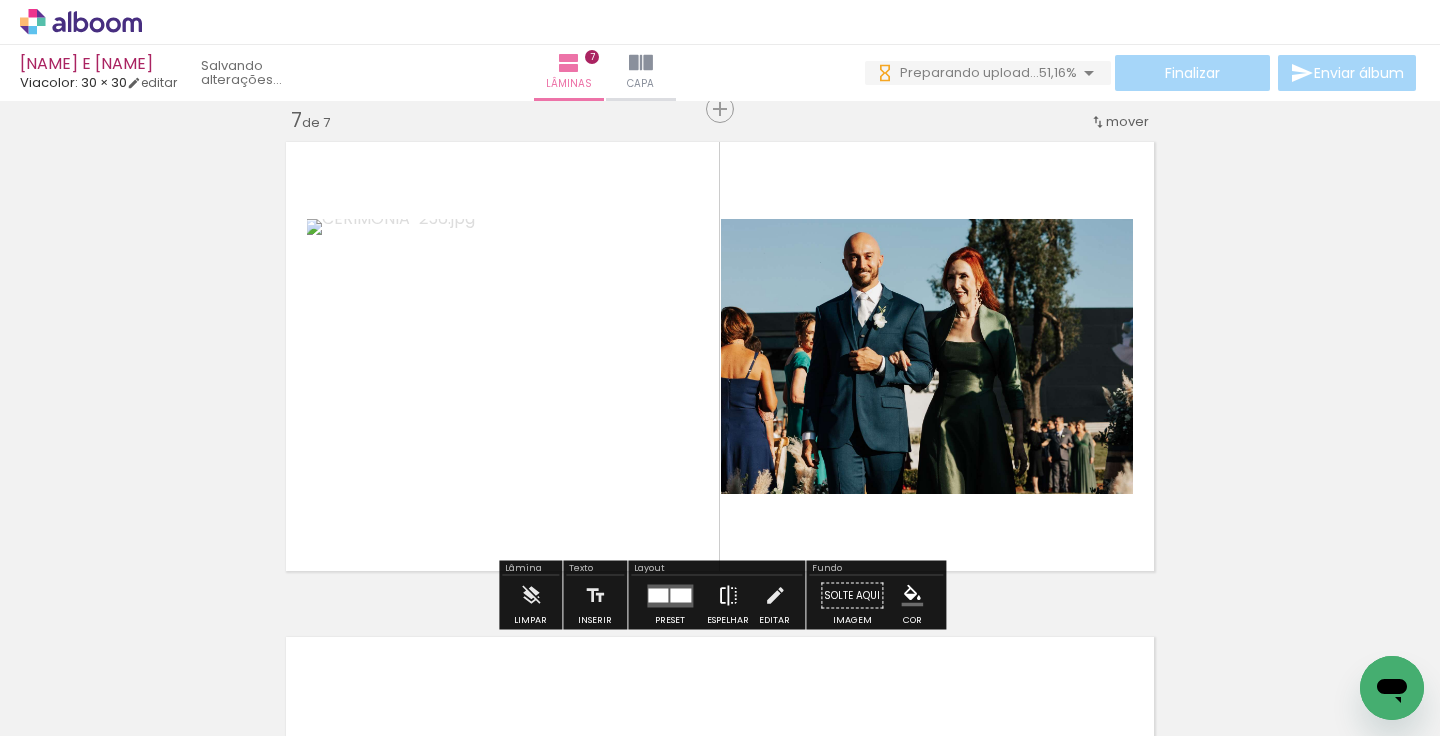 click on "Espelhar" at bounding box center (728, 601) 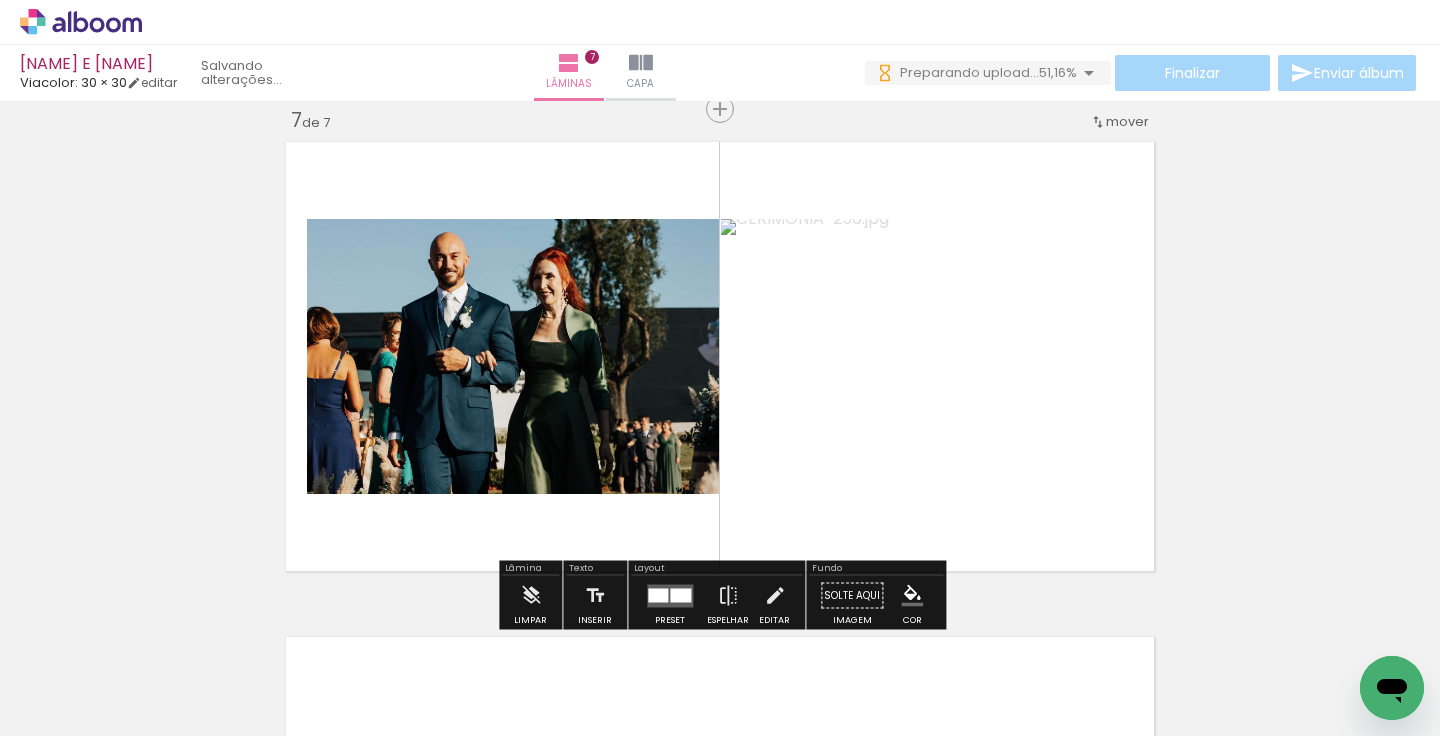 click at bounding box center [680, 595] 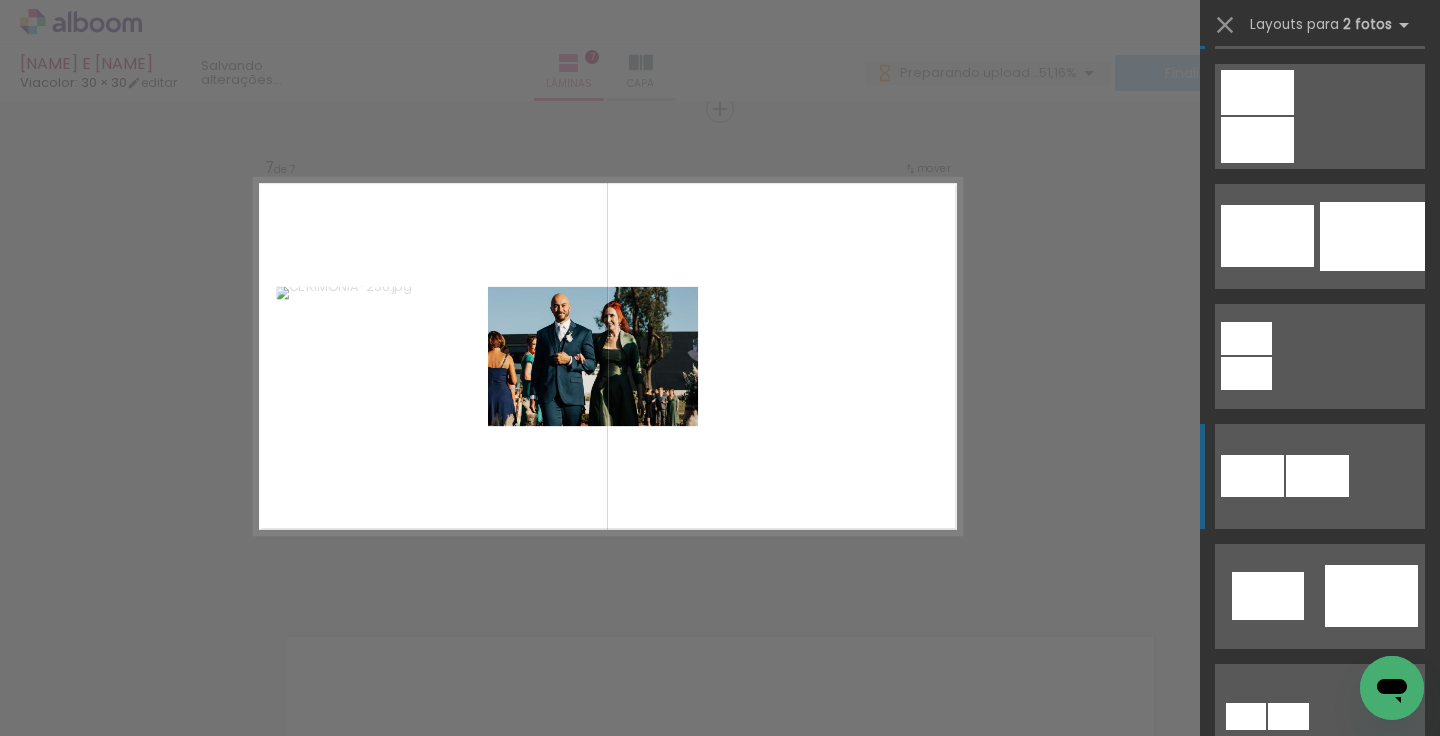 scroll, scrollTop: 183, scrollLeft: 0, axis: vertical 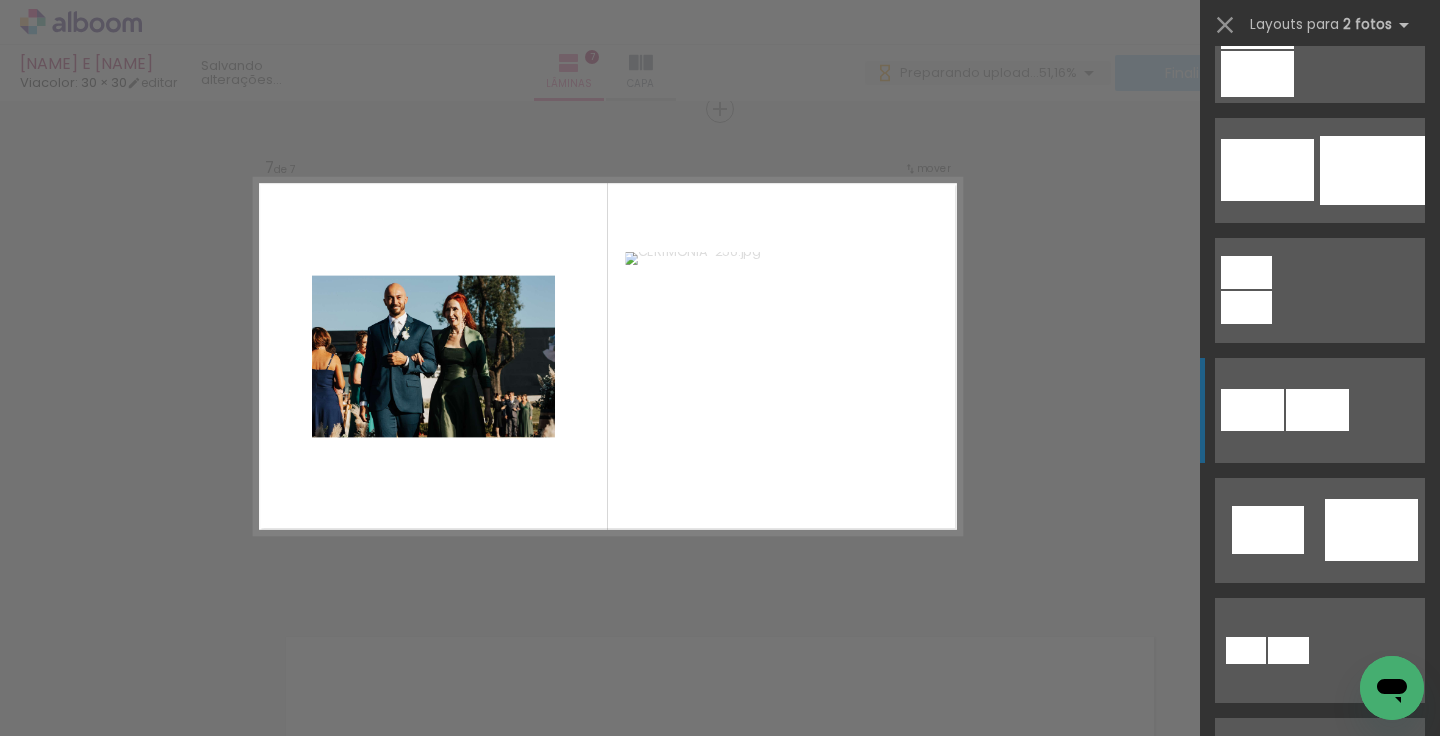 click at bounding box center (1320, -70) 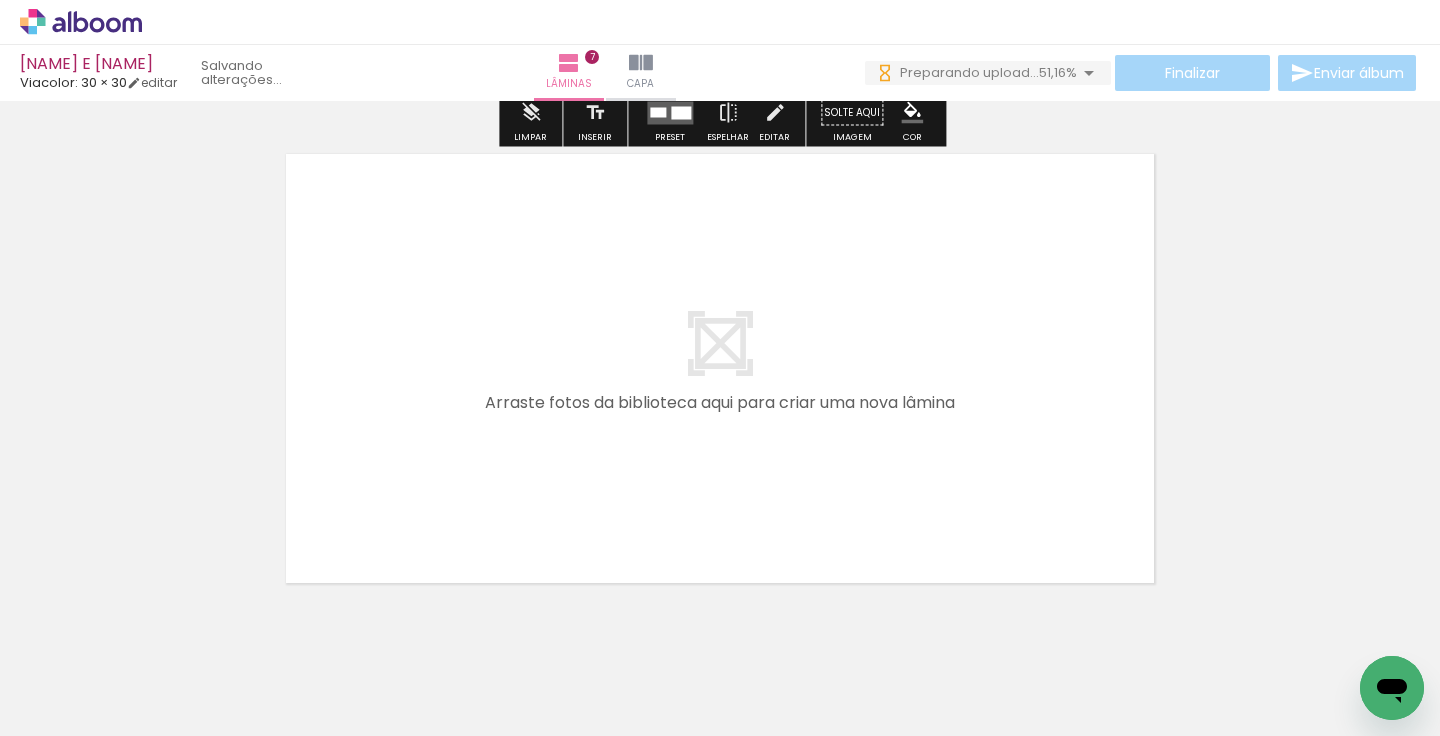 scroll, scrollTop: 3477, scrollLeft: 0, axis: vertical 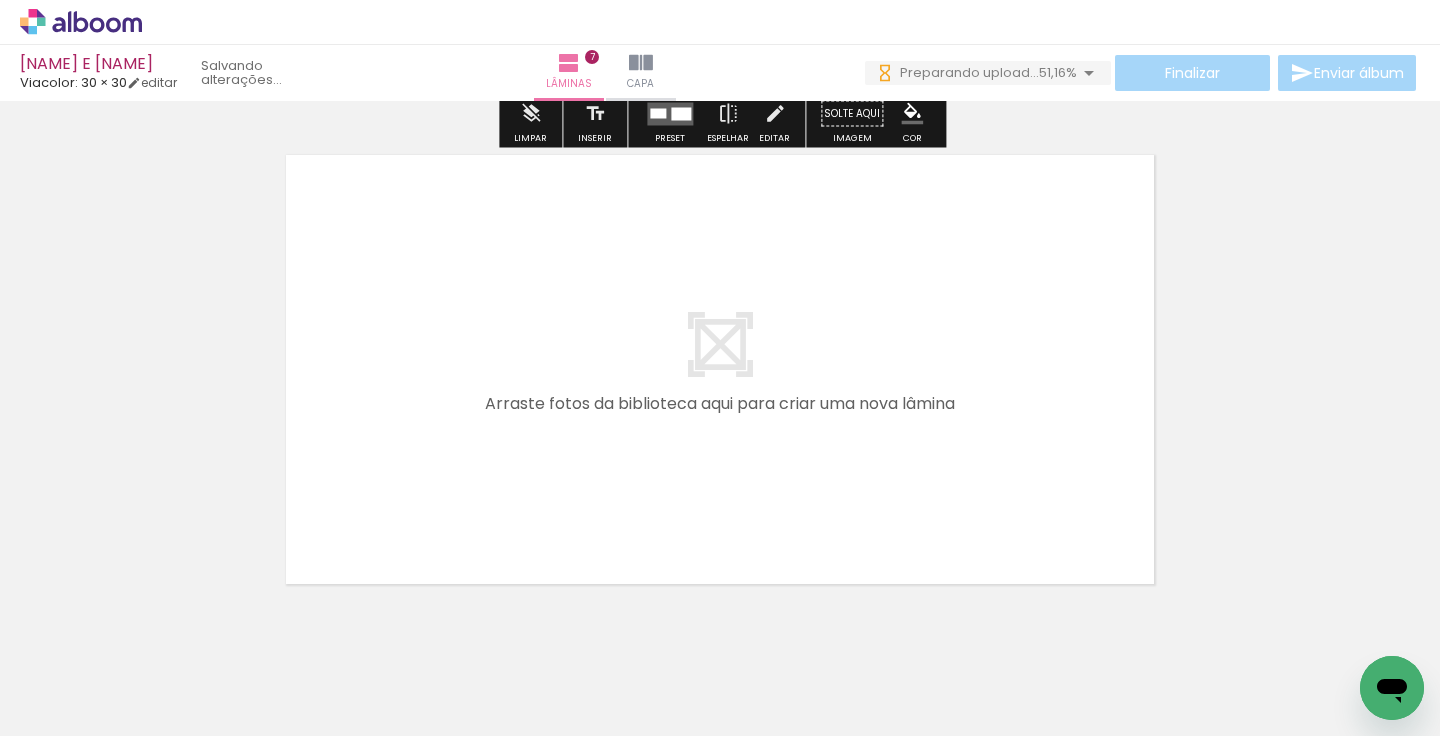 click at bounding box center [720, 368] 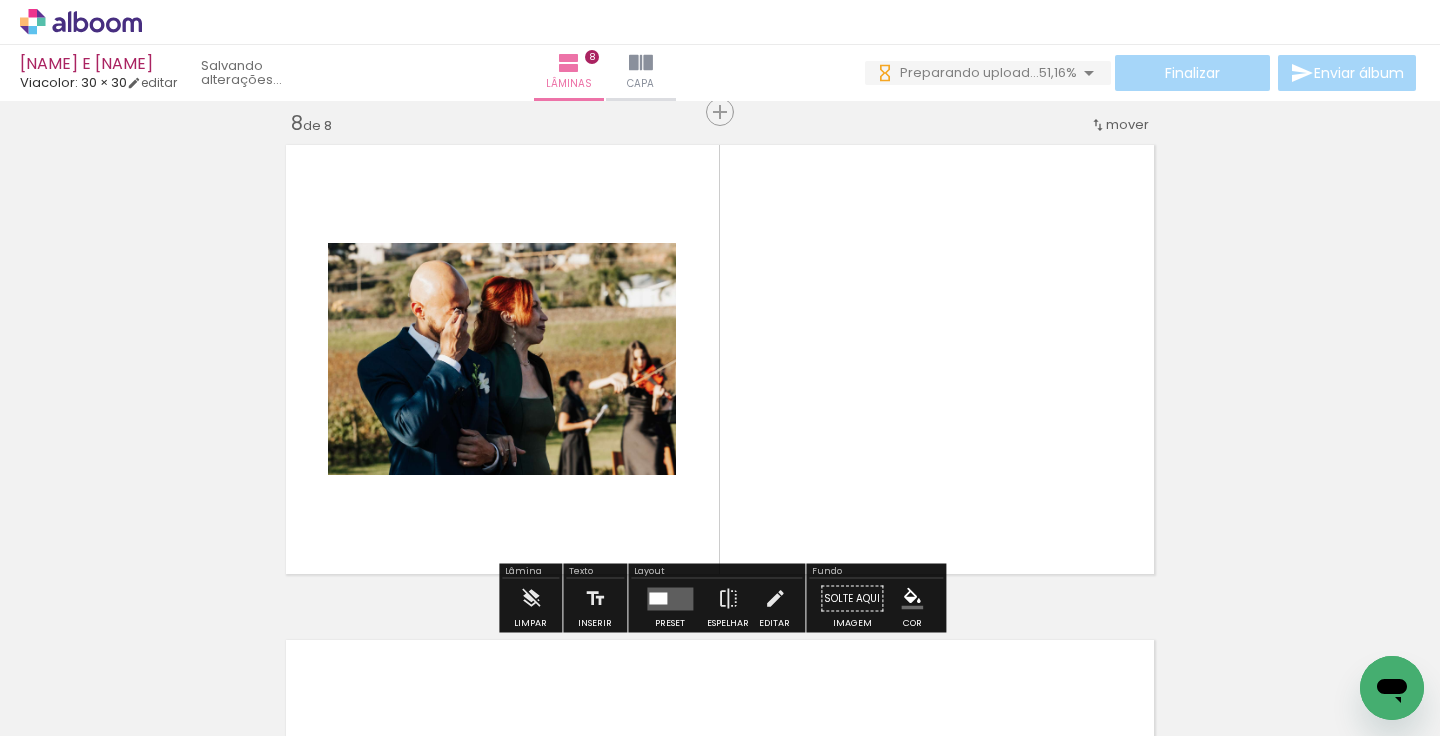 scroll, scrollTop: 3490, scrollLeft: 0, axis: vertical 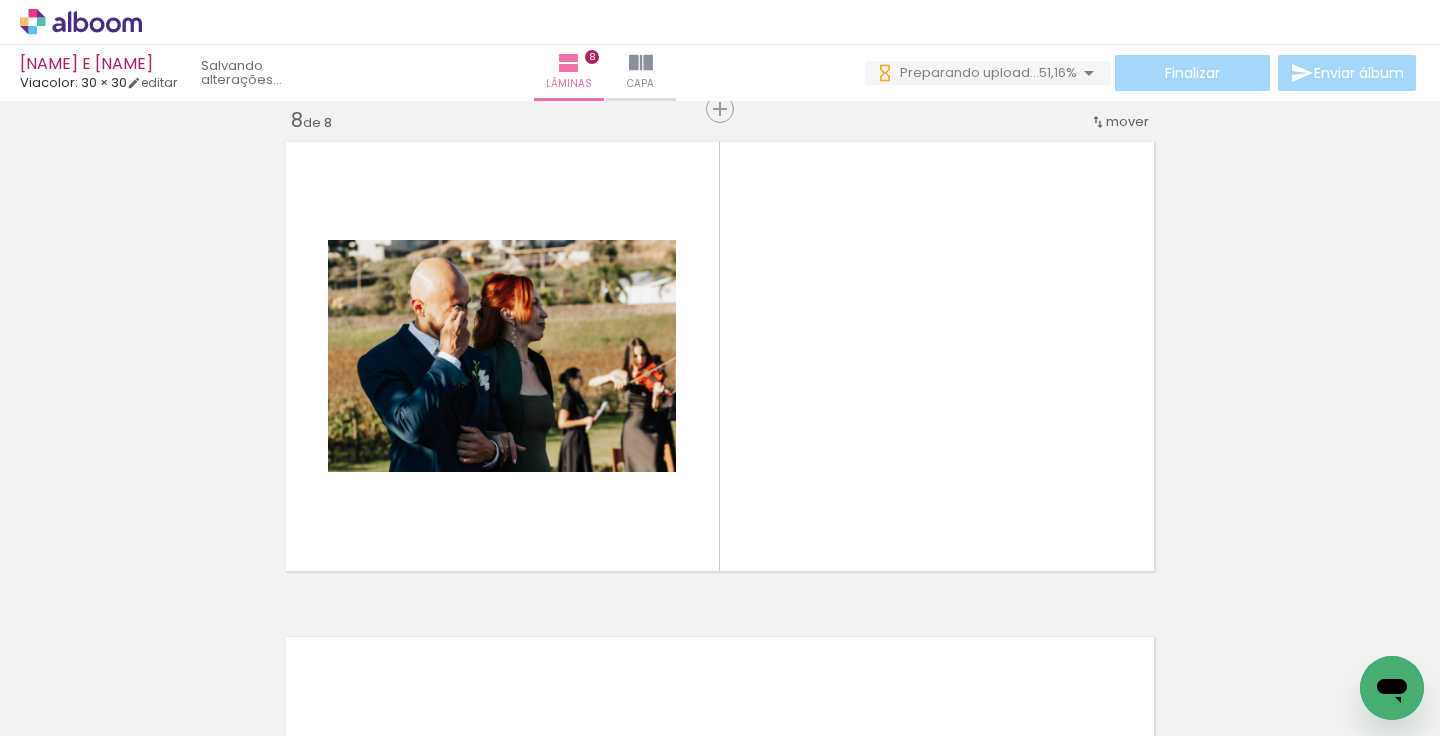 drag, startPoint x: 786, startPoint y: 672, endPoint x: 803, endPoint y: 428, distance: 244.59149 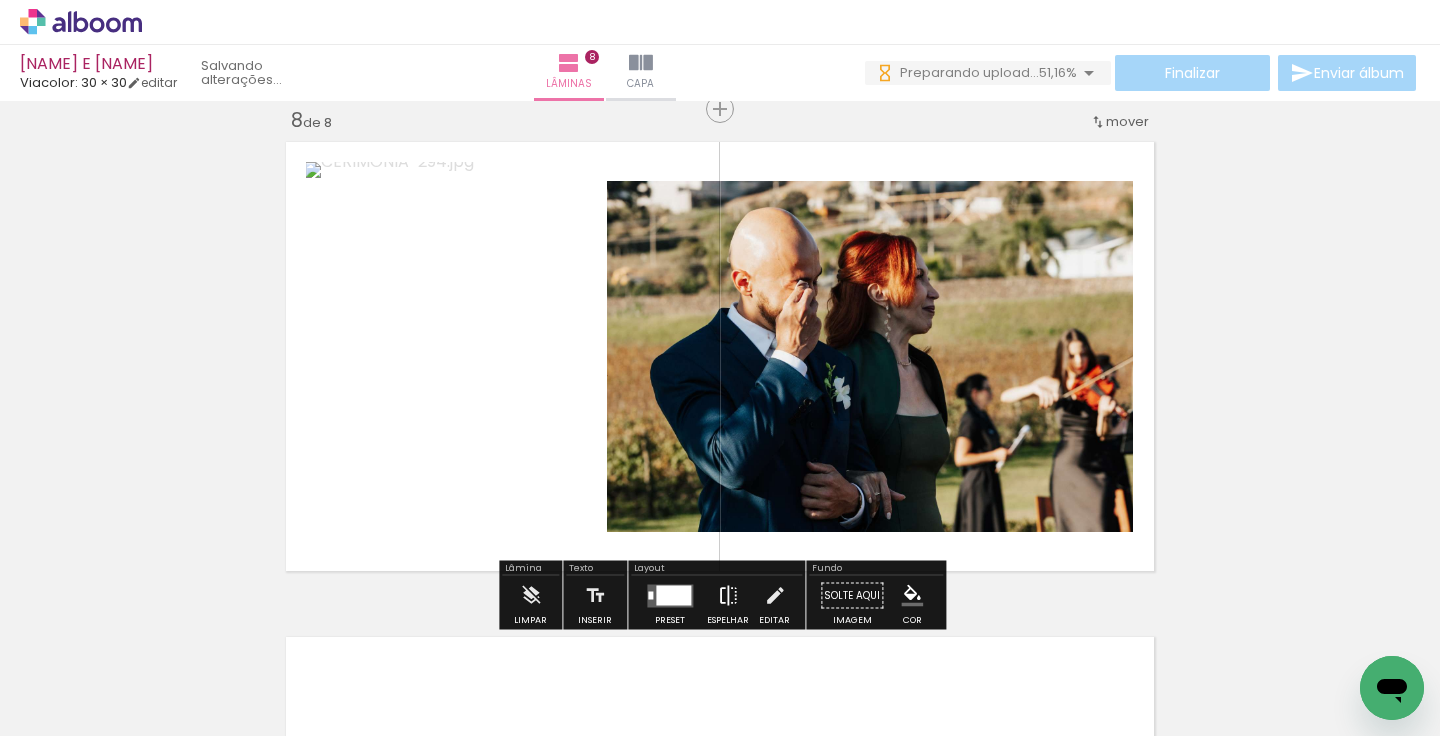 click at bounding box center (728, 596) 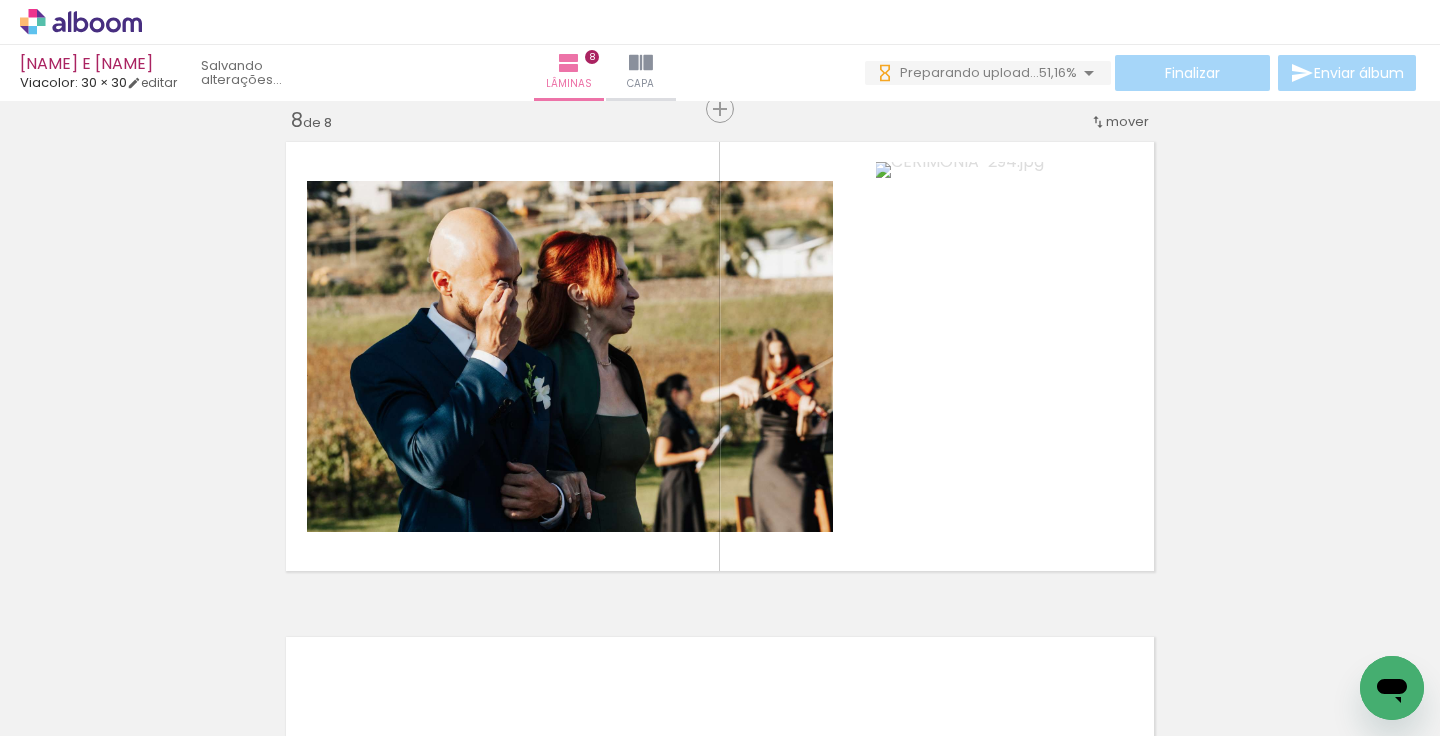 drag, startPoint x: 802, startPoint y: 685, endPoint x: 802, endPoint y: 516, distance: 169 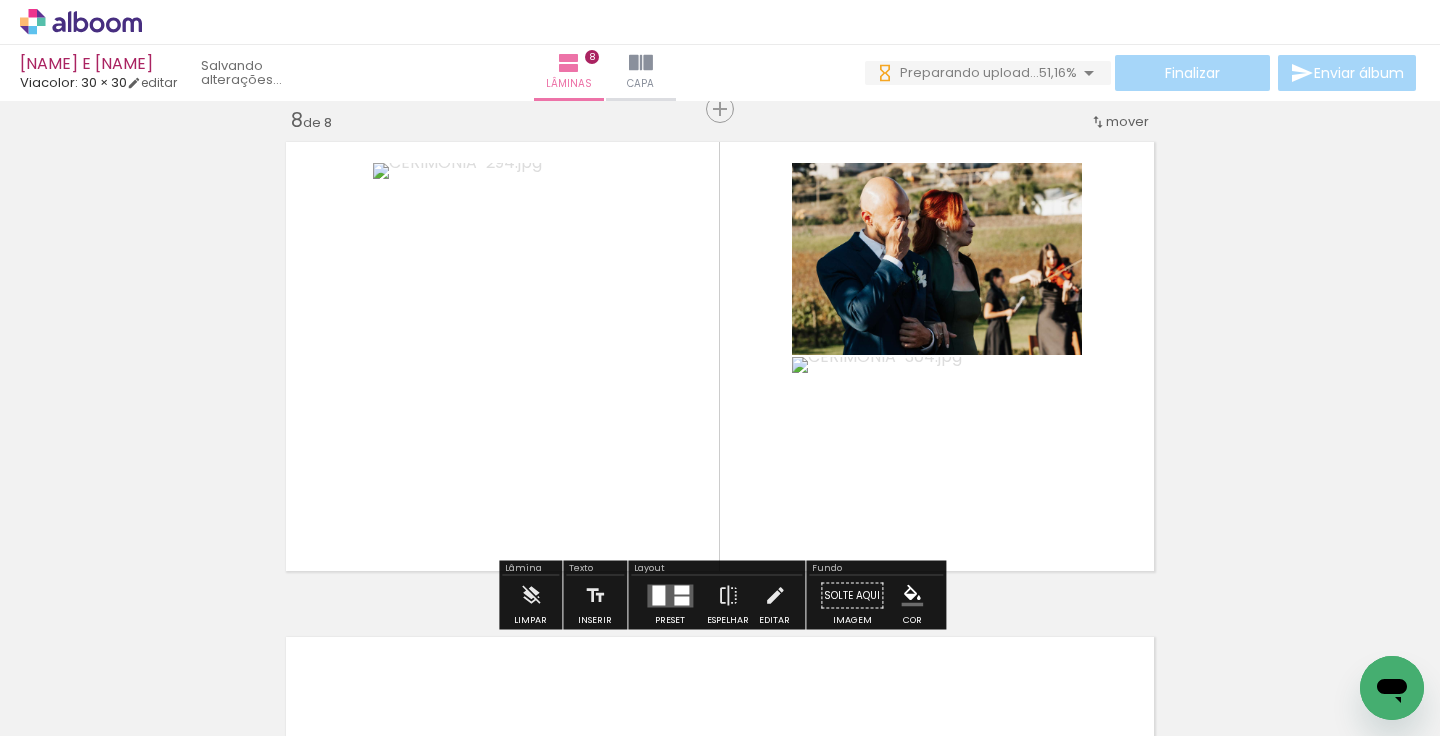 click at bounding box center [670, 595] 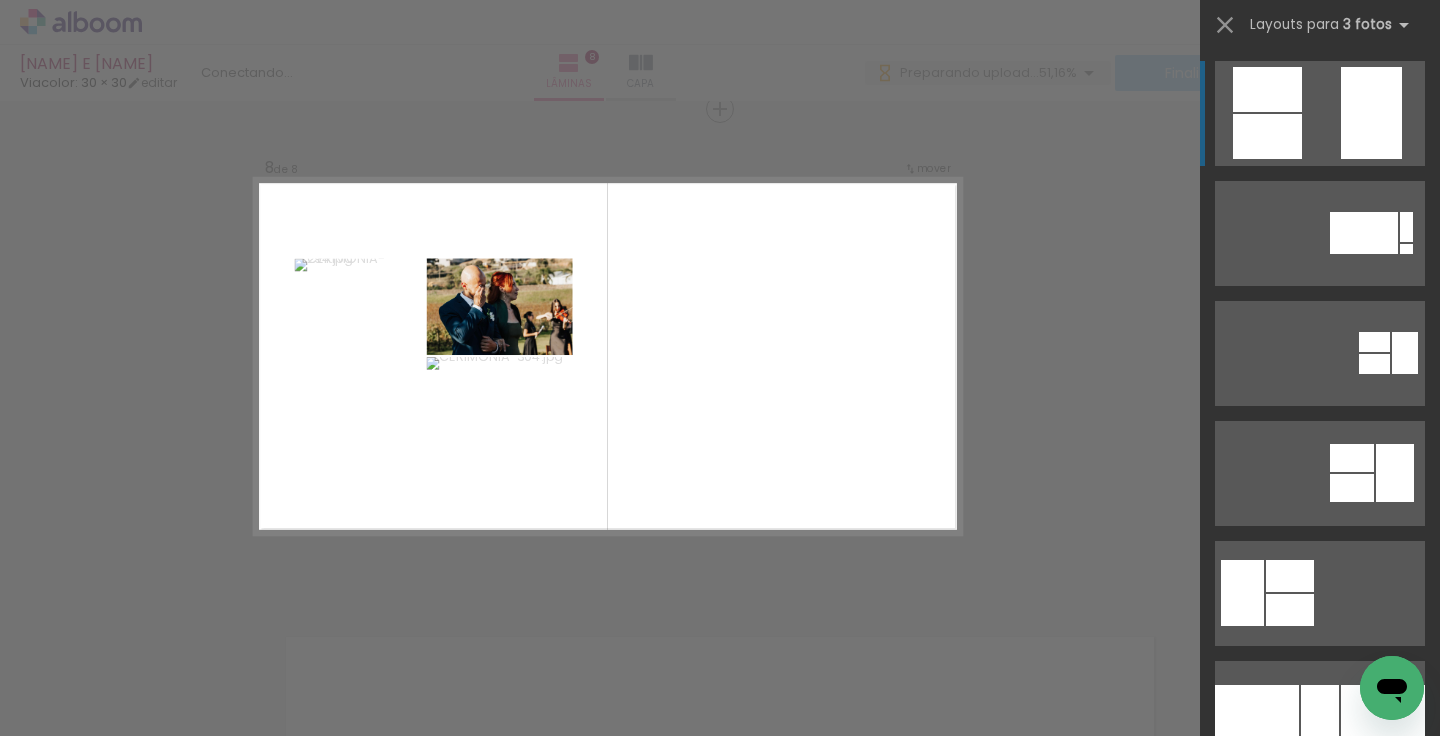 scroll, scrollTop: 86, scrollLeft: 0, axis: vertical 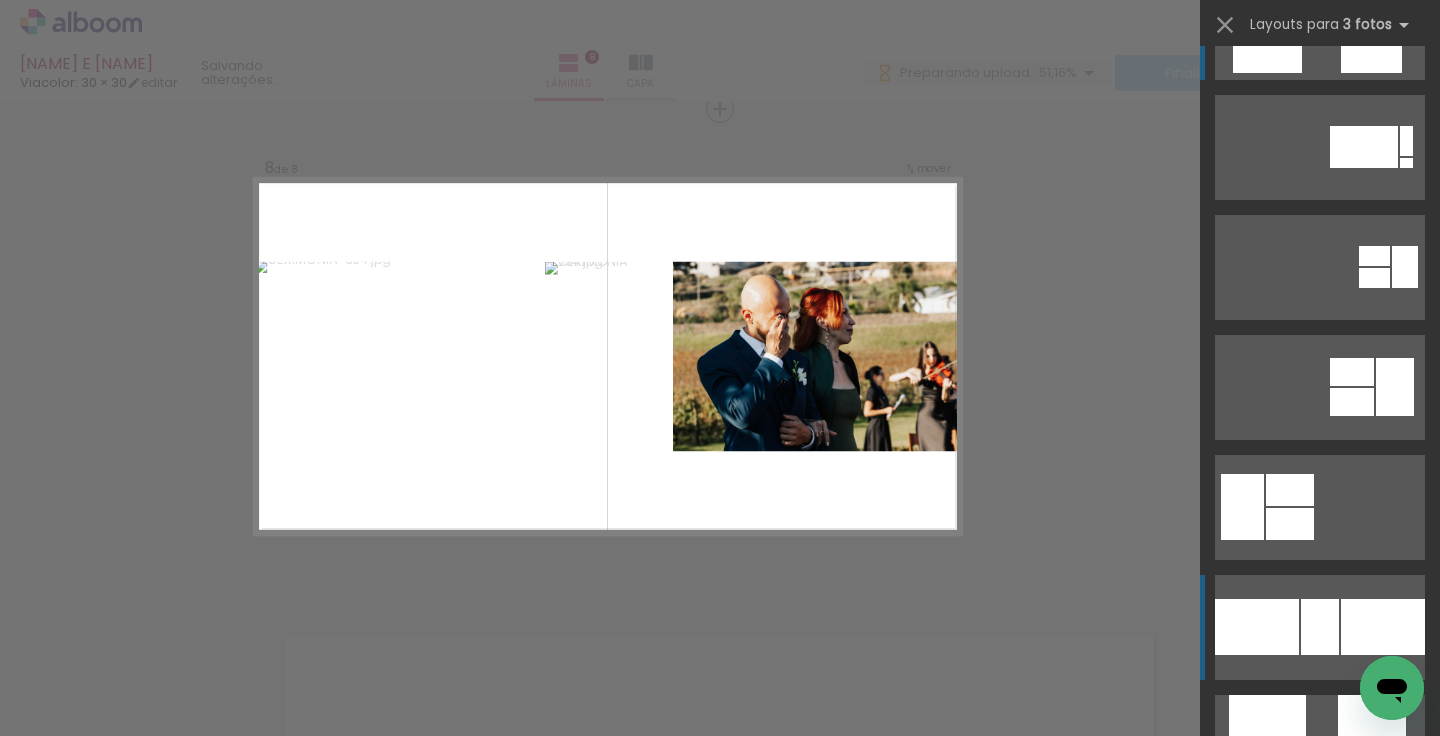 click at bounding box center (1383, 627) 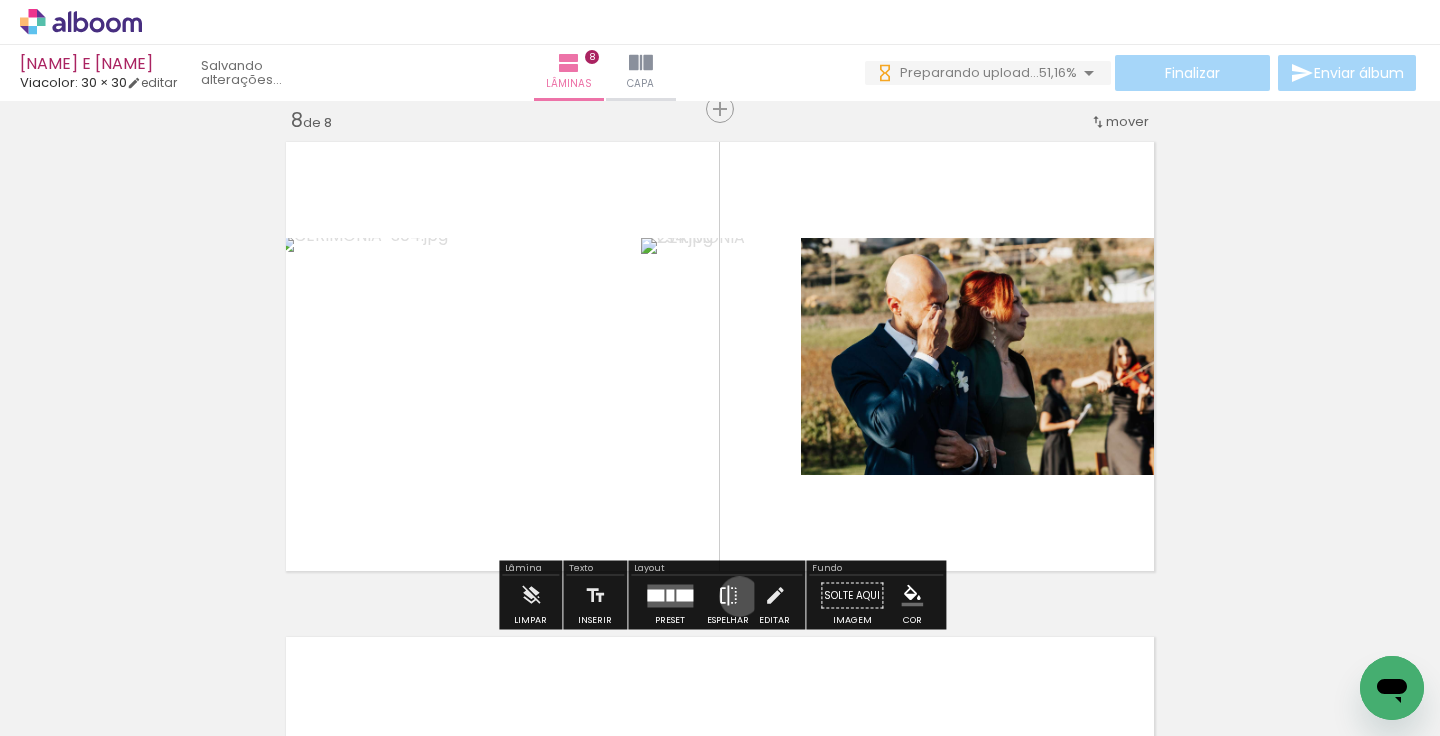 click on "Espelhar" at bounding box center [728, 601] 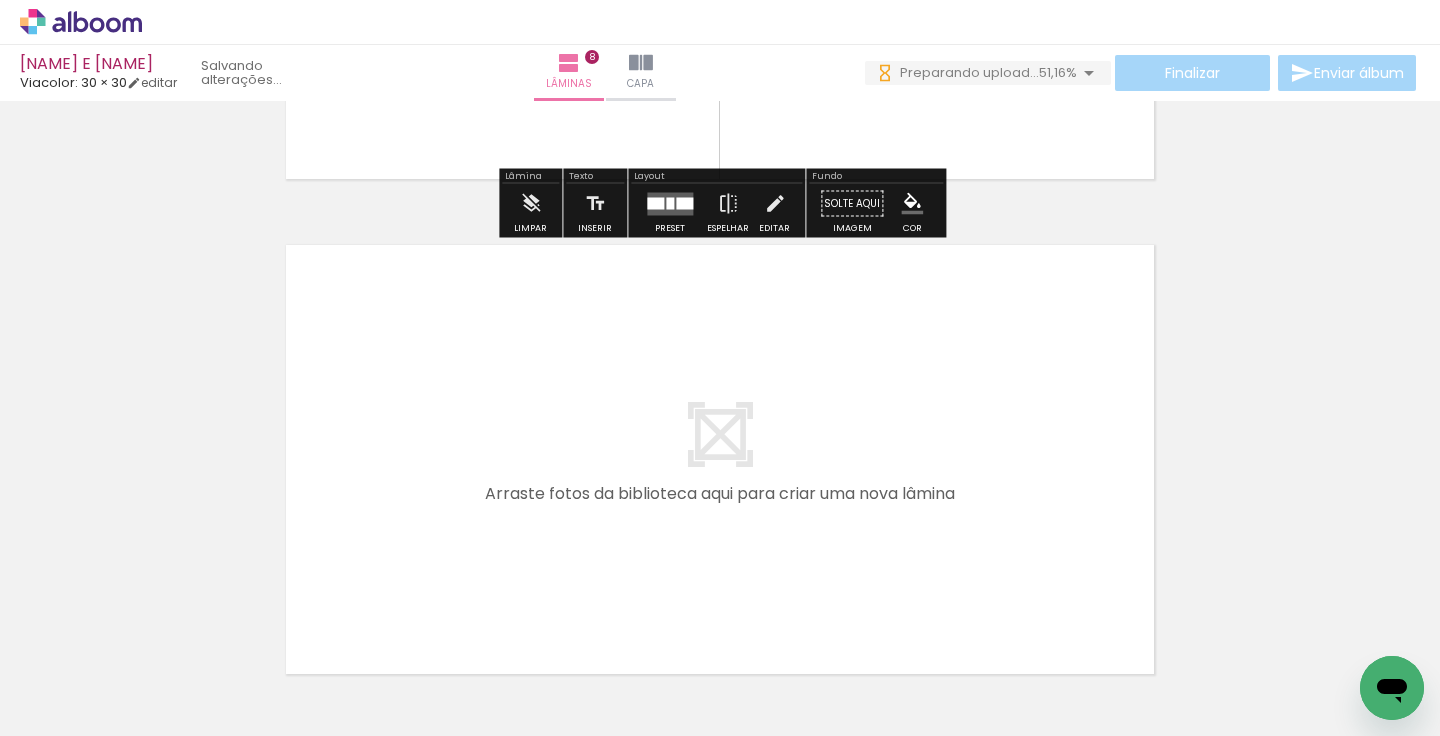 scroll, scrollTop: 3881, scrollLeft: 0, axis: vertical 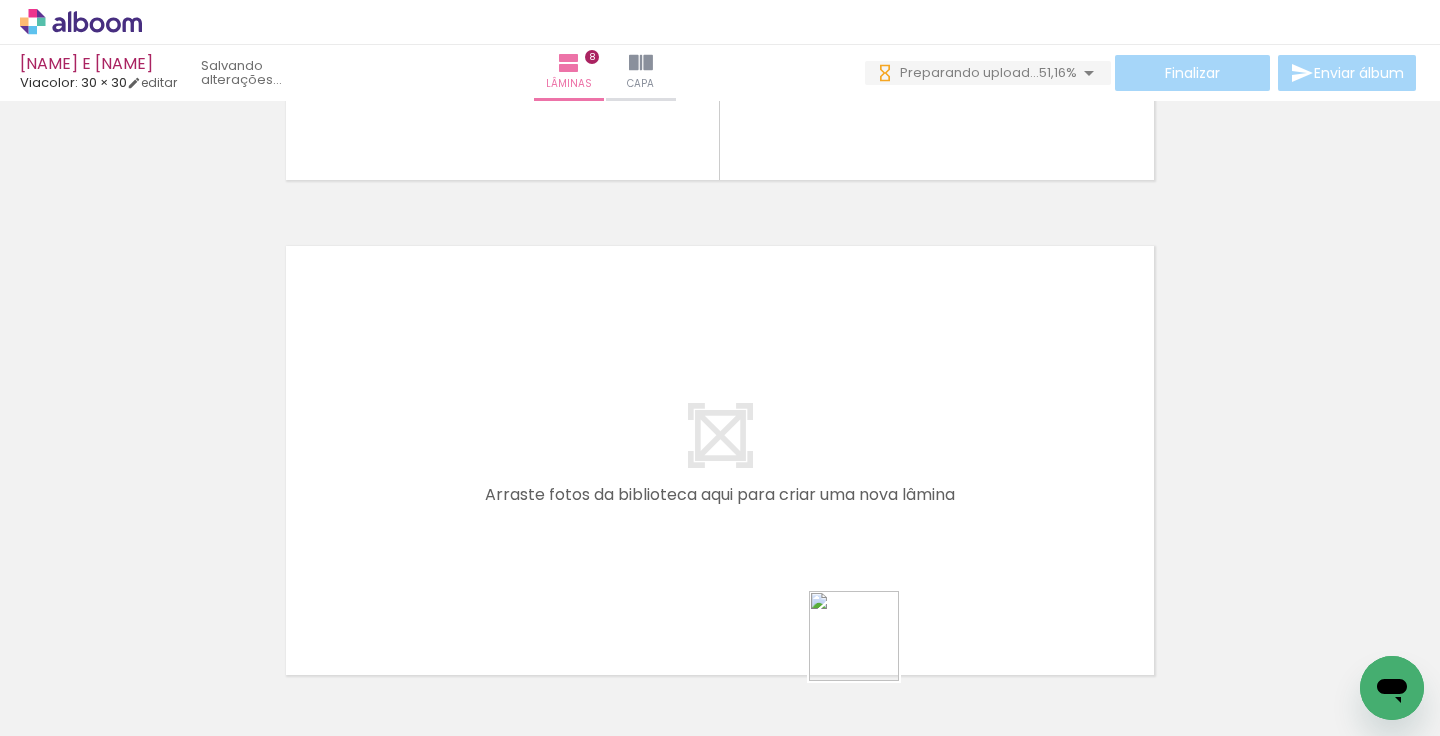 drag, startPoint x: 890, startPoint y: 664, endPoint x: 657, endPoint y: 554, distance: 257.66064 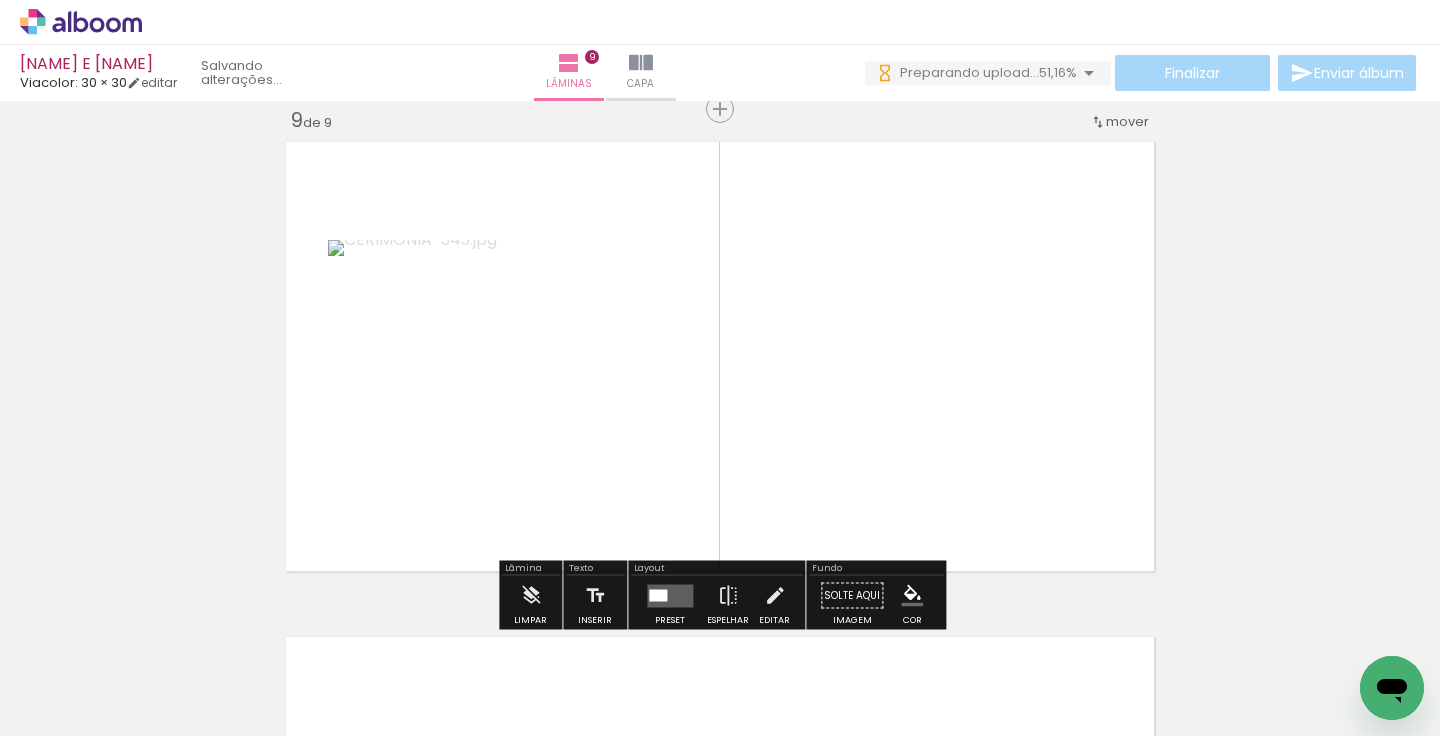 scroll, scrollTop: 3985, scrollLeft: 0, axis: vertical 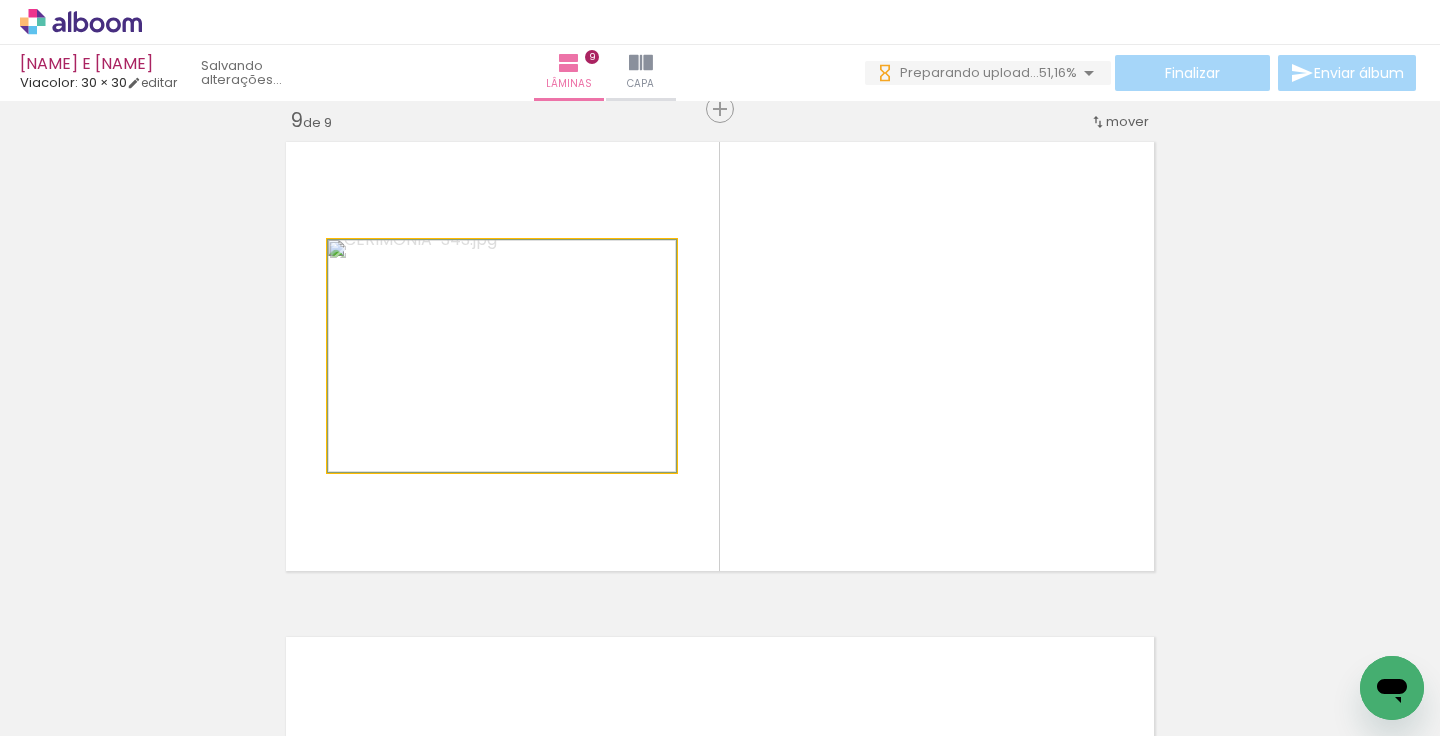 drag, startPoint x: 620, startPoint y: 374, endPoint x: 1267, endPoint y: 299, distance: 651.33246 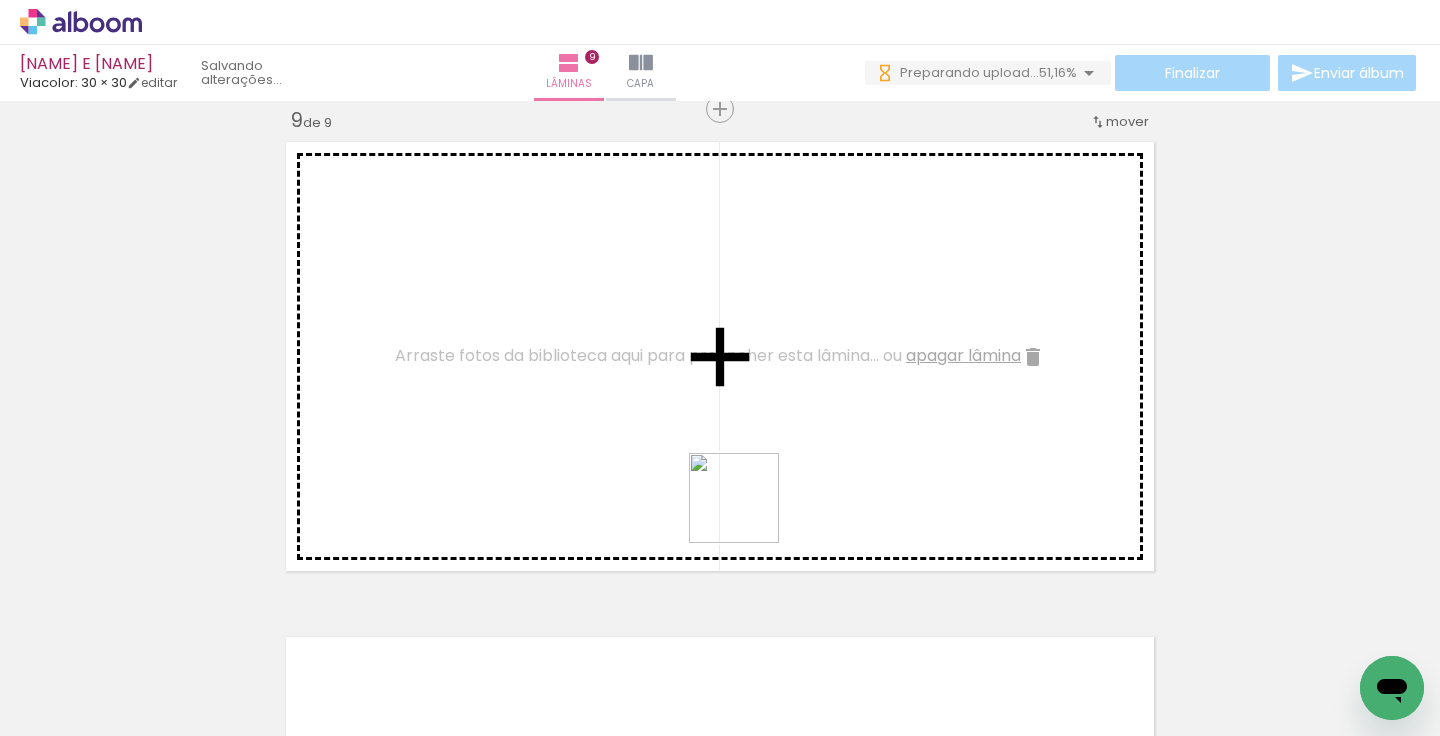 drag, startPoint x: 961, startPoint y: 644, endPoint x: 486, endPoint y: 338, distance: 565.03186 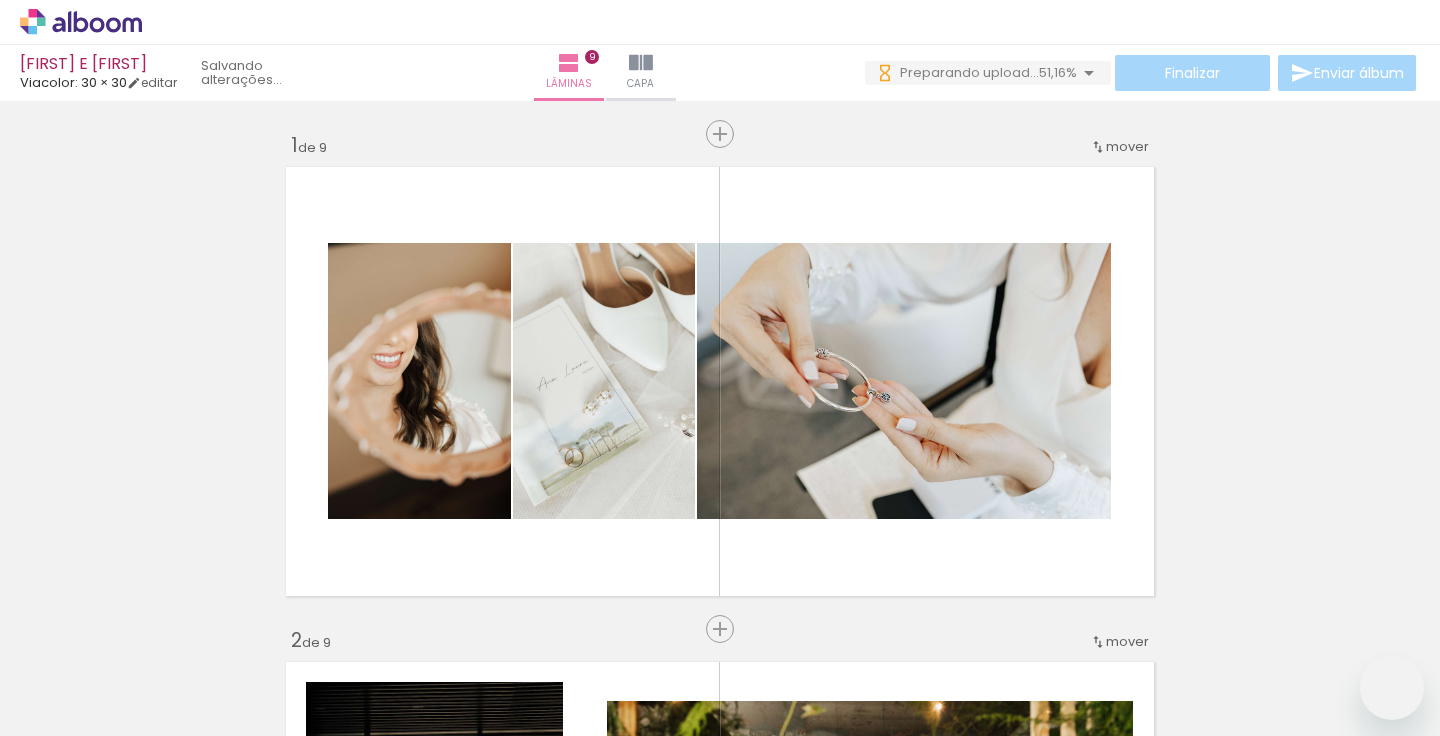 scroll, scrollTop: 0, scrollLeft: 0, axis: both 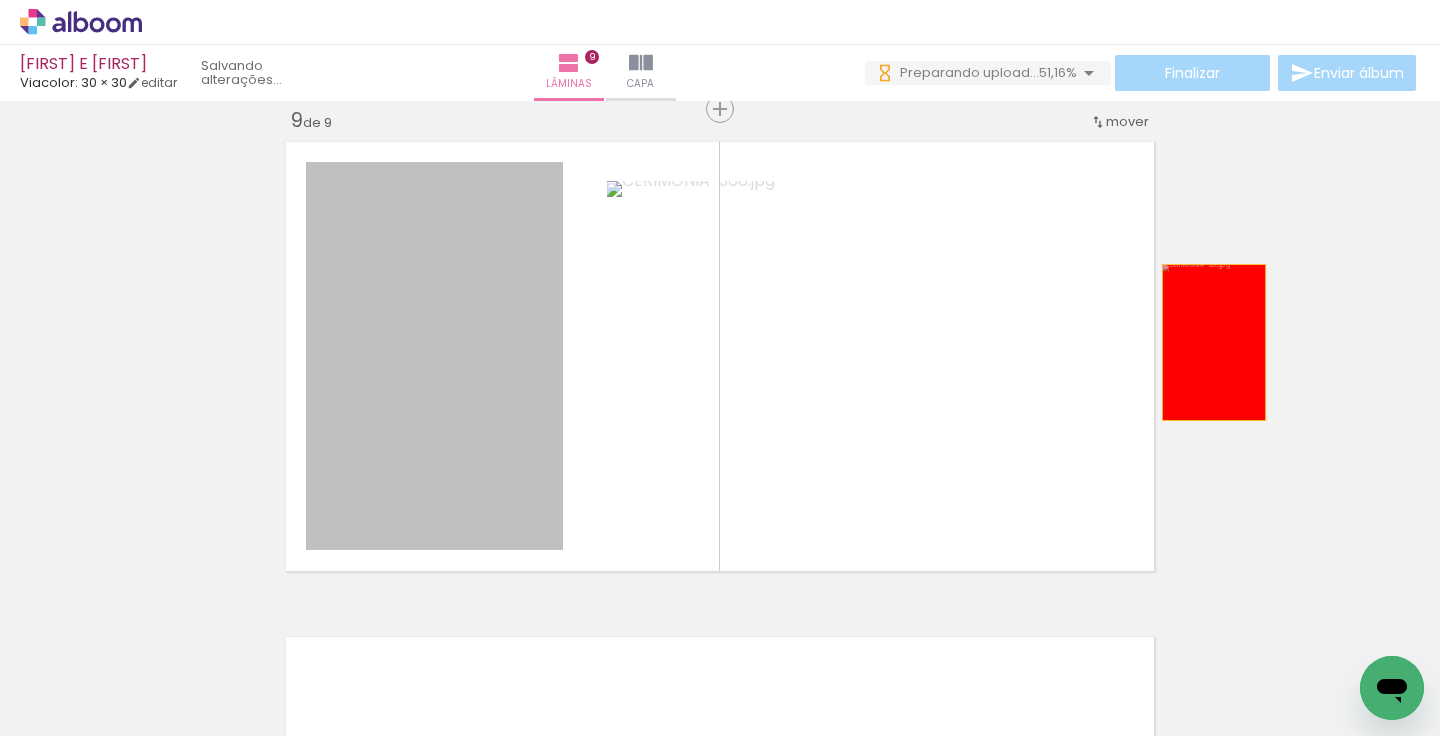 drag, startPoint x: 407, startPoint y: 429, endPoint x: 1236, endPoint y: 325, distance: 835.49805 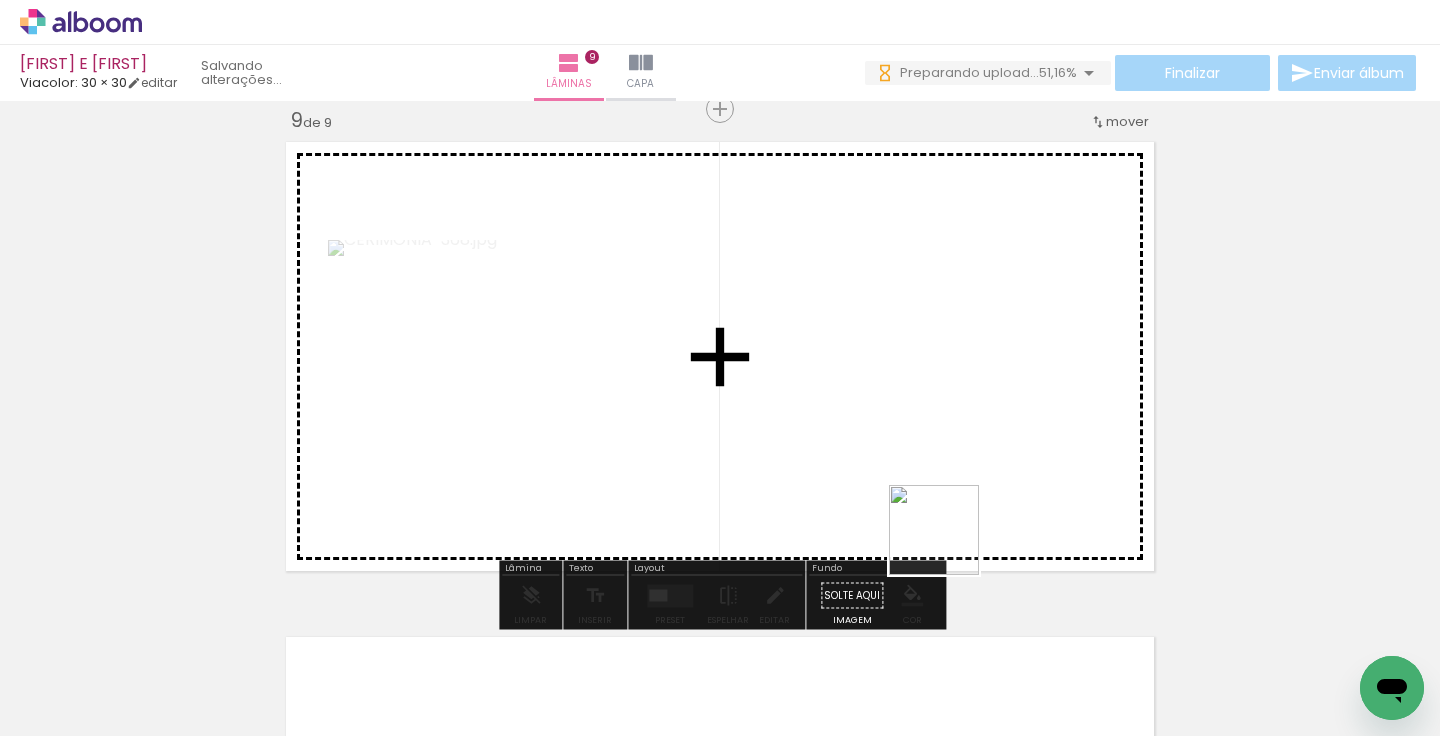 drag, startPoint x: 1090, startPoint y: 677, endPoint x: 866, endPoint y: 471, distance: 304.3222 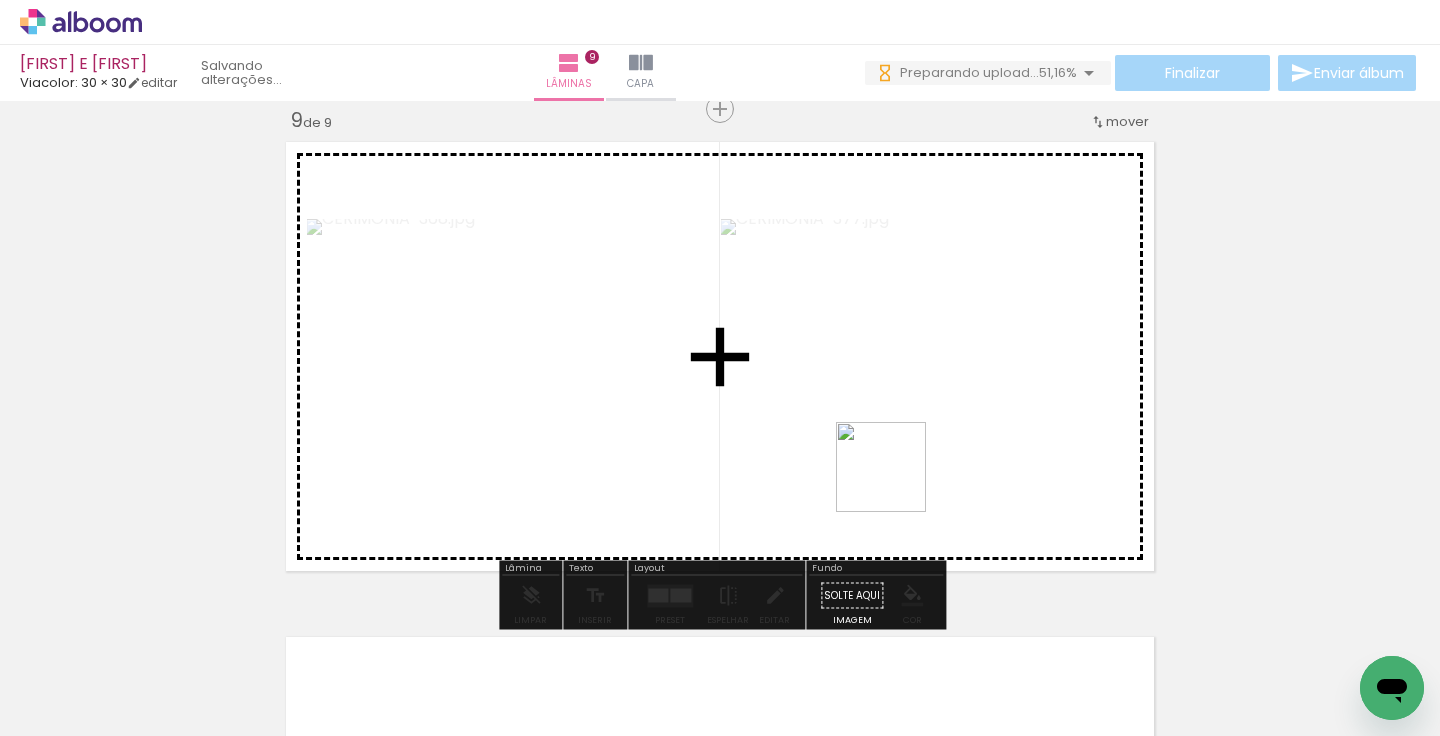drag, startPoint x: 896, startPoint y: 626, endPoint x: 896, endPoint y: 366, distance: 260 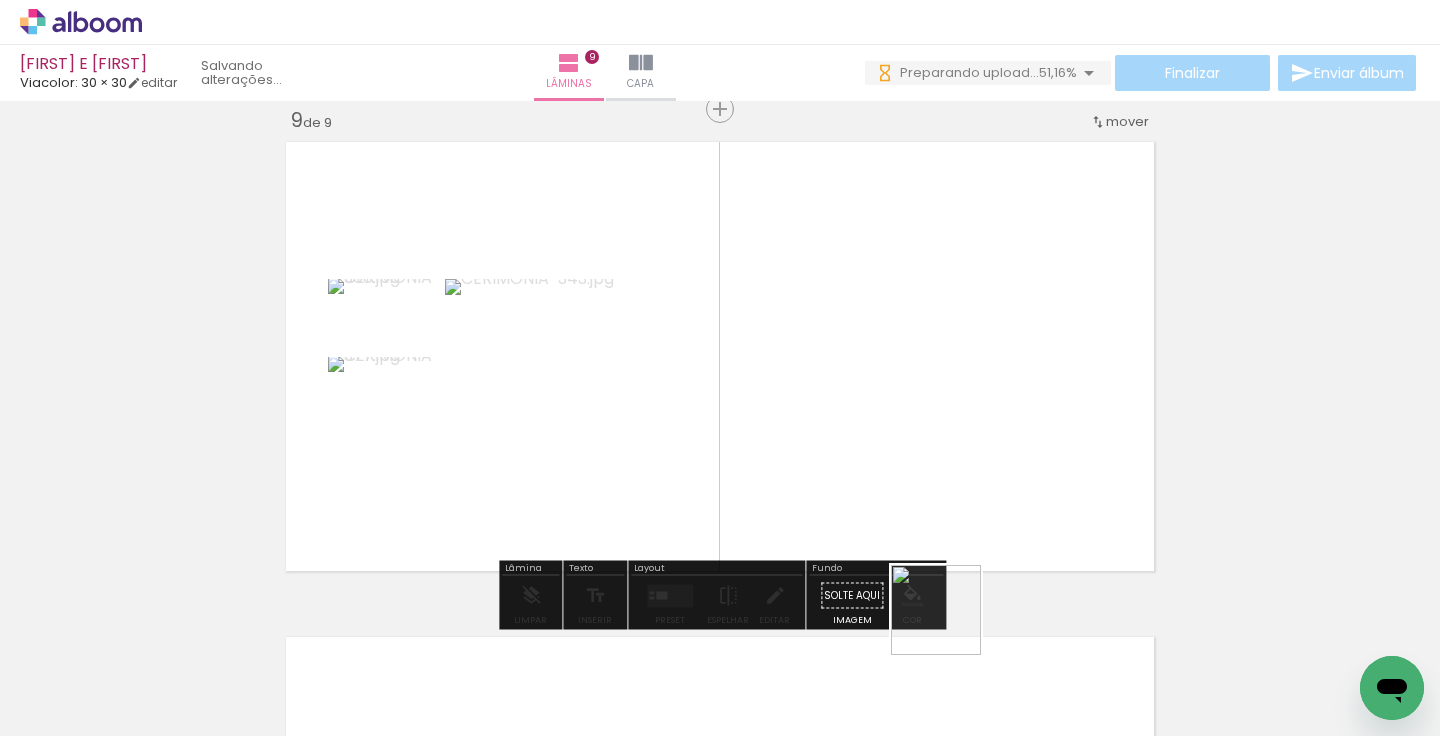 drag, startPoint x: 995, startPoint y: 677, endPoint x: 900, endPoint y: 524, distance: 180.09442 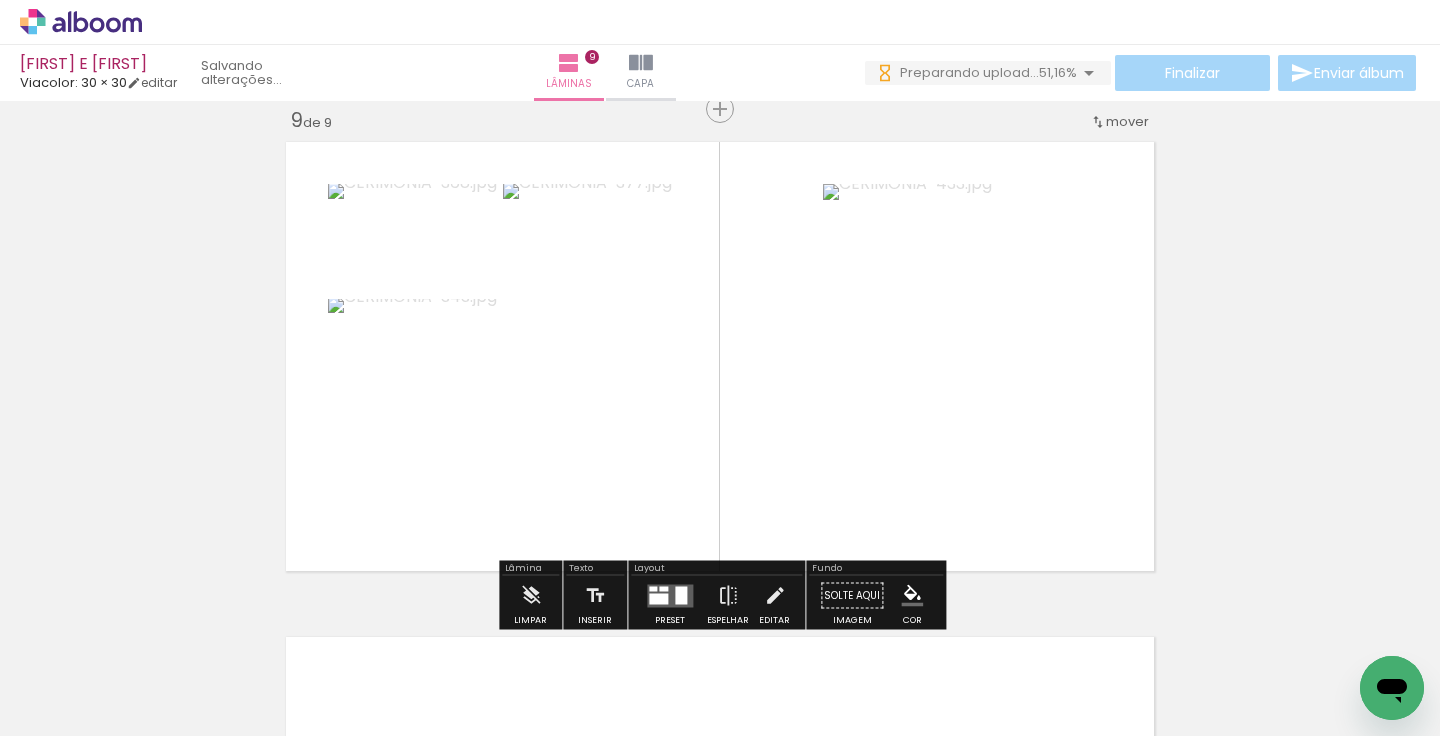 click at bounding box center [663, 588] 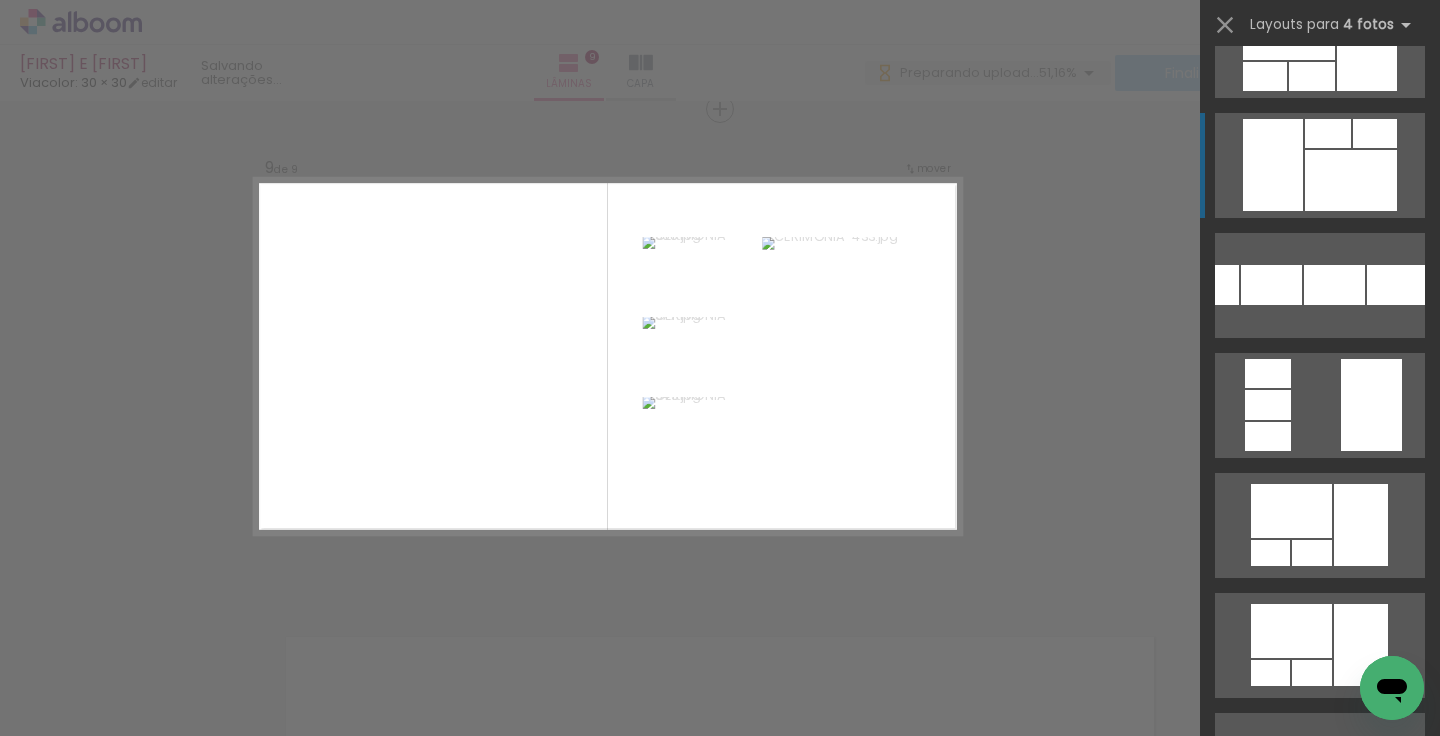 scroll, scrollTop: 0, scrollLeft: 0, axis: both 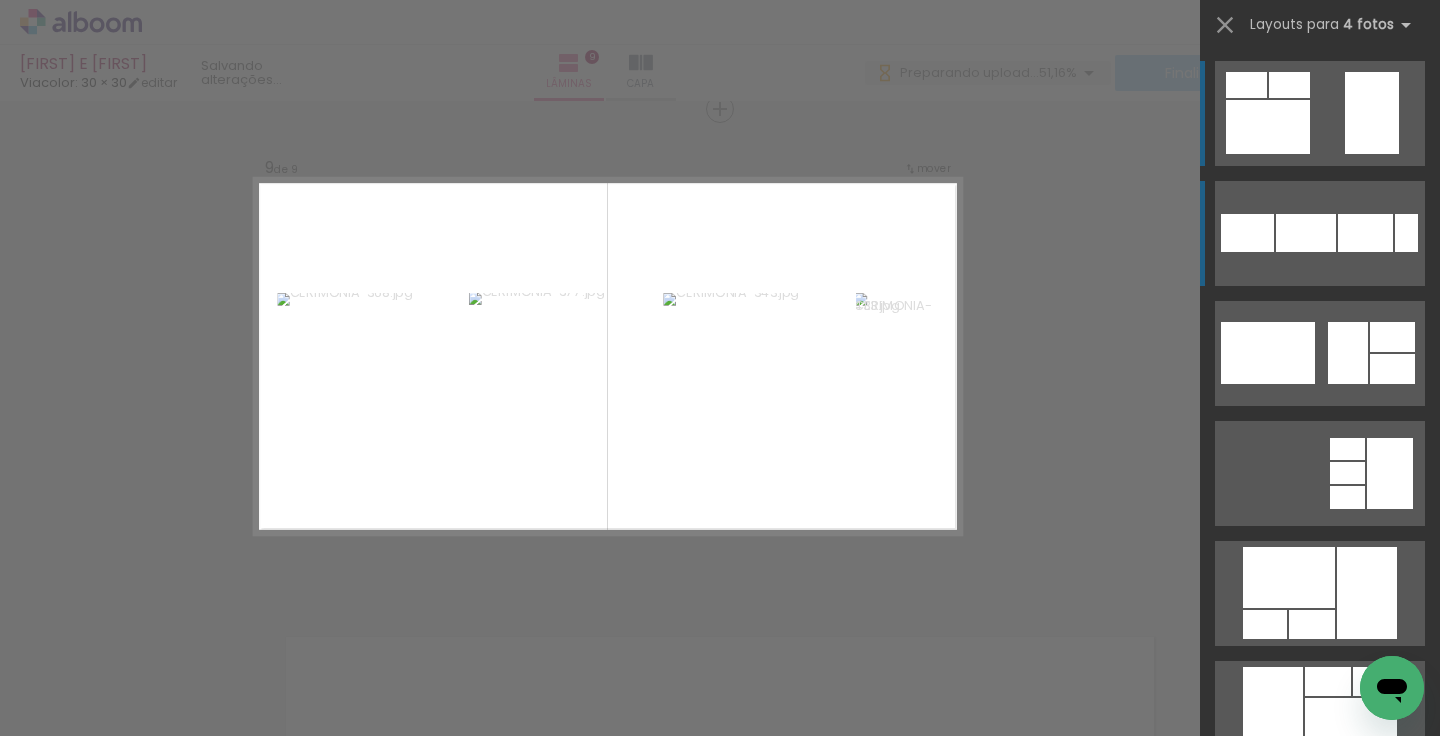 click at bounding box center [1306, 233] 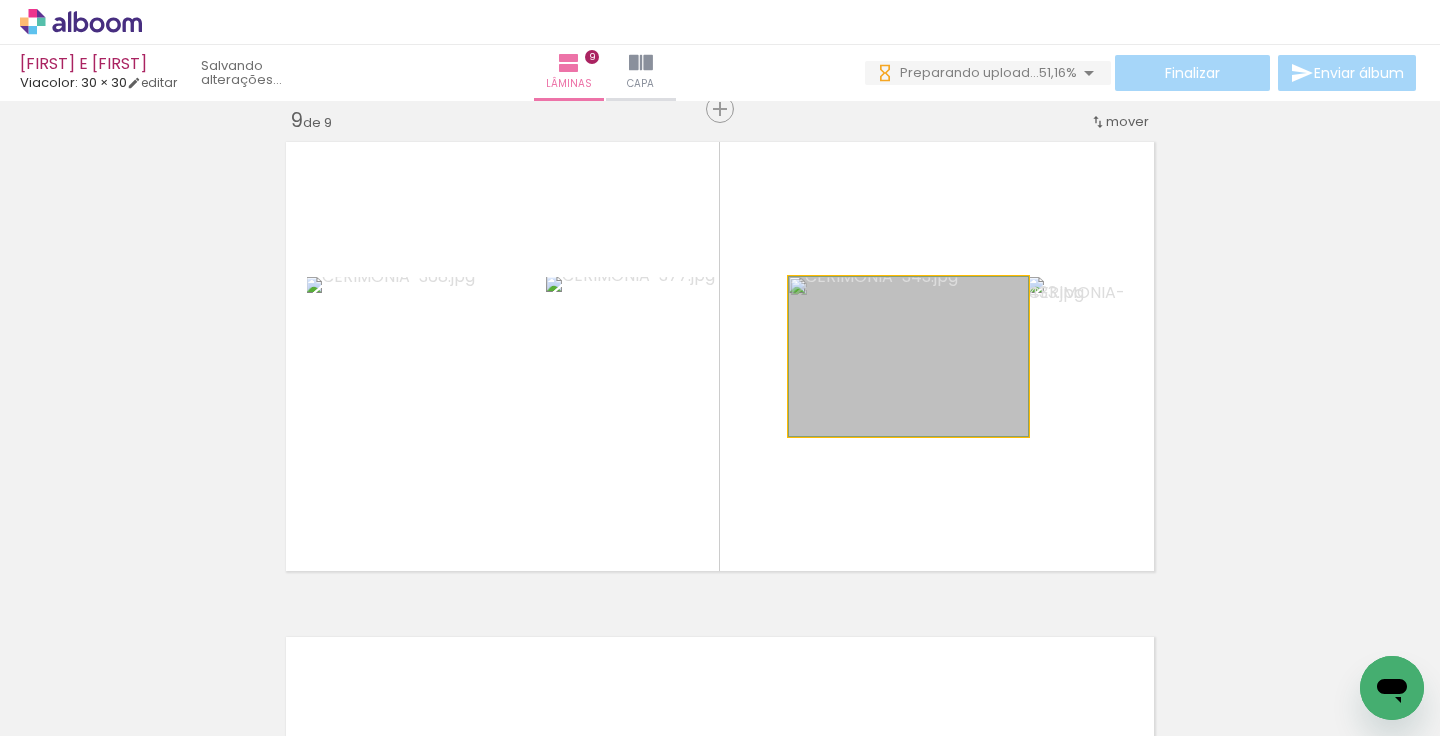 drag, startPoint x: 932, startPoint y: 353, endPoint x: 1308, endPoint y: 307, distance: 378.80338 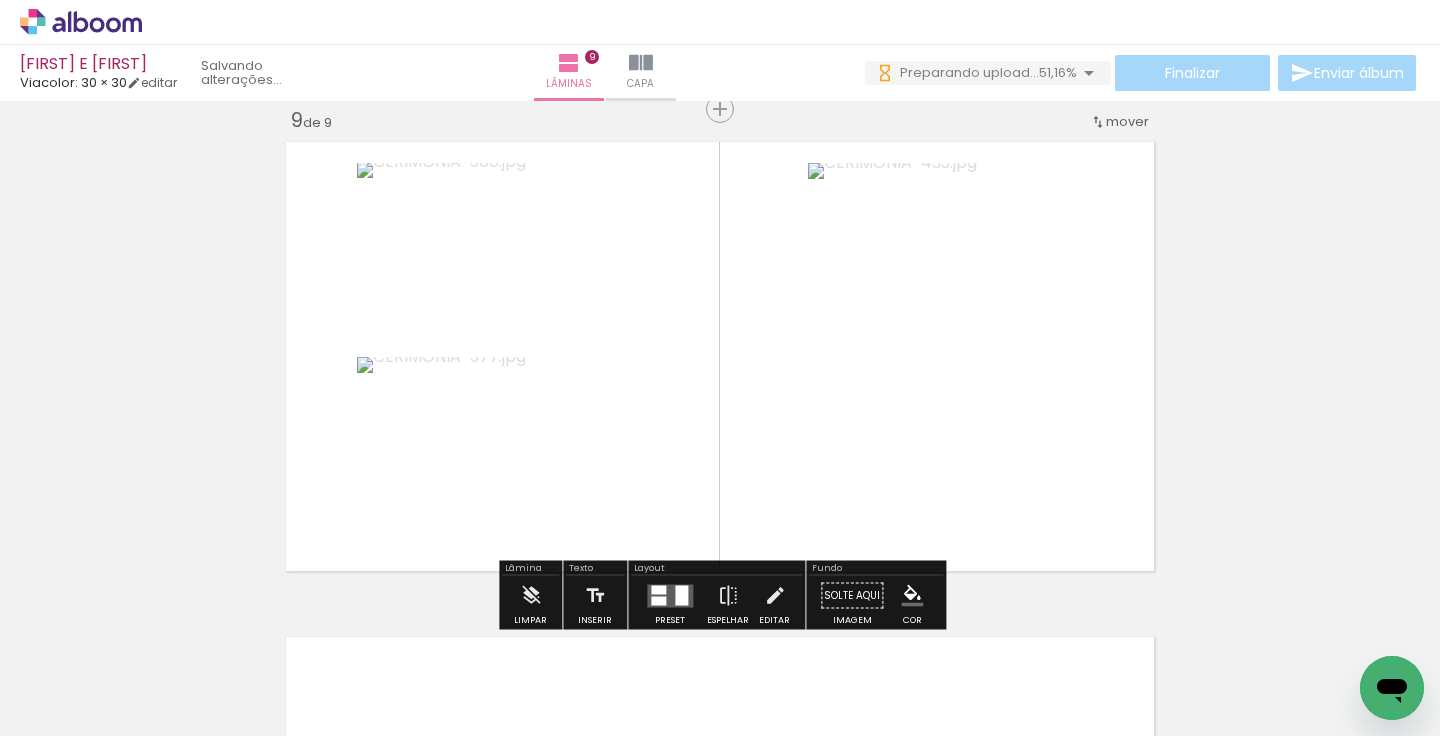 click at bounding box center [670, 595] 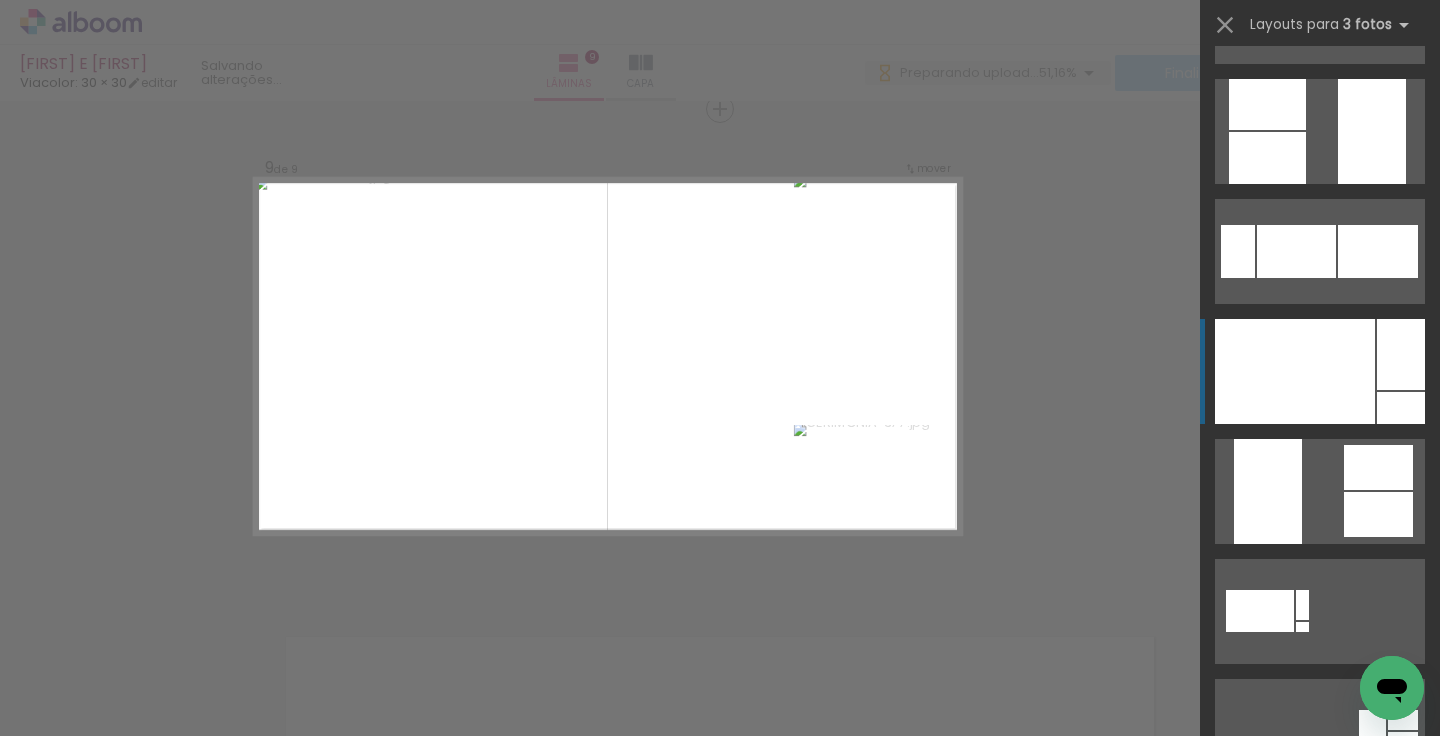 scroll, scrollTop: 723, scrollLeft: 0, axis: vertical 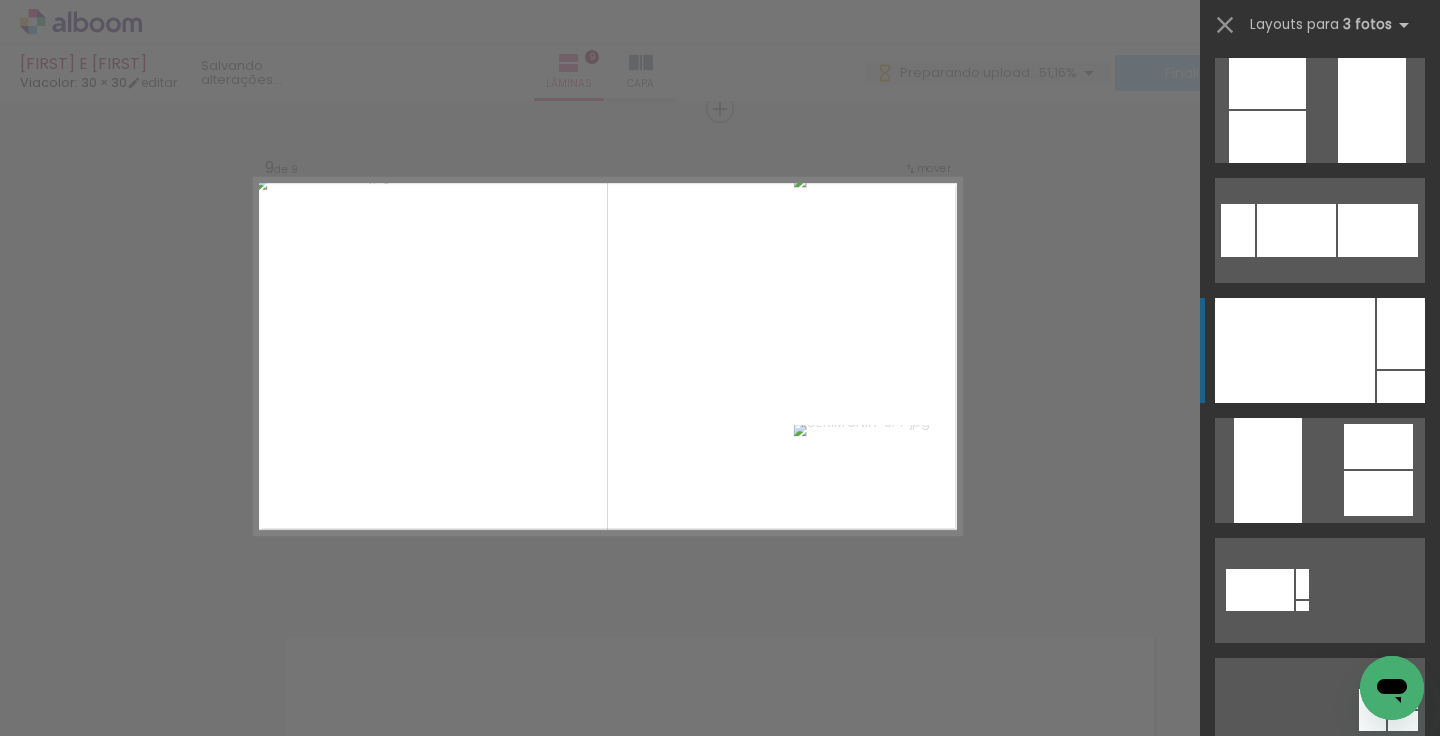 click at bounding box center (1295, 350) 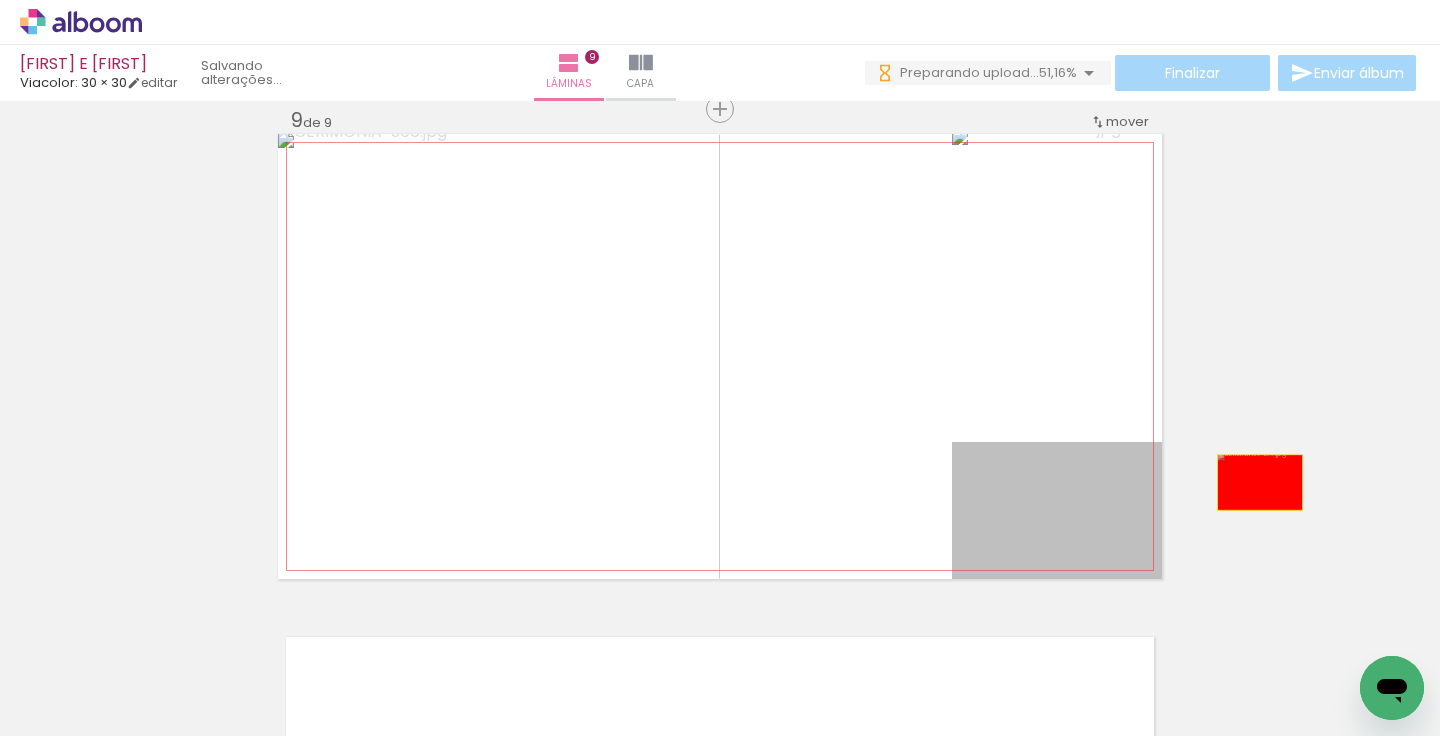 drag, startPoint x: 1092, startPoint y: 549, endPoint x: 1259, endPoint y: 484, distance: 179.2038 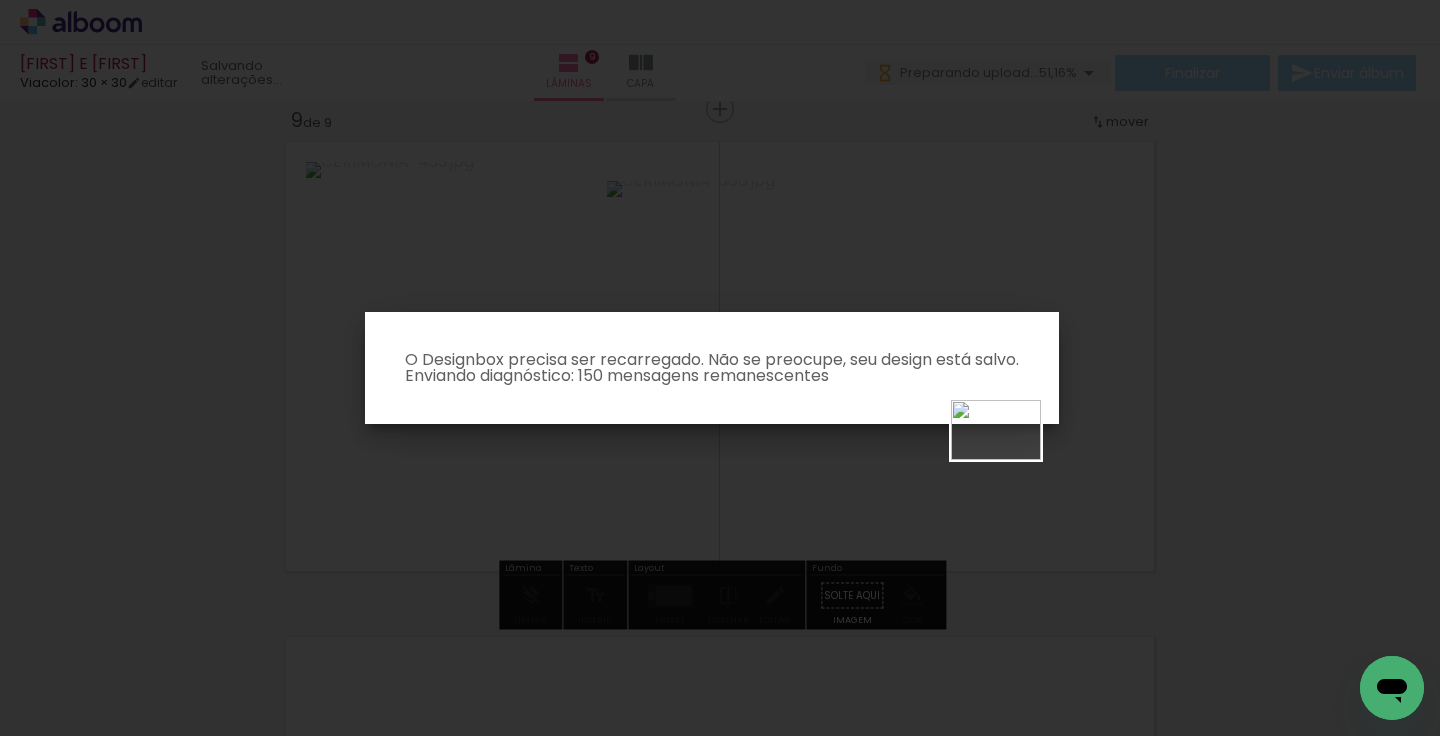 drag, startPoint x: 856, startPoint y: 686, endPoint x: 1011, endPoint y: 463, distance: 271.57687 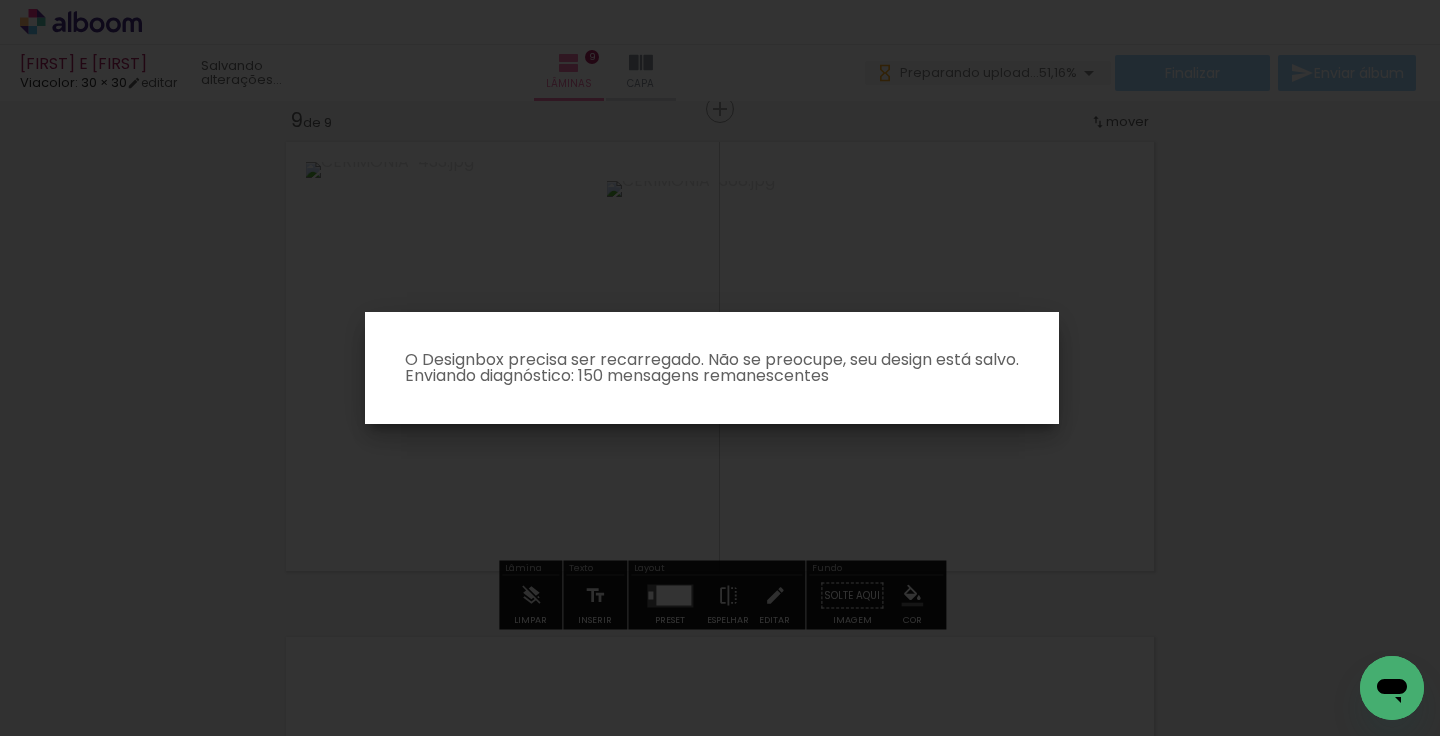 click 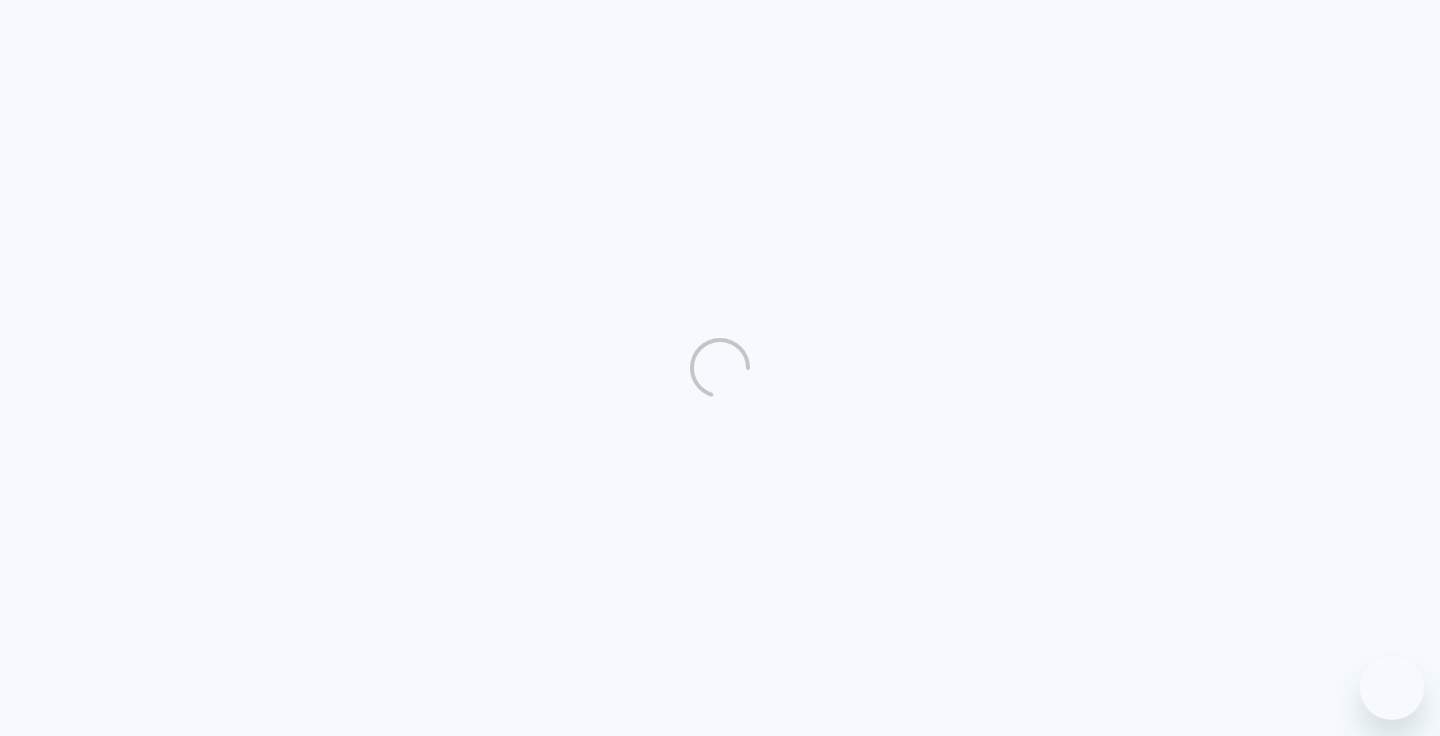 scroll, scrollTop: 0, scrollLeft: 0, axis: both 